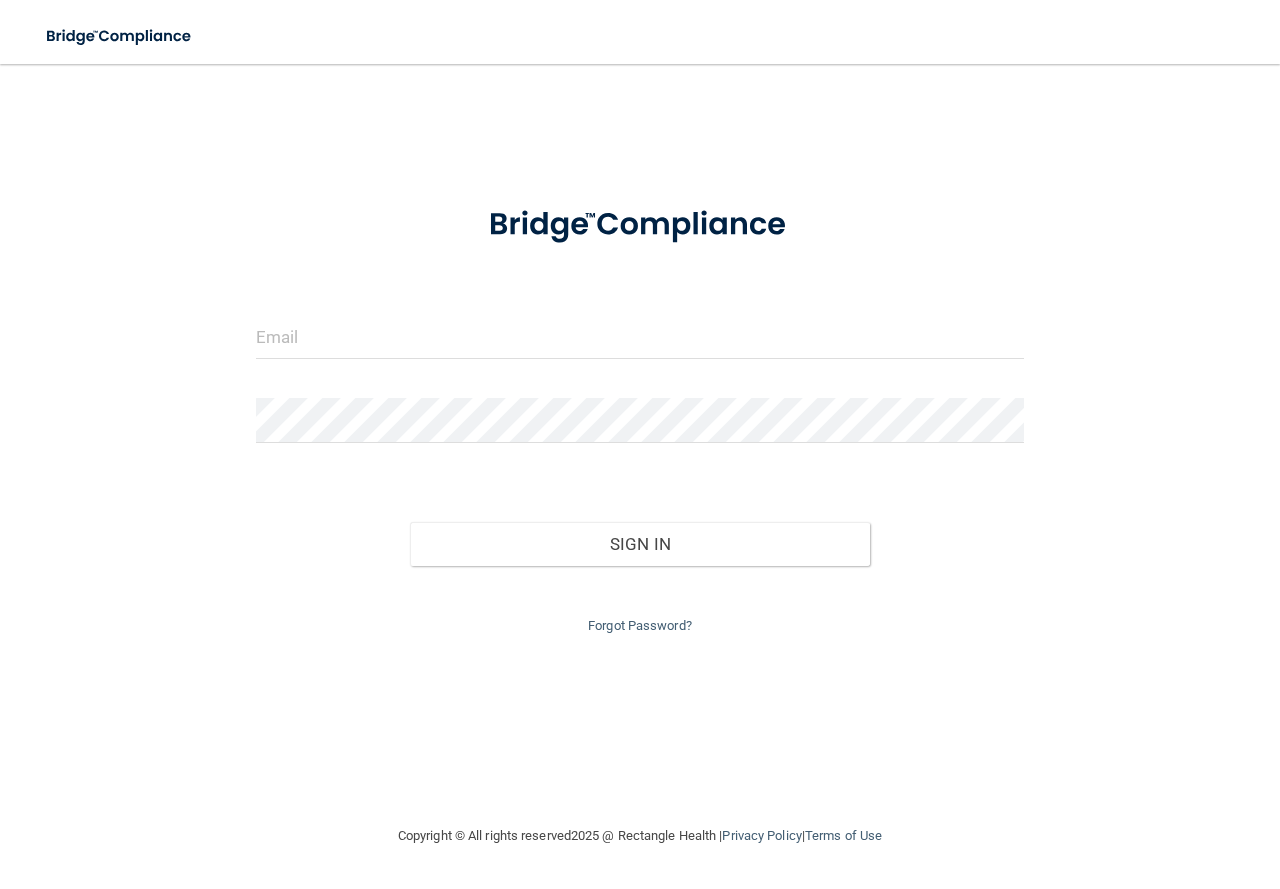 scroll, scrollTop: 0, scrollLeft: 0, axis: both 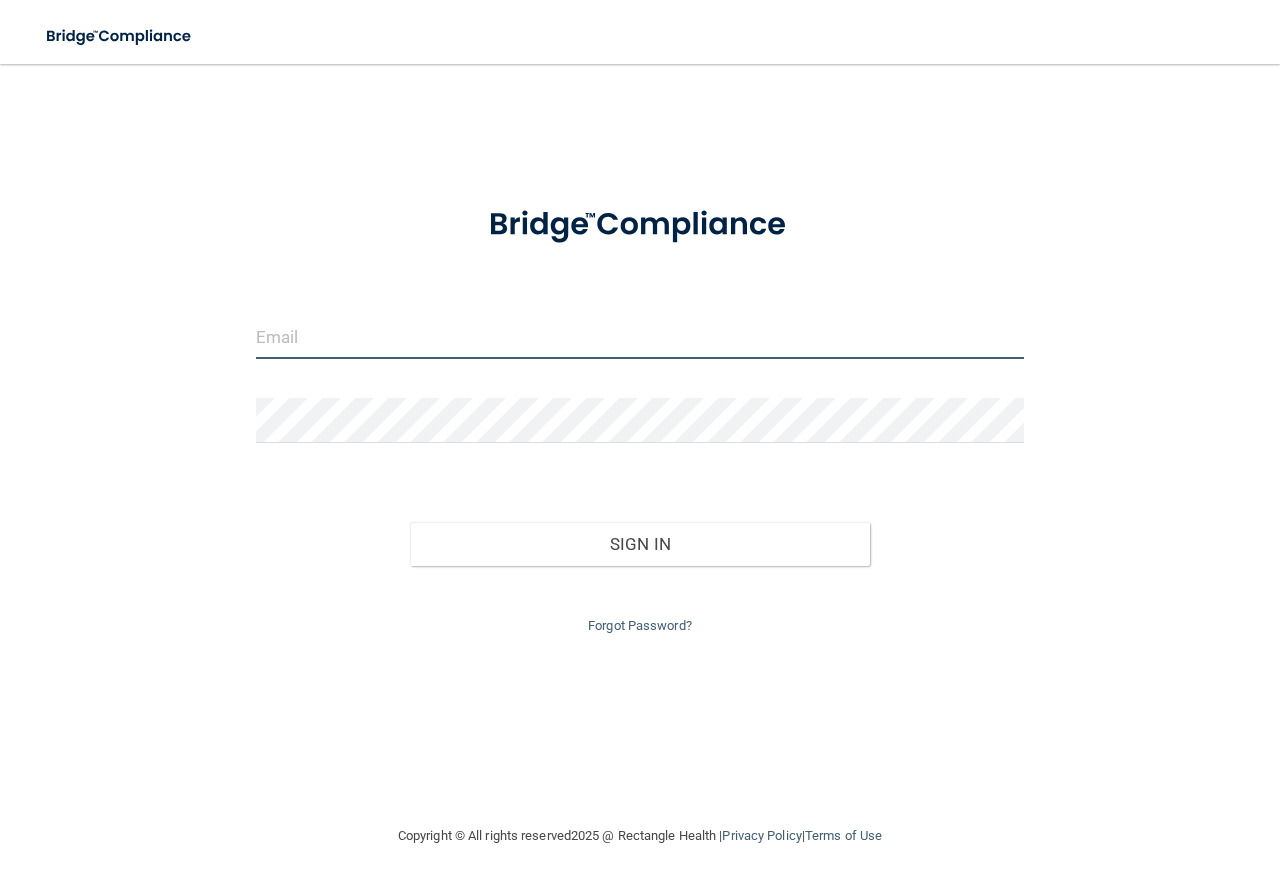 click at bounding box center (640, 336) 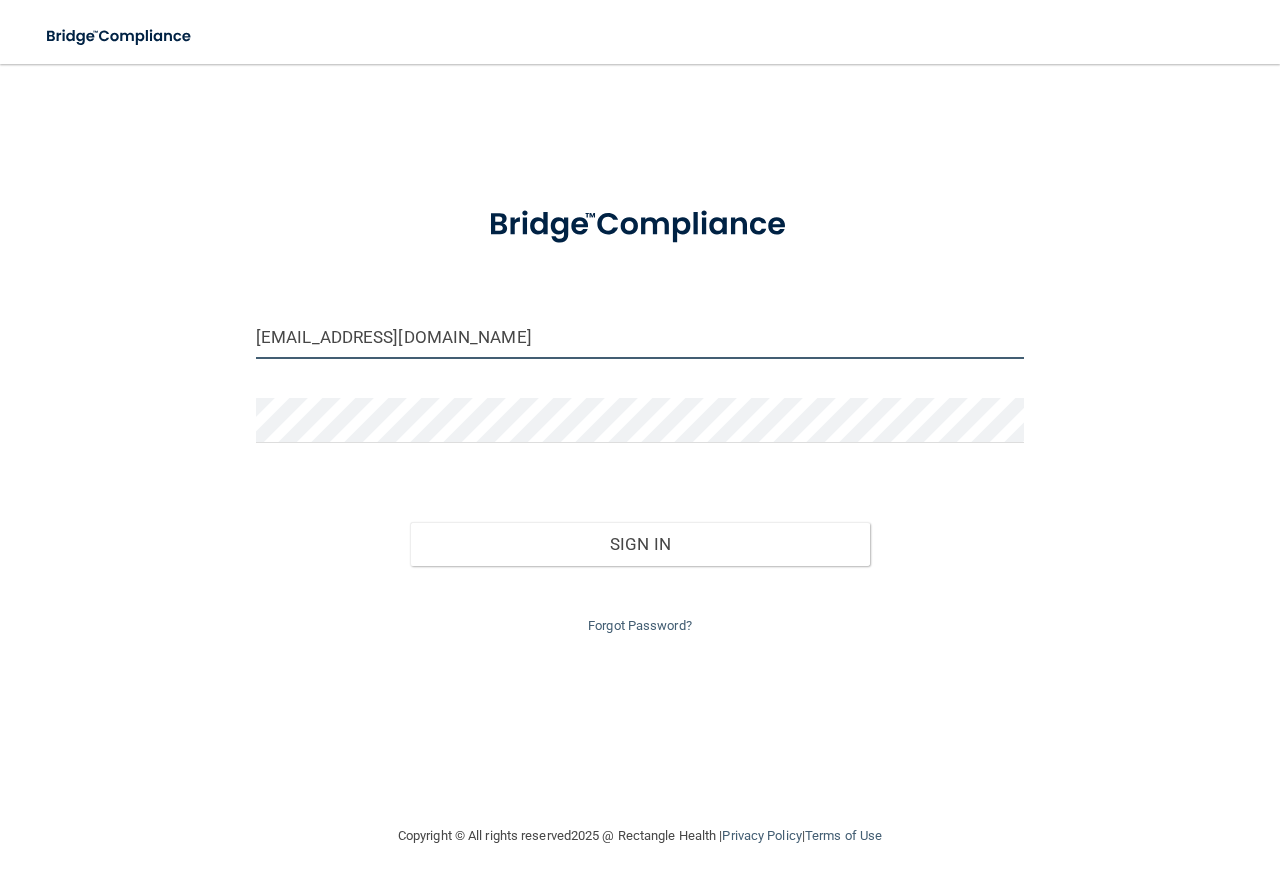 type on "[EMAIL_ADDRESS][DOMAIN_NAME]" 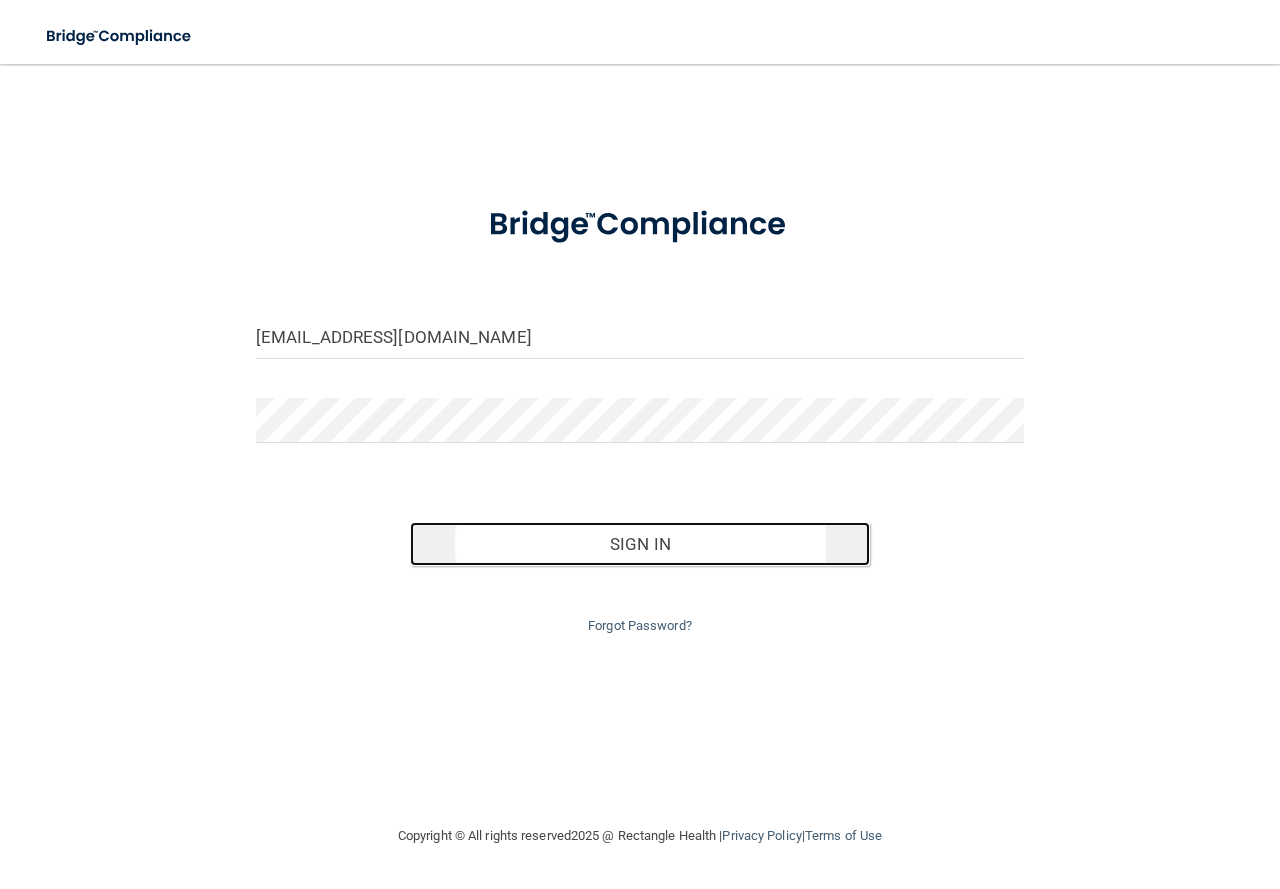 click on "Sign In" at bounding box center (640, 544) 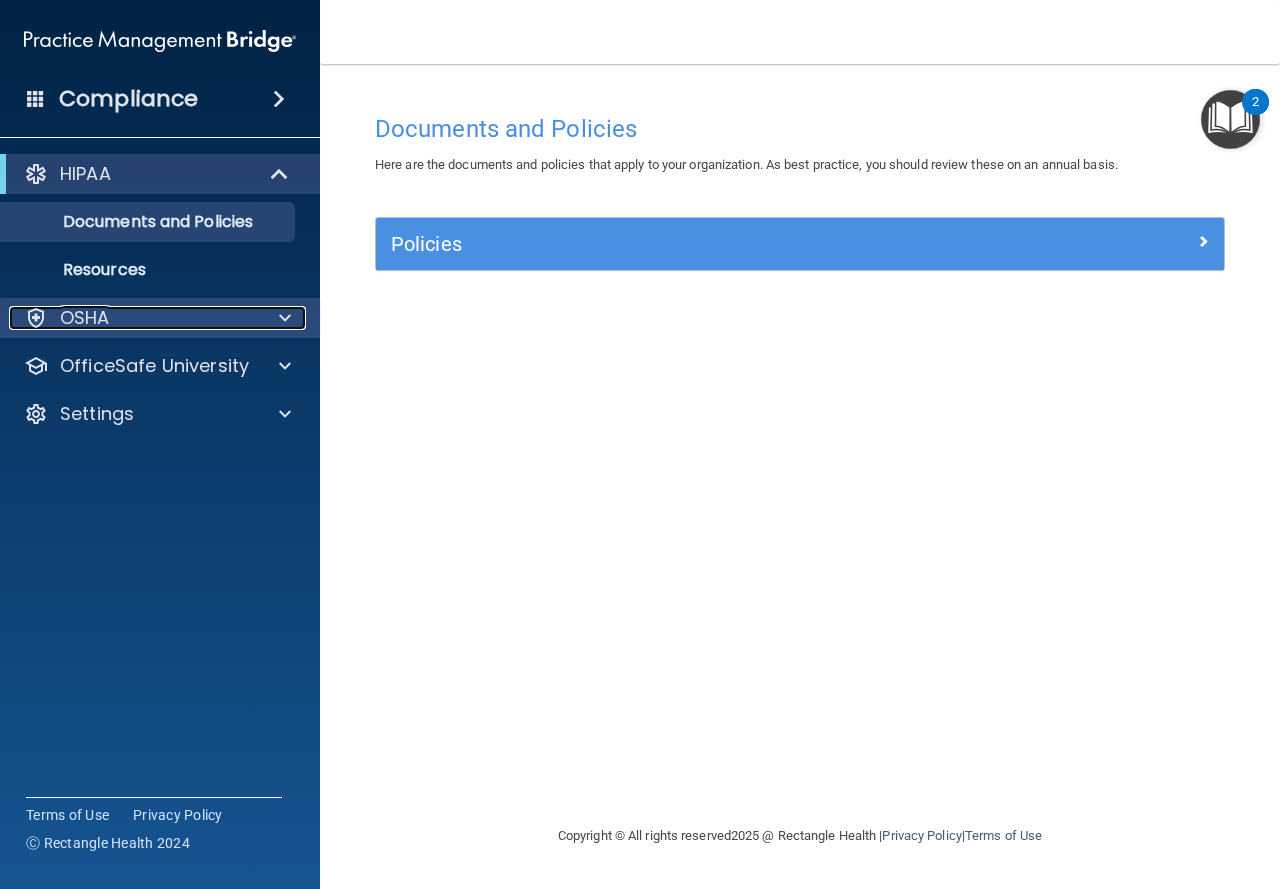 click on "OSHA" at bounding box center (133, 318) 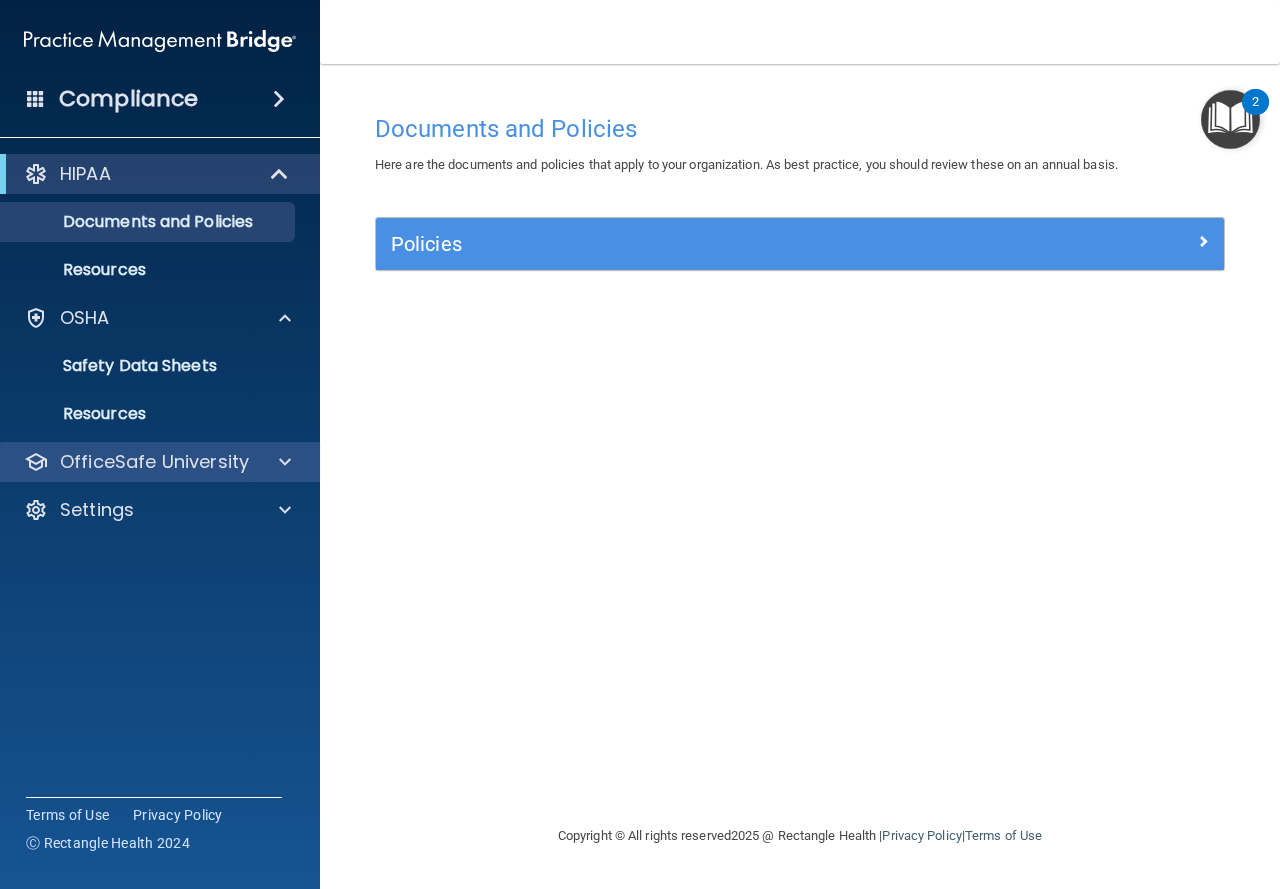 click on "OfficeSafe University" at bounding box center (160, 462) 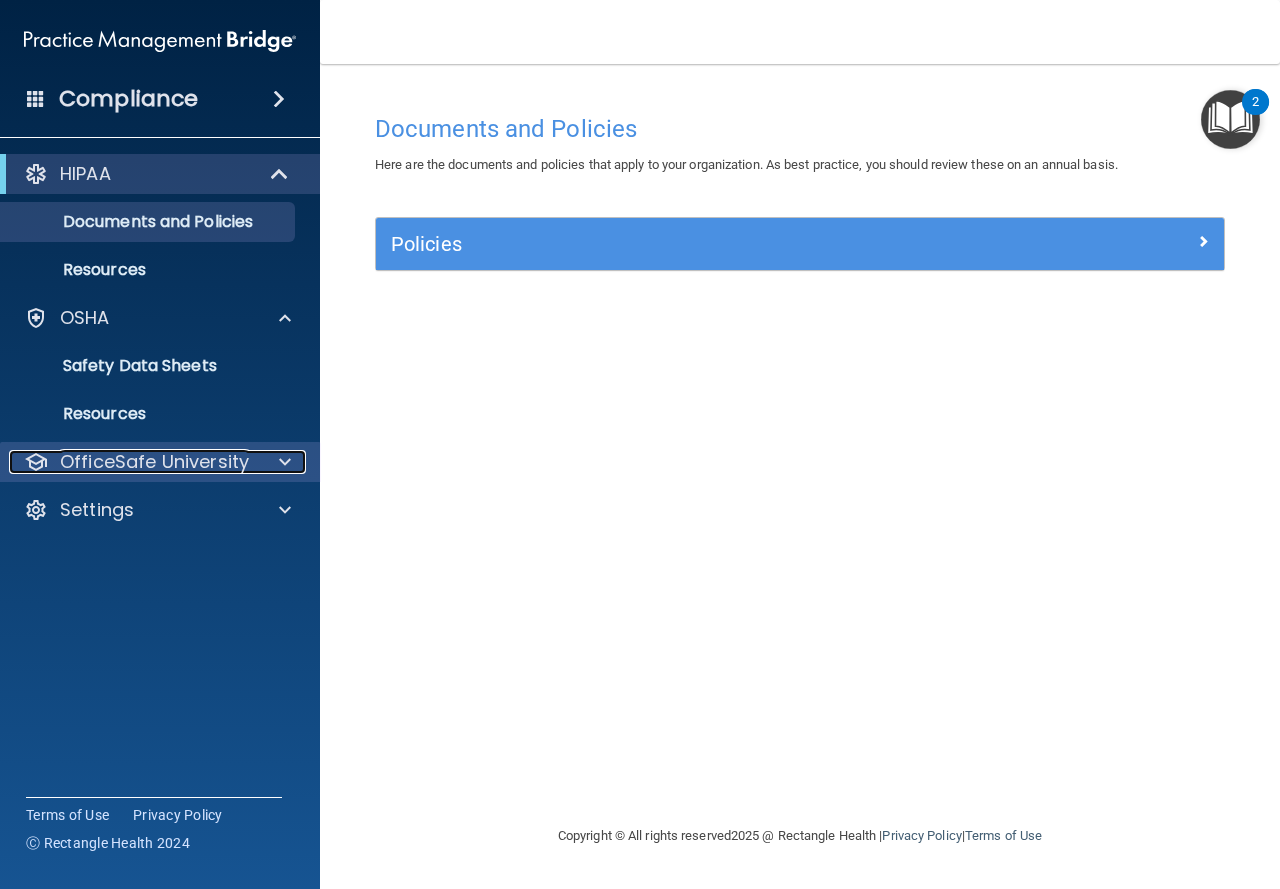 click at bounding box center (285, 462) 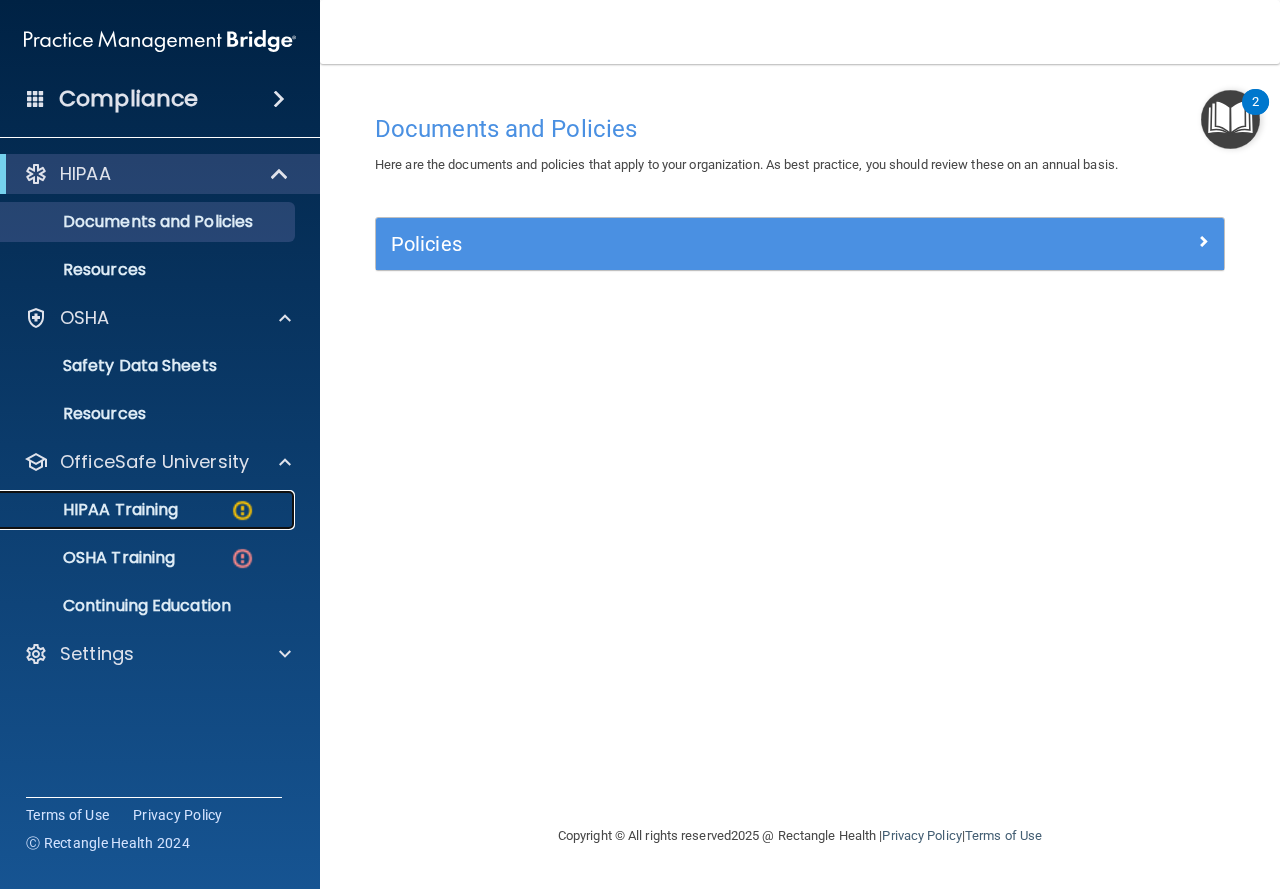 click on "HIPAA Training" at bounding box center [149, 510] 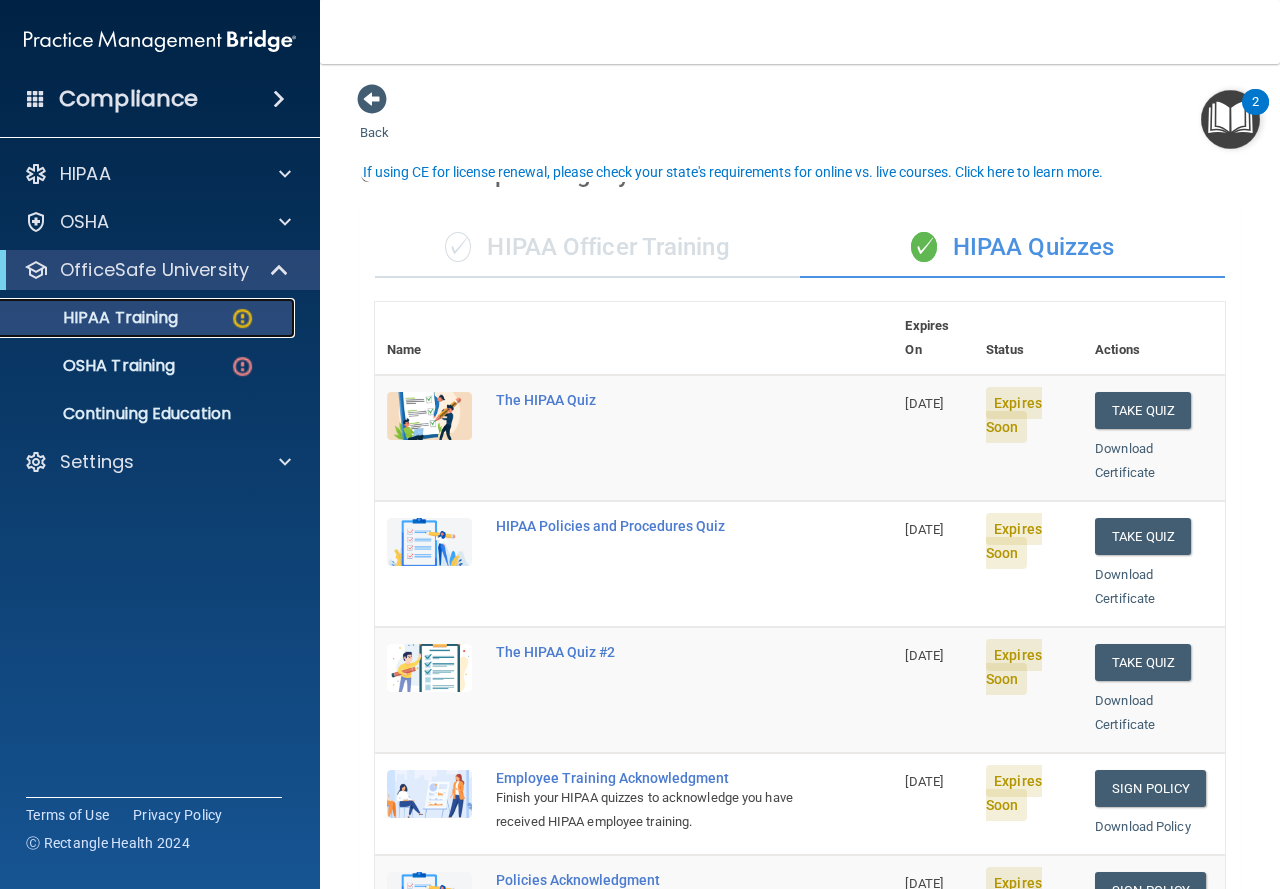 scroll, scrollTop: 0, scrollLeft: 0, axis: both 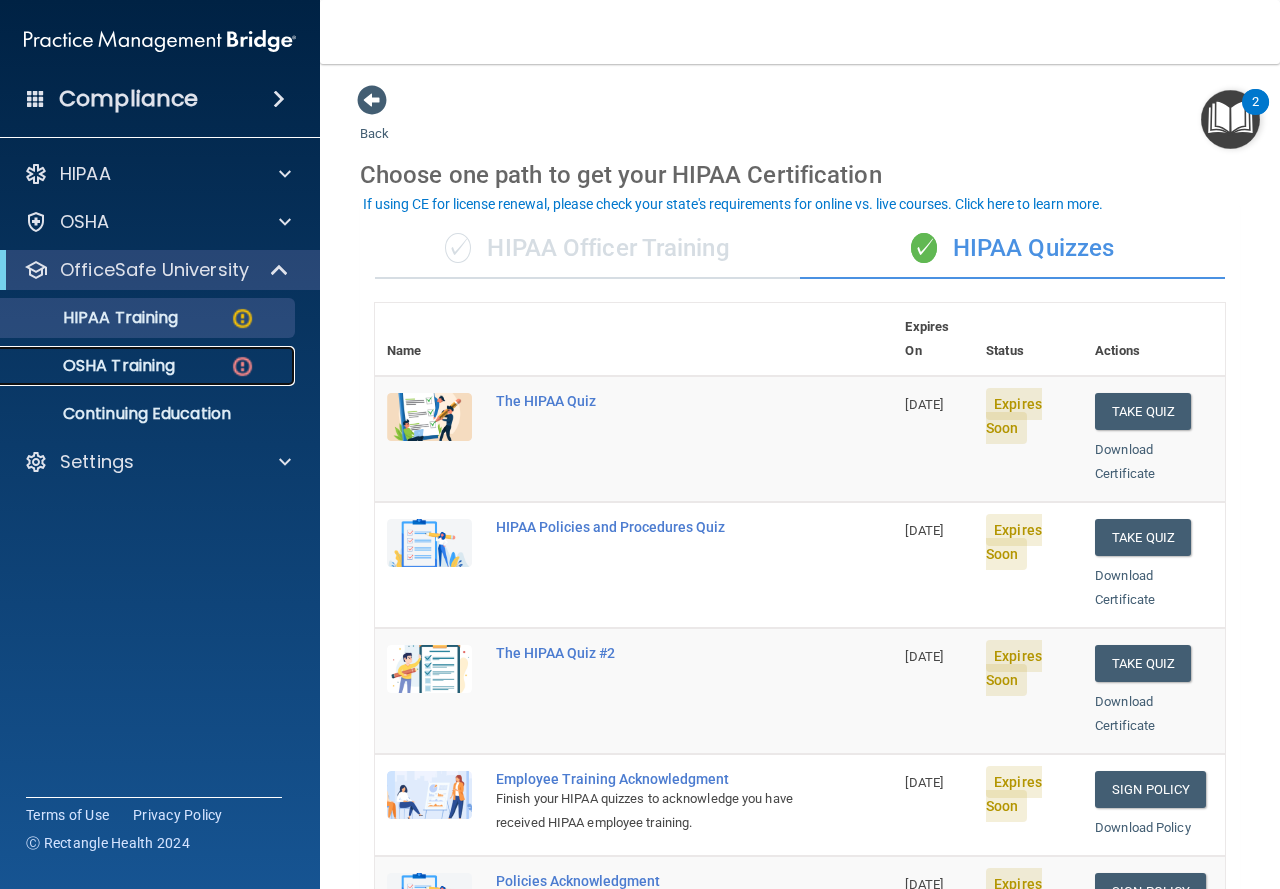 click on "OSHA Training" at bounding box center (137, 366) 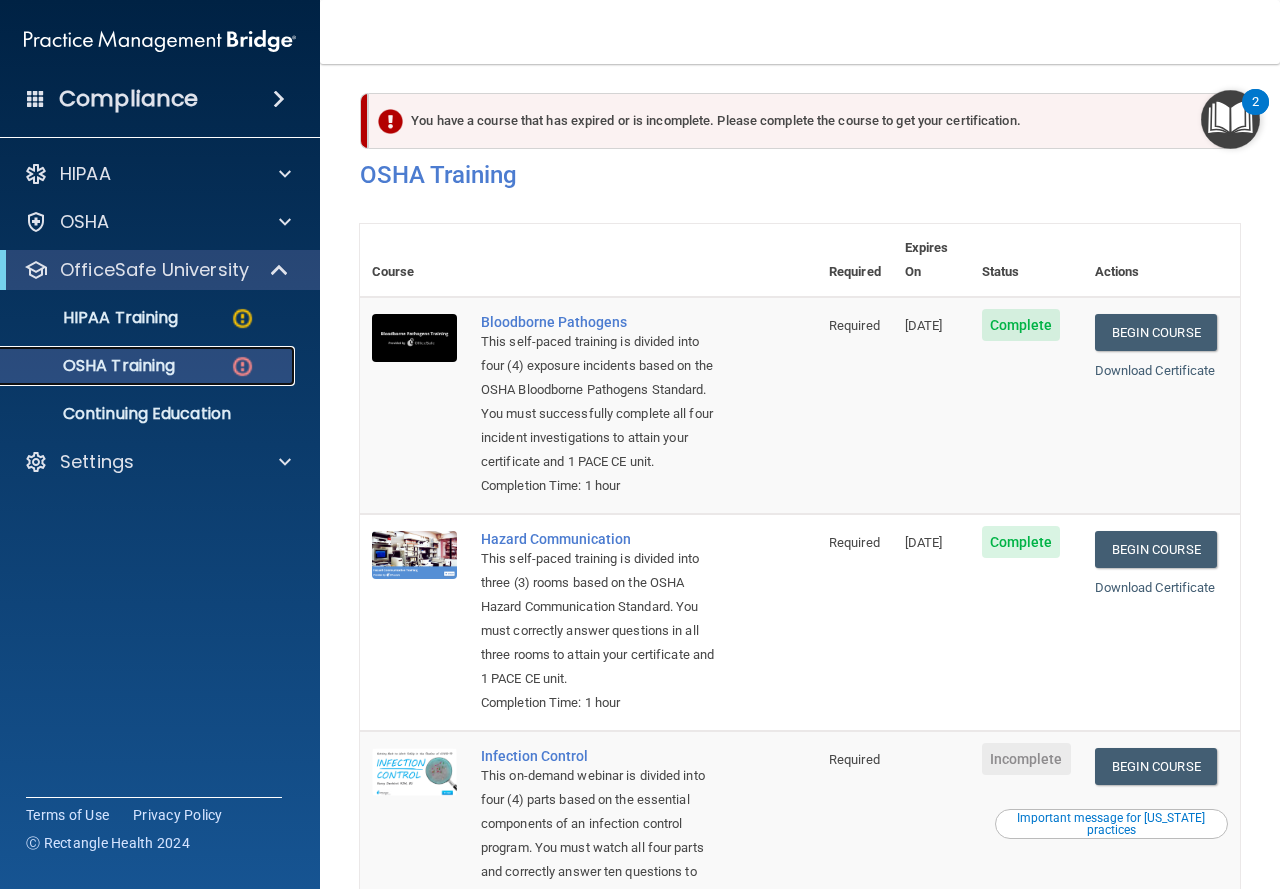 scroll, scrollTop: 0, scrollLeft: 0, axis: both 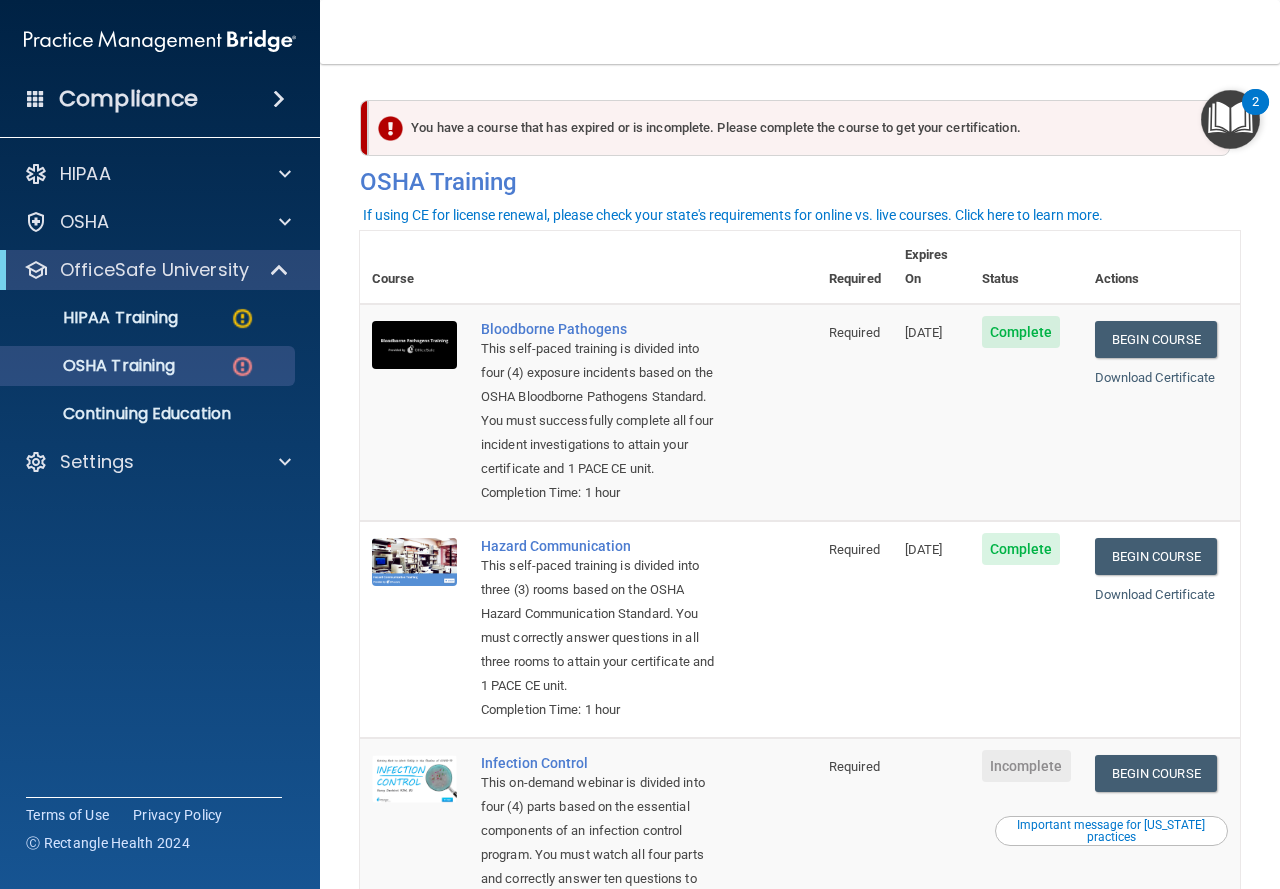 click on "Begin Course       Download Certificate" at bounding box center (1161, 412) 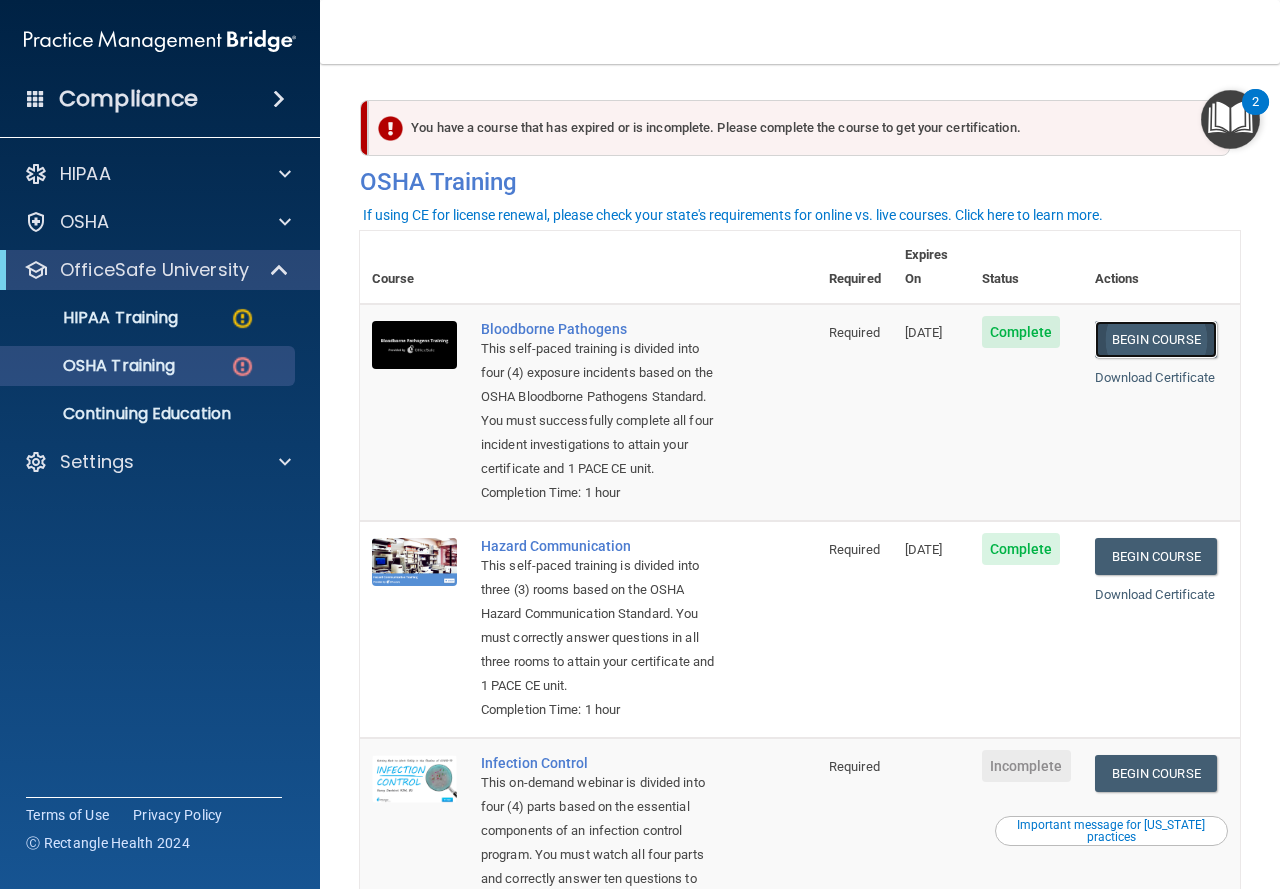 click on "Begin Course" at bounding box center (1156, 339) 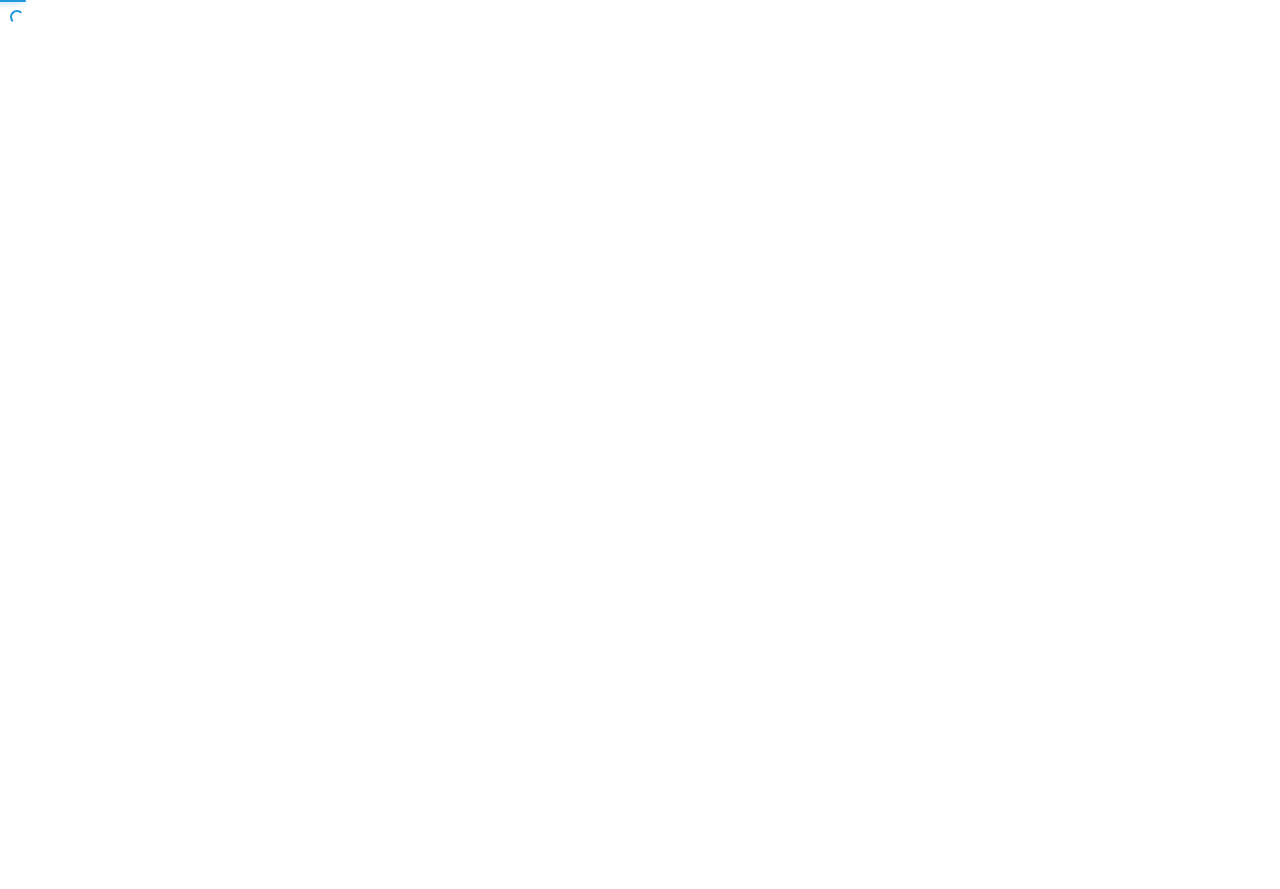 scroll, scrollTop: 0, scrollLeft: 0, axis: both 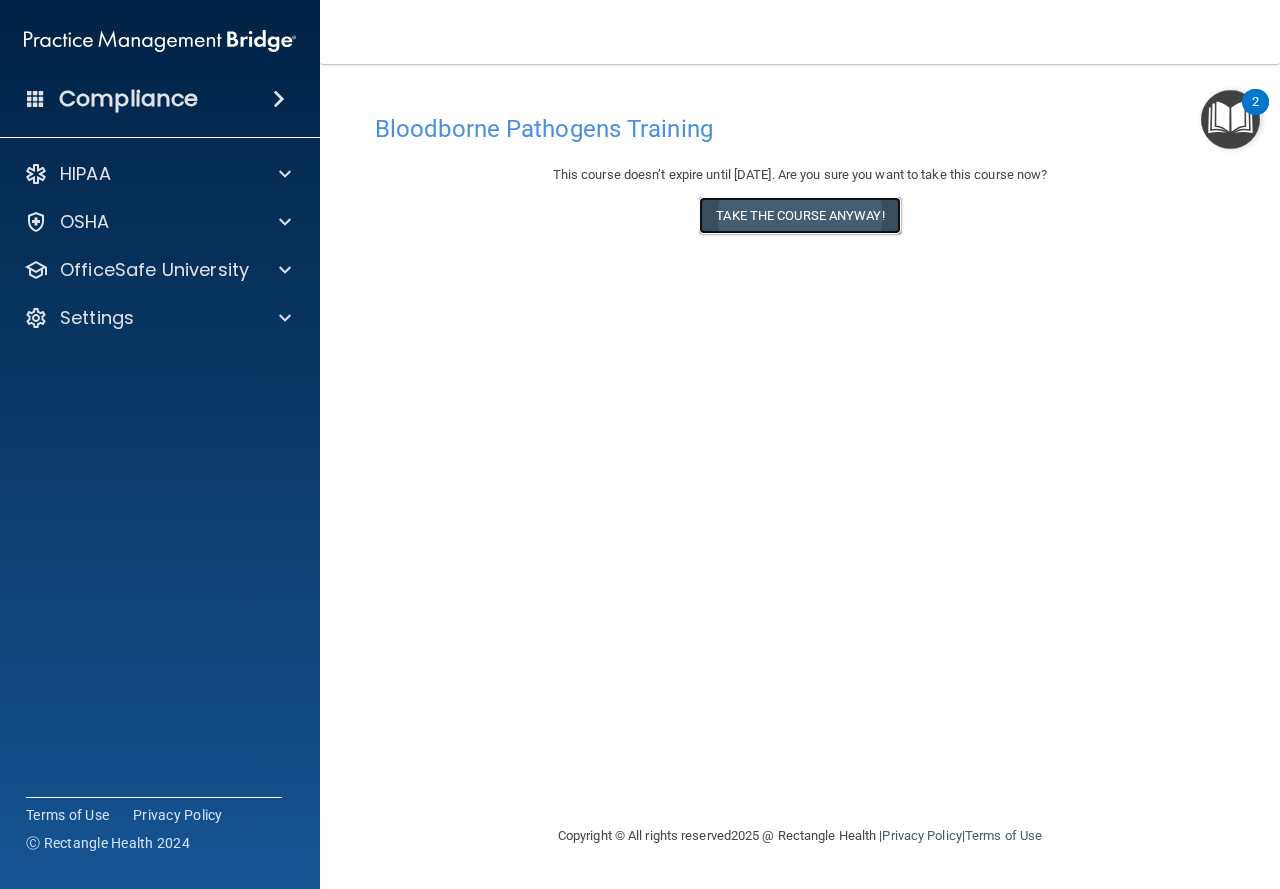 click on "Take the course anyway!" at bounding box center [799, 215] 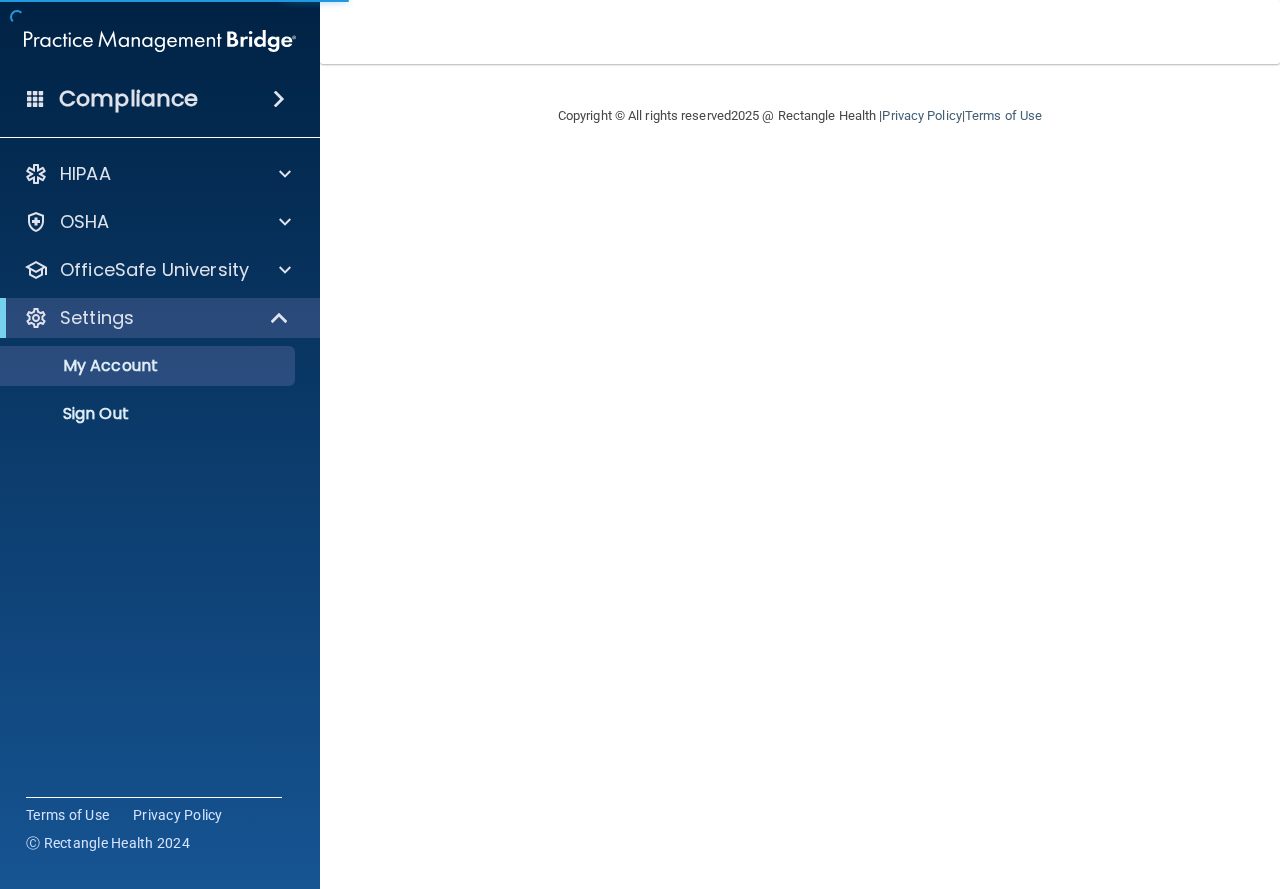 scroll, scrollTop: 0, scrollLeft: 0, axis: both 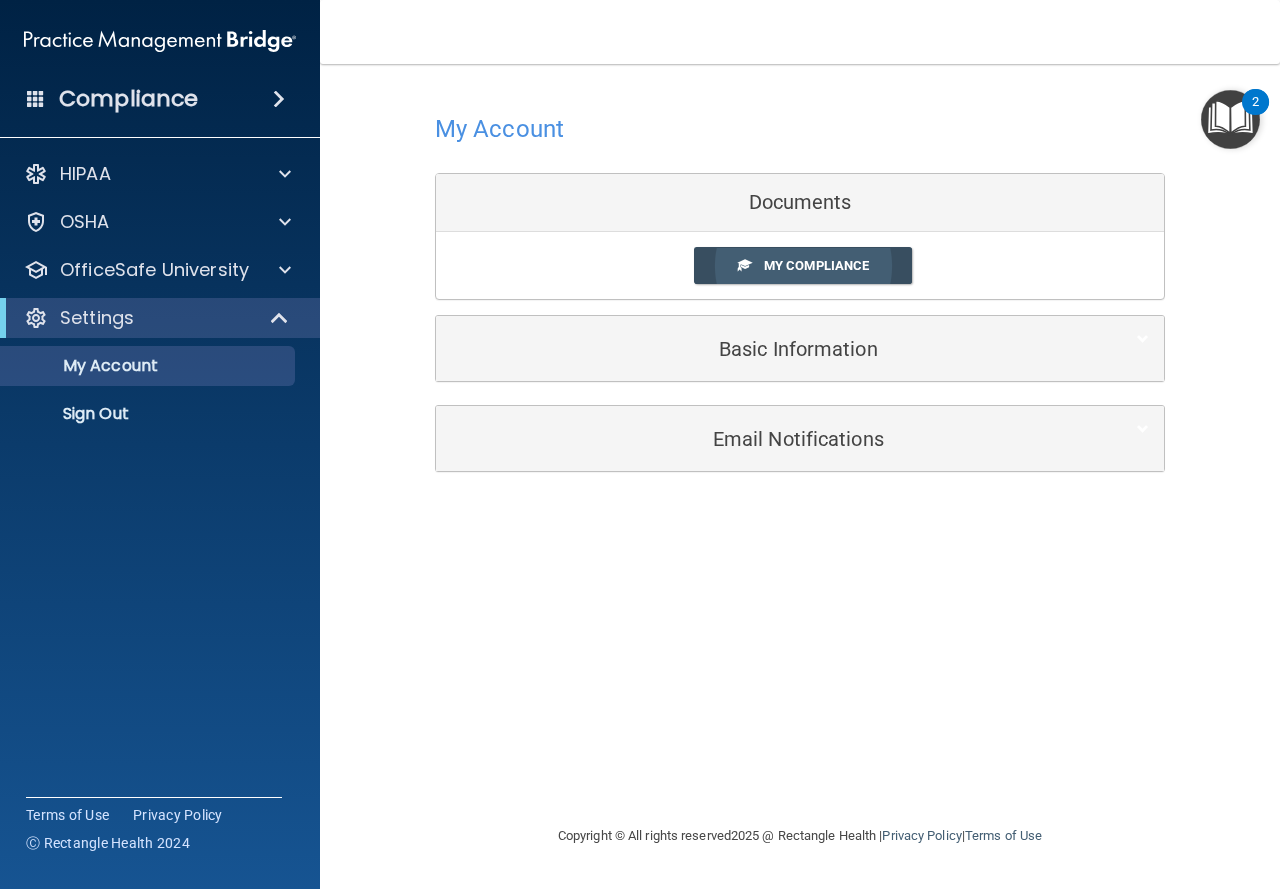 click on "My Compliance" at bounding box center (803, 265) 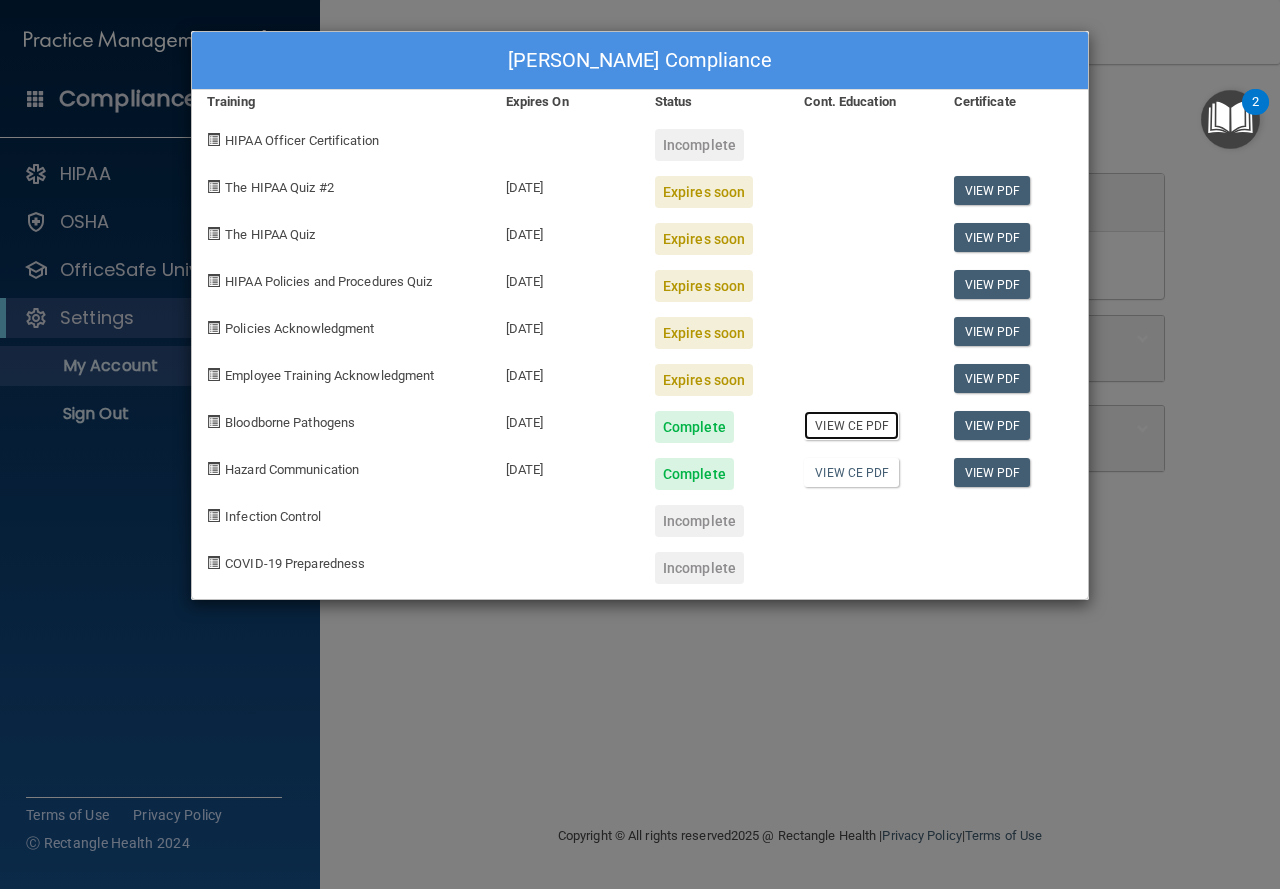 click on "View CE PDF" at bounding box center [851, 425] 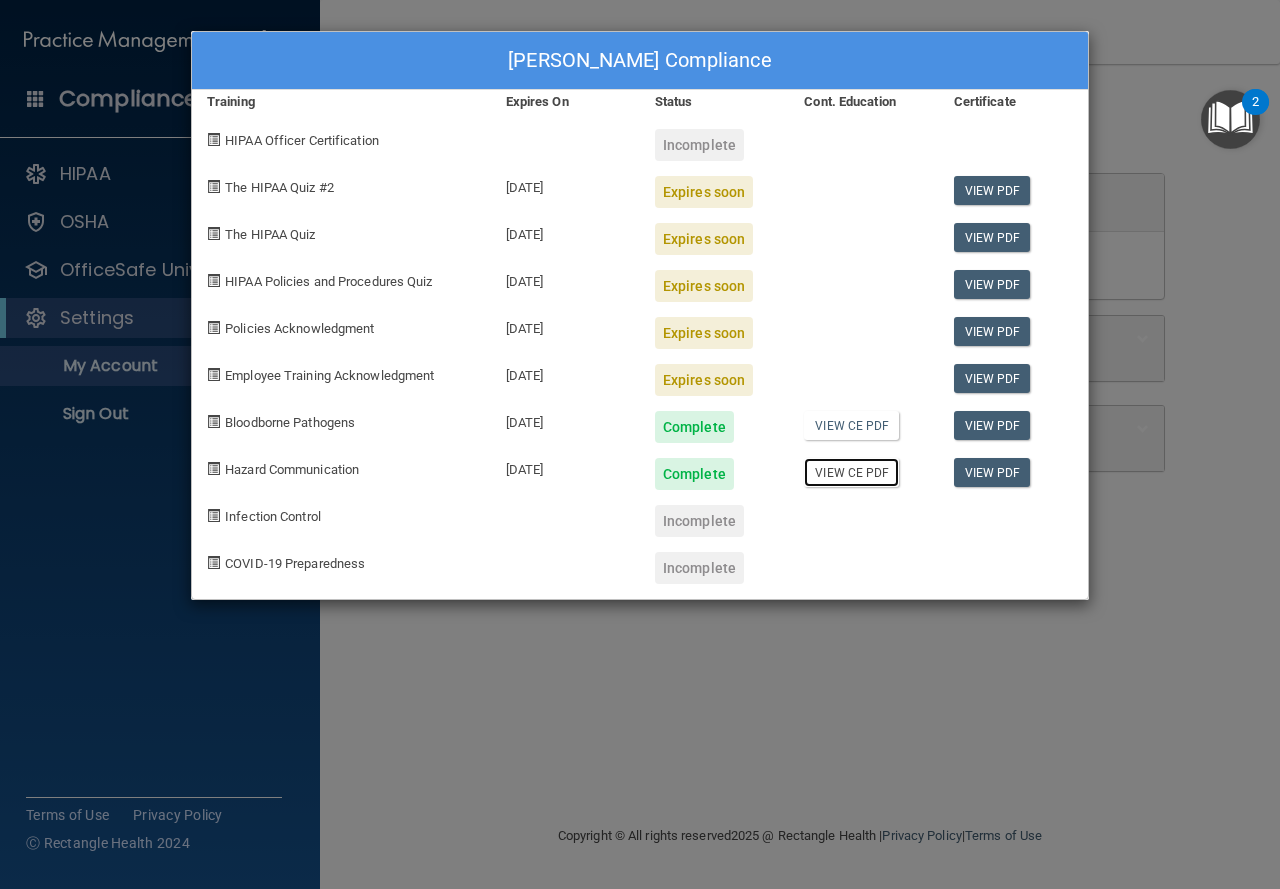 click on "View CE PDF" at bounding box center [851, 472] 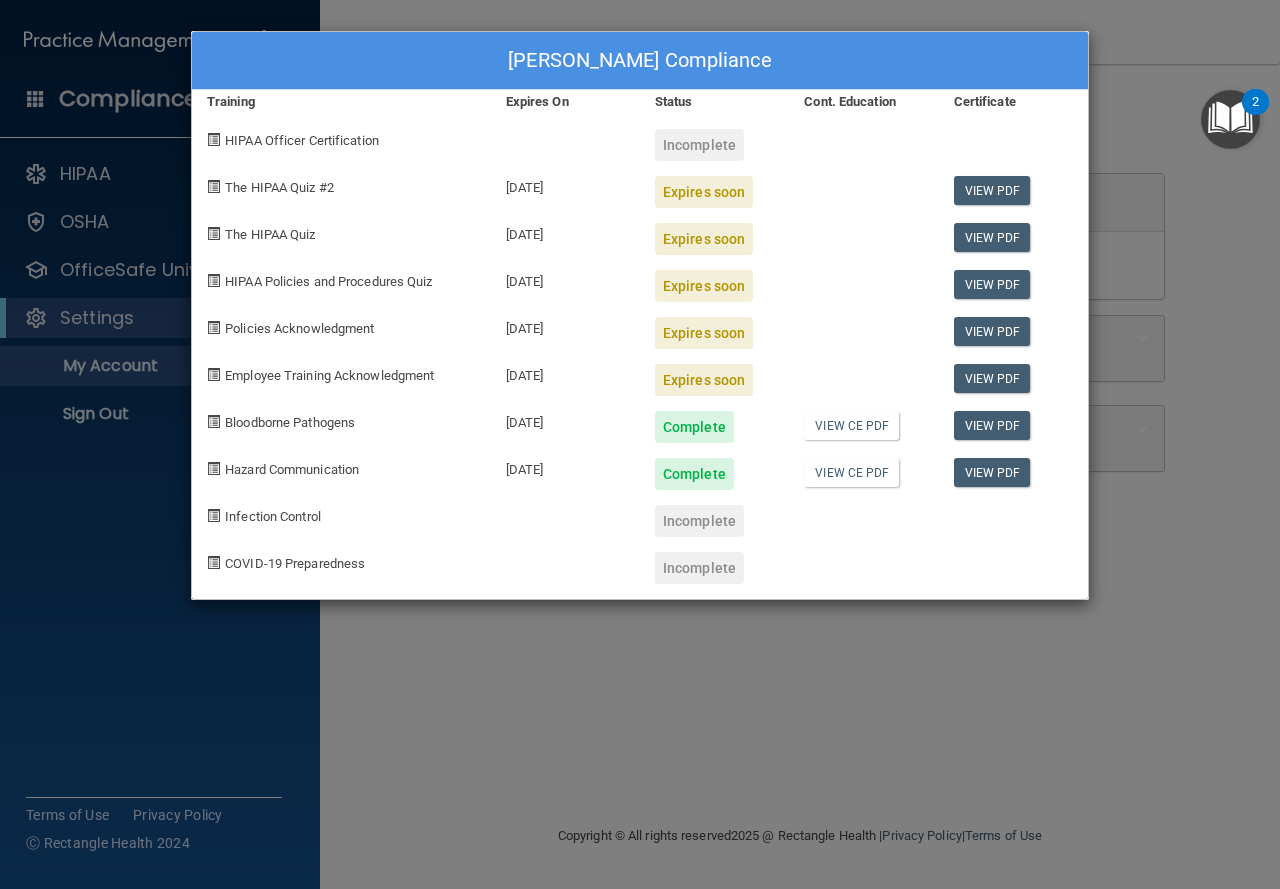 click on "[PERSON_NAME] Compliance      Training   Expires On   Status   Cont. Education   Certificate         HIPAA Officer Certification             Incomplete                      The HIPAA Quiz #2      [DATE]       Expires soon              View PDF         The HIPAA Quiz      [DATE]       Expires soon              View PDF         HIPAA Policies and Procedures Quiz      [DATE]       Expires soon              View PDF         Policies Acknowledgment      [DATE]       Expires soon              View PDF         Employee Training Acknowledgment      [DATE]       Expires soon              View PDF         Bloodborne Pathogens      [DATE]       Complete        View CE PDF       View PDF         Hazard Communication      [DATE]       Complete        View CE PDF       View PDF         Infection Control             Incomplete                      COVID-19 Preparedness             Incomplete" at bounding box center [640, 444] 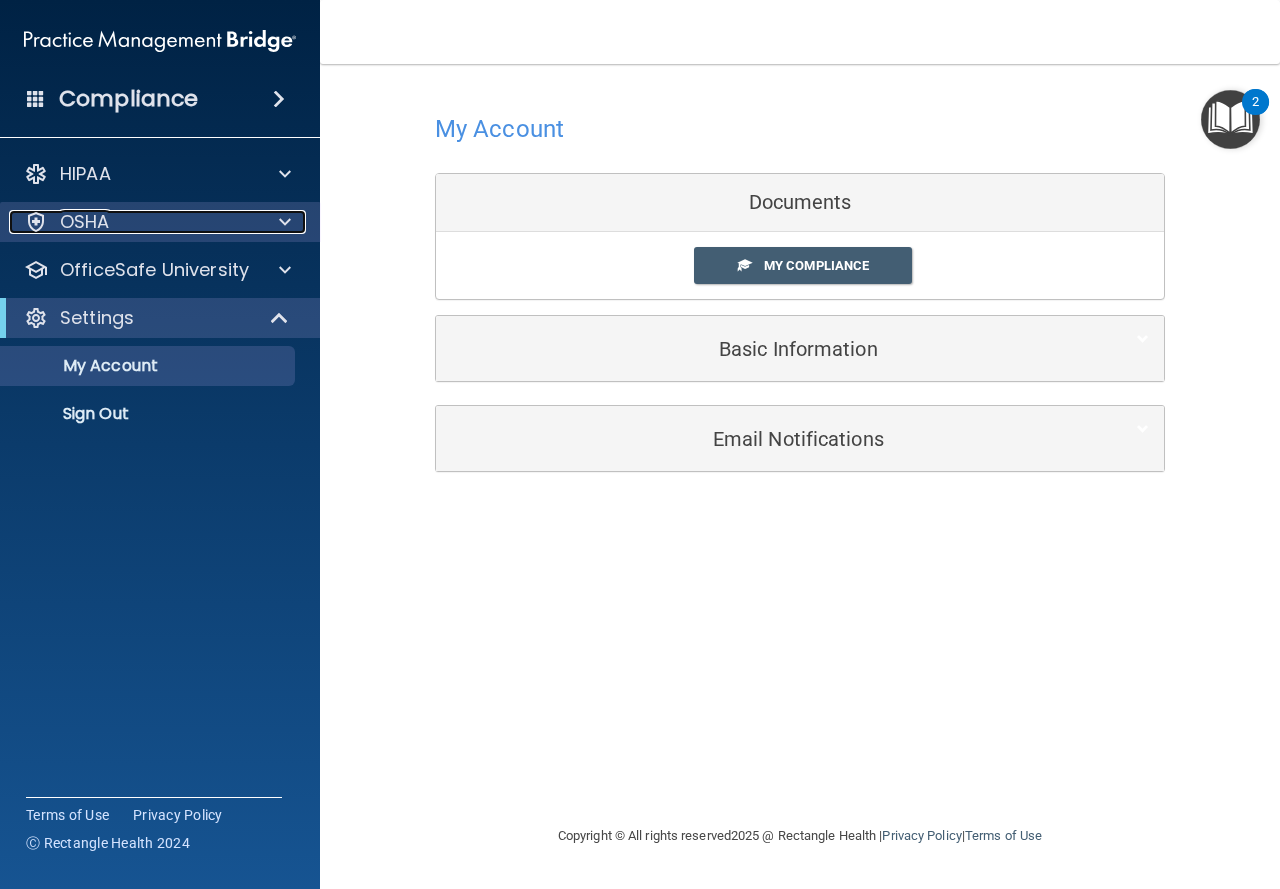 click on "OSHA" at bounding box center [133, 222] 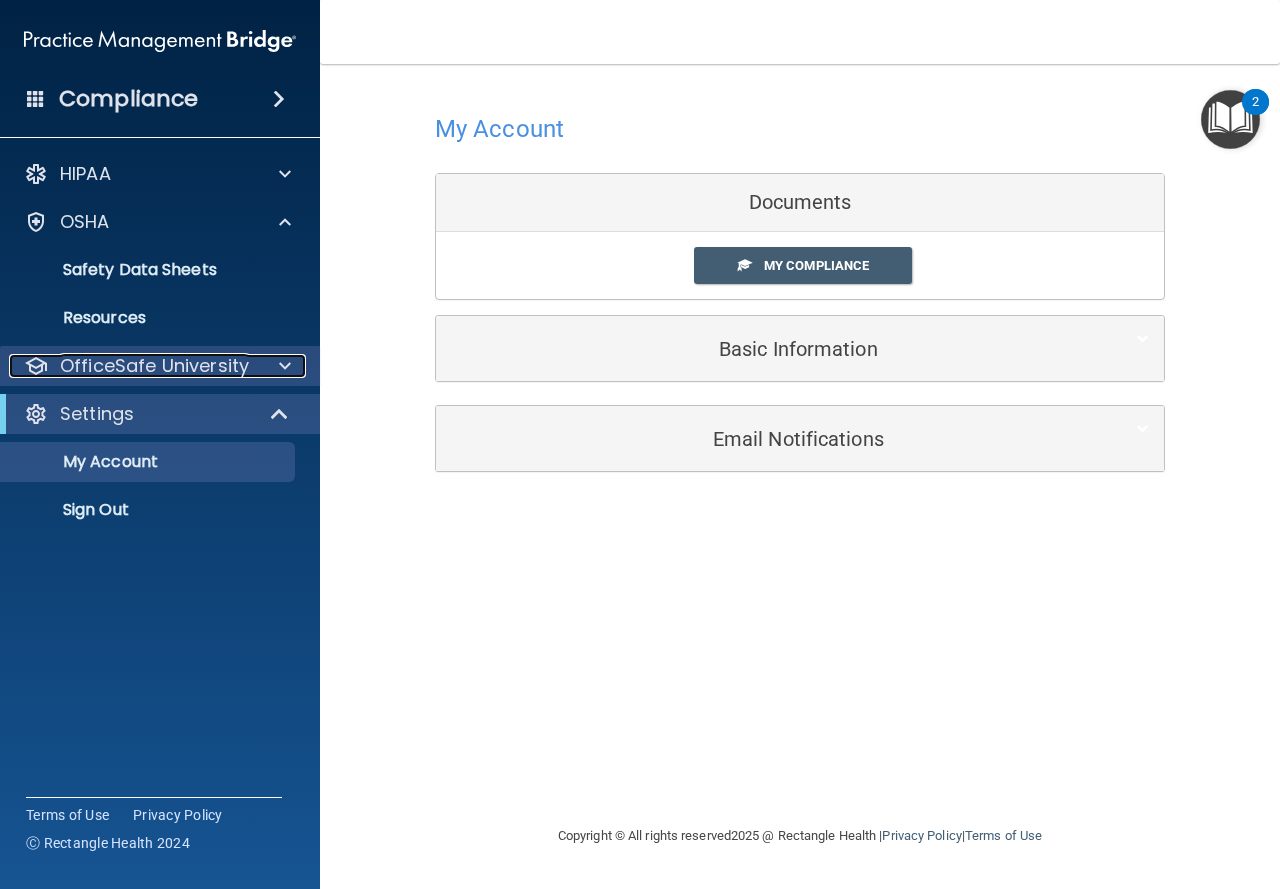 click on "OfficeSafe University" at bounding box center (154, 366) 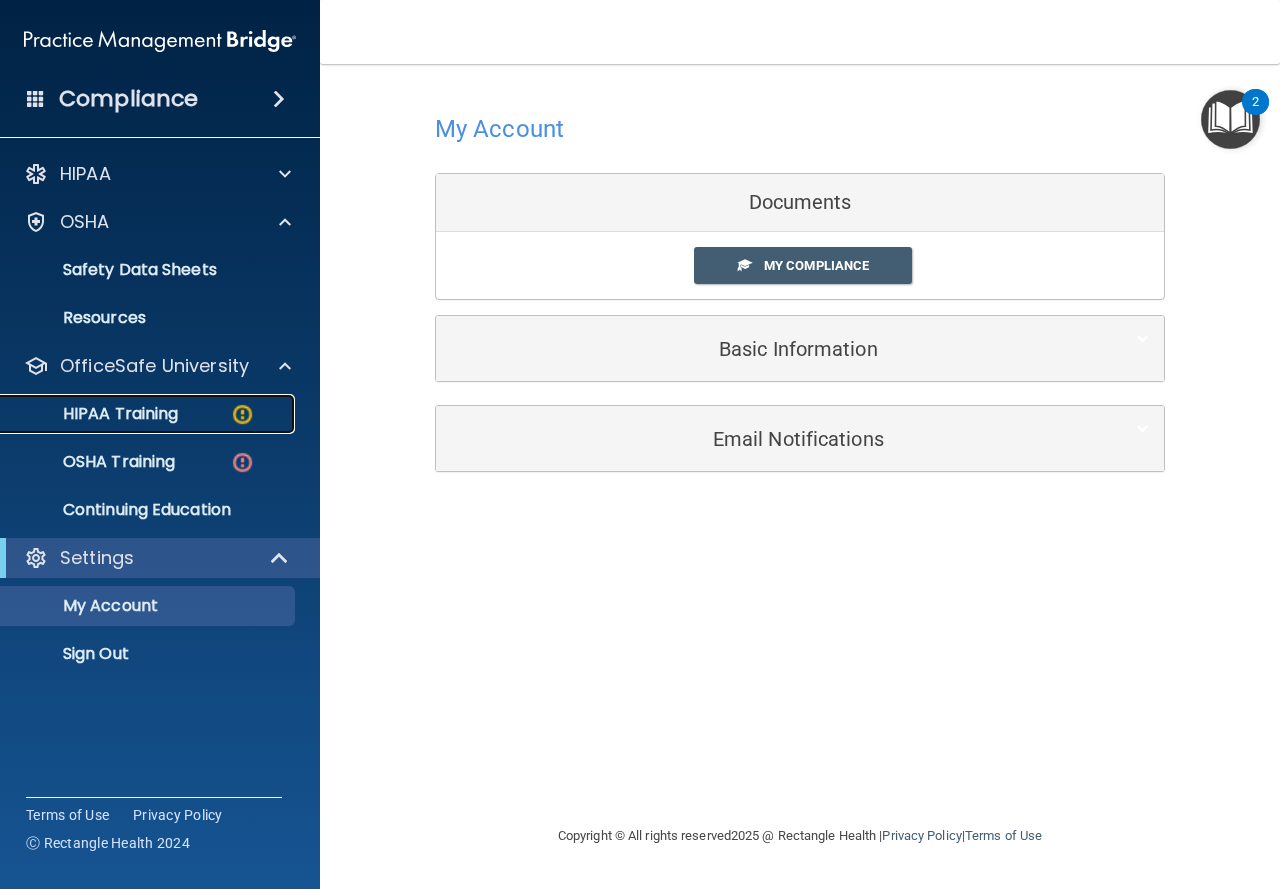 click on "HIPAA Training" at bounding box center [95, 414] 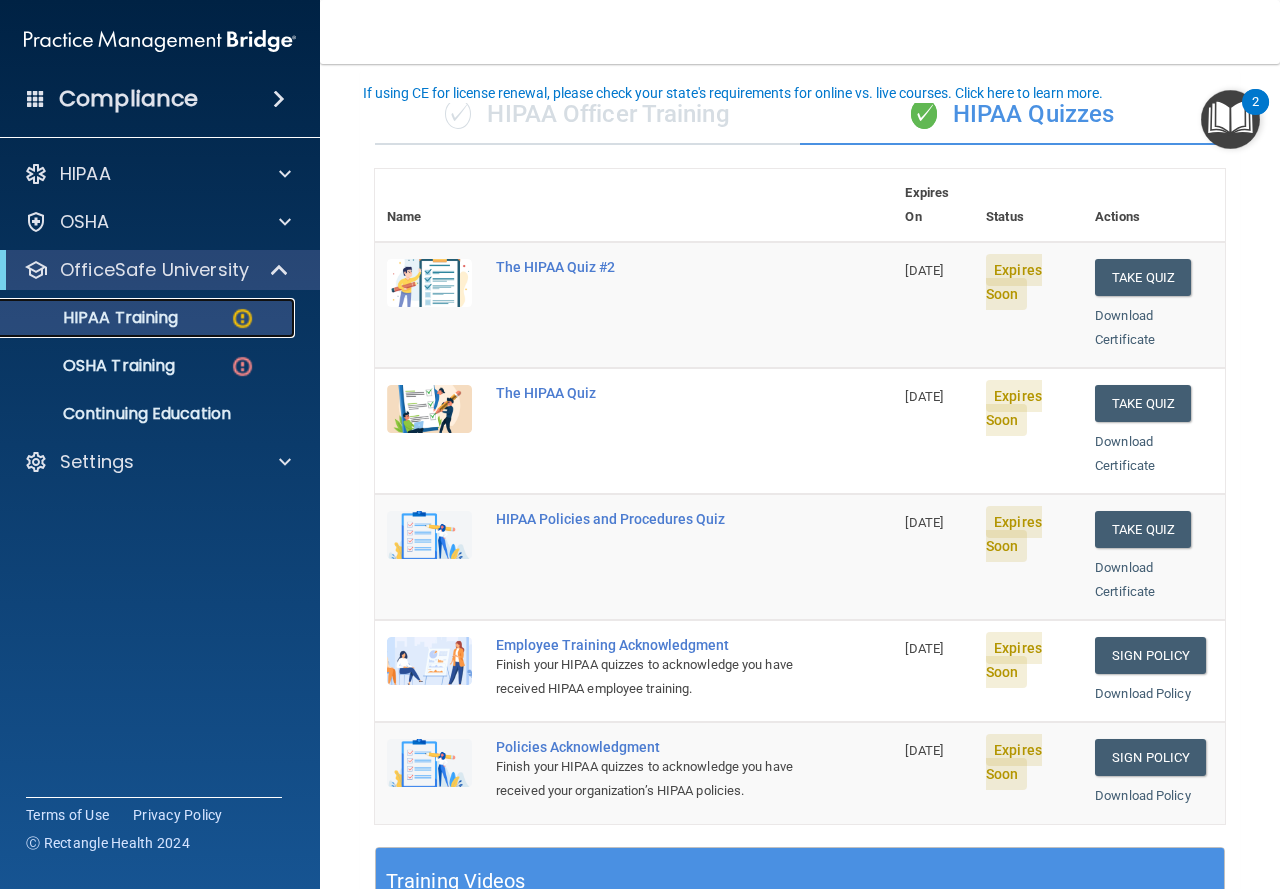scroll, scrollTop: 100, scrollLeft: 0, axis: vertical 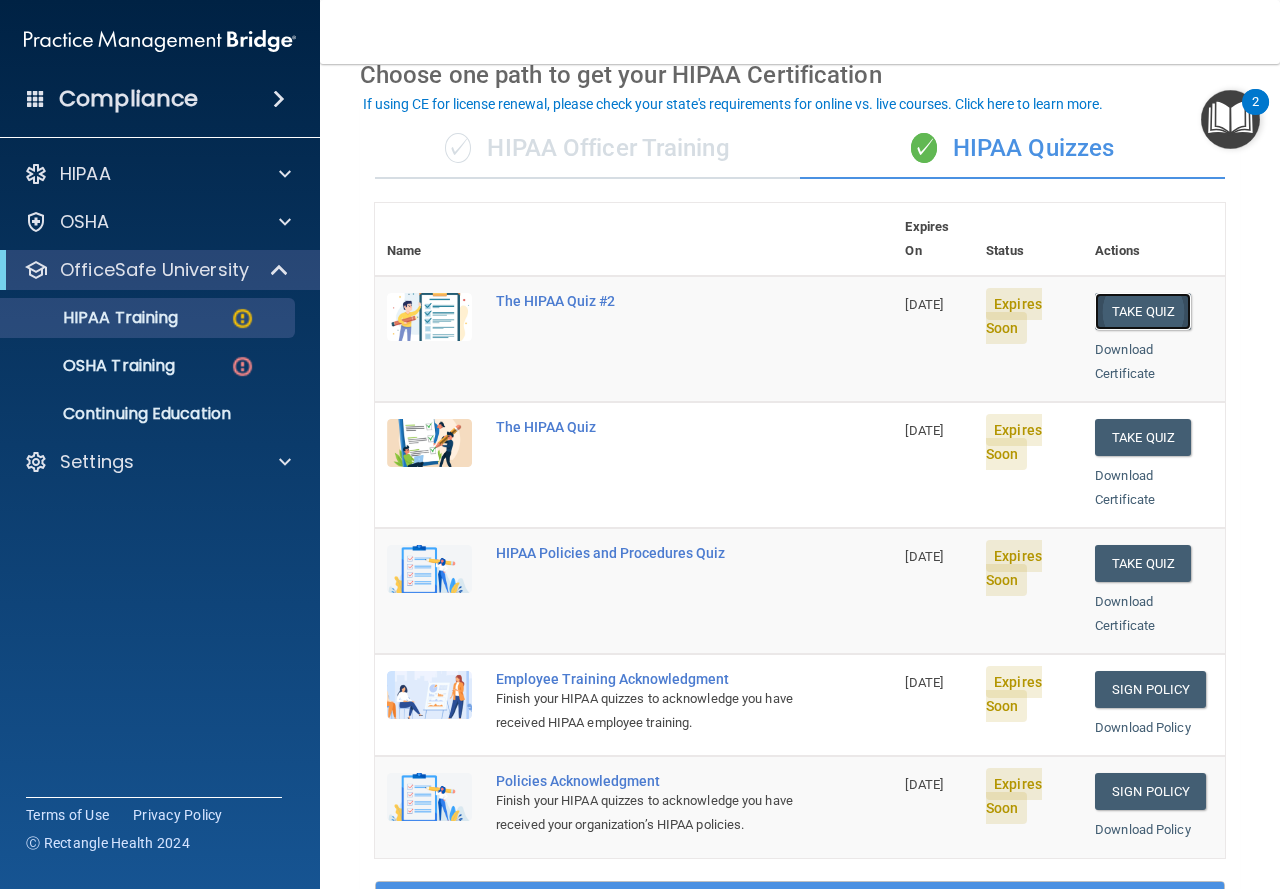 click on "Take Quiz" at bounding box center (1143, 311) 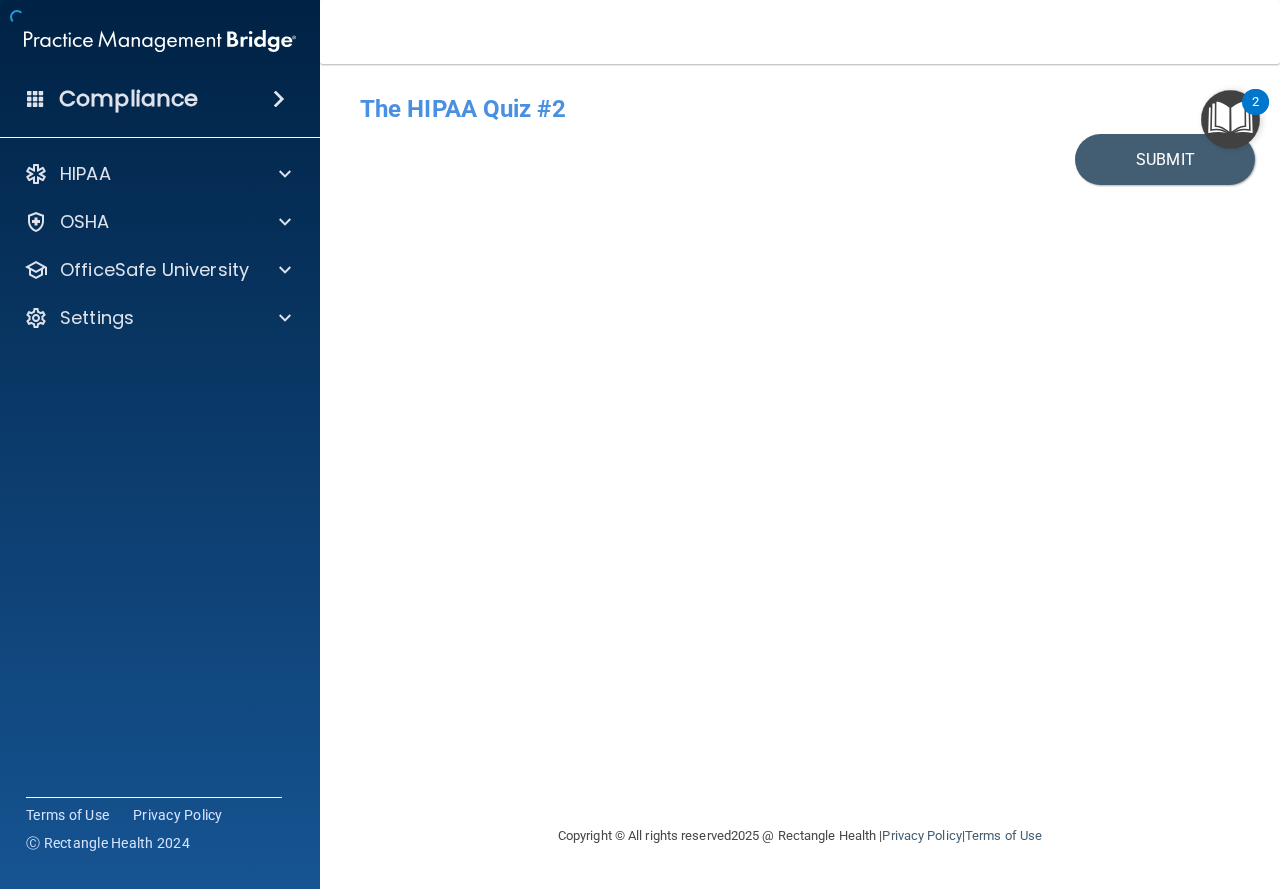 scroll, scrollTop: 0, scrollLeft: 0, axis: both 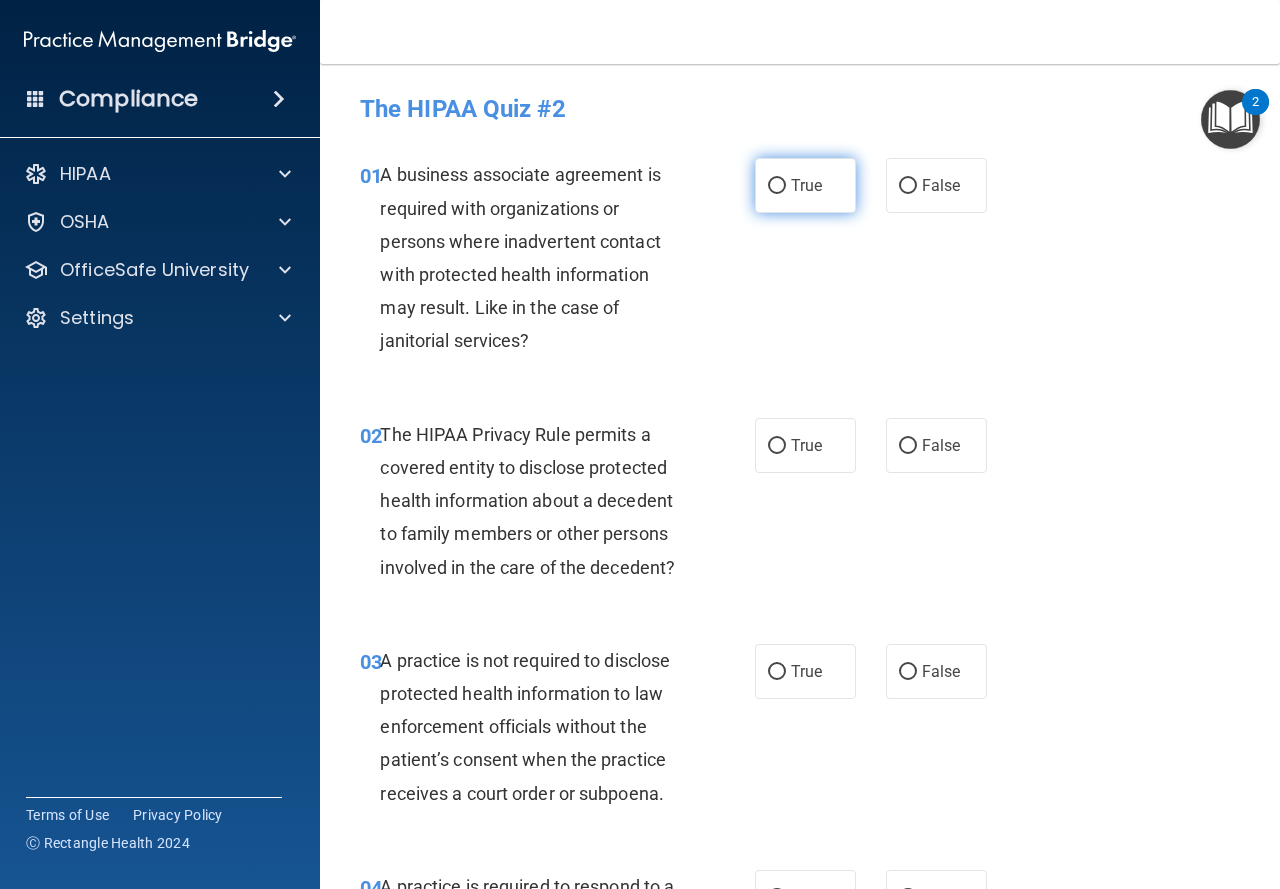 click on "True" at bounding box center (805, 185) 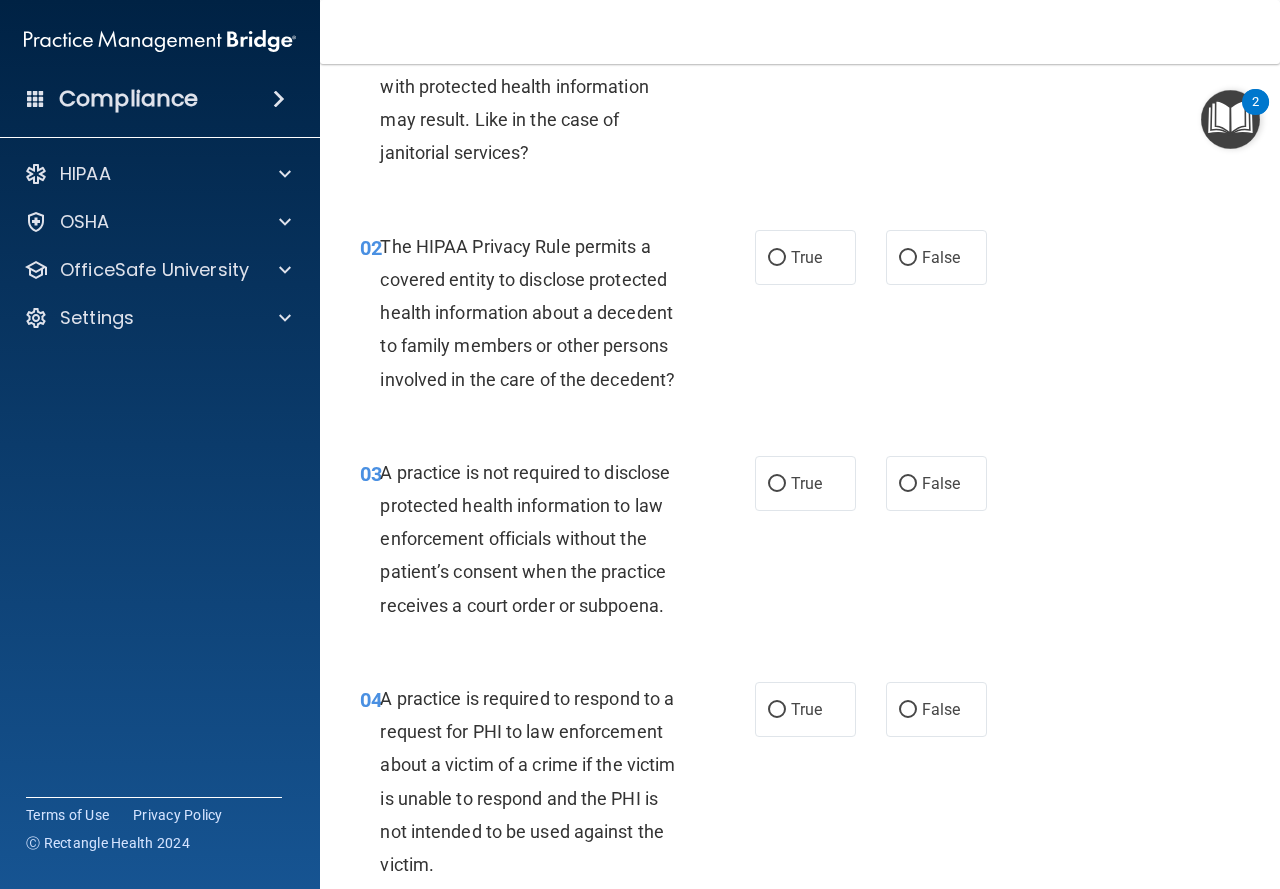 scroll, scrollTop: 200, scrollLeft: 0, axis: vertical 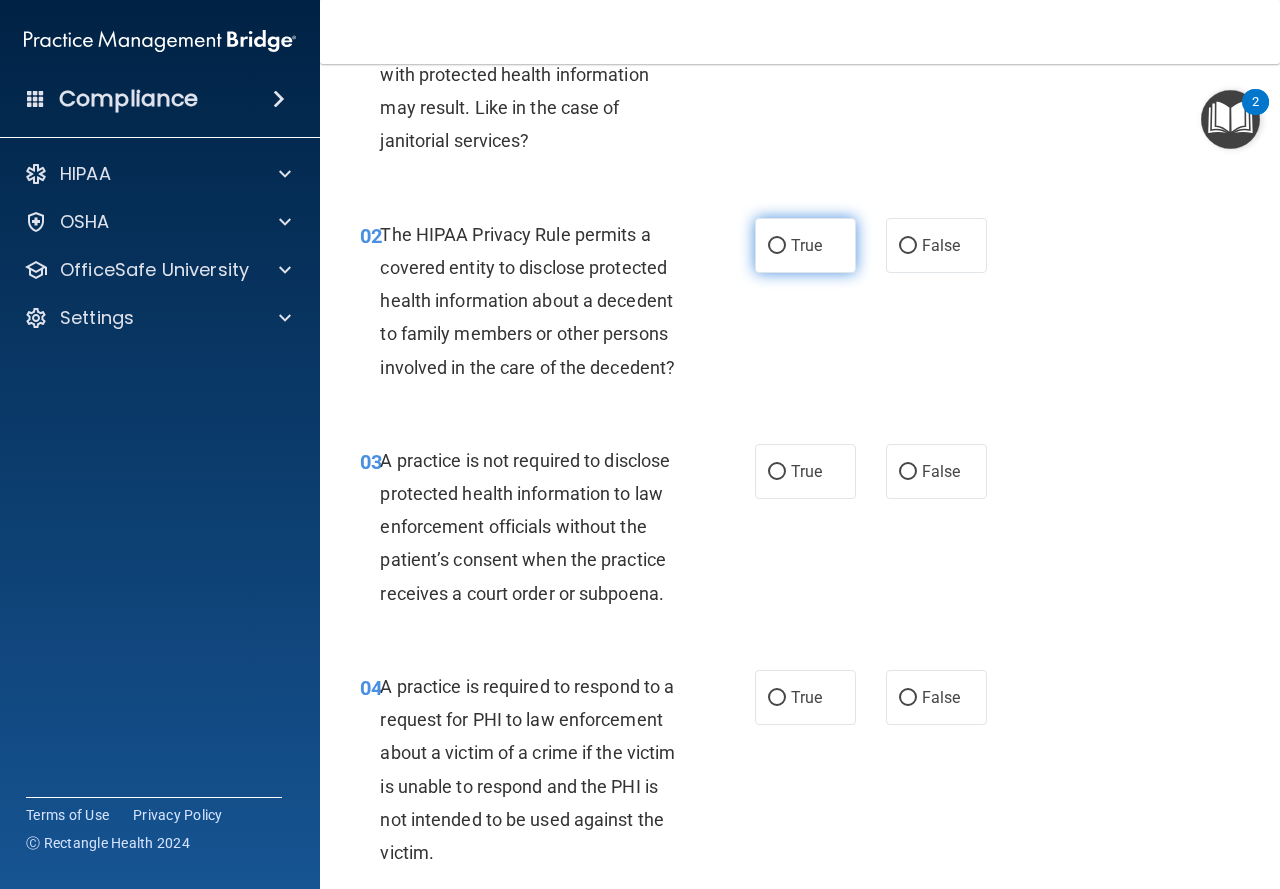 click on "True" at bounding box center [805, 245] 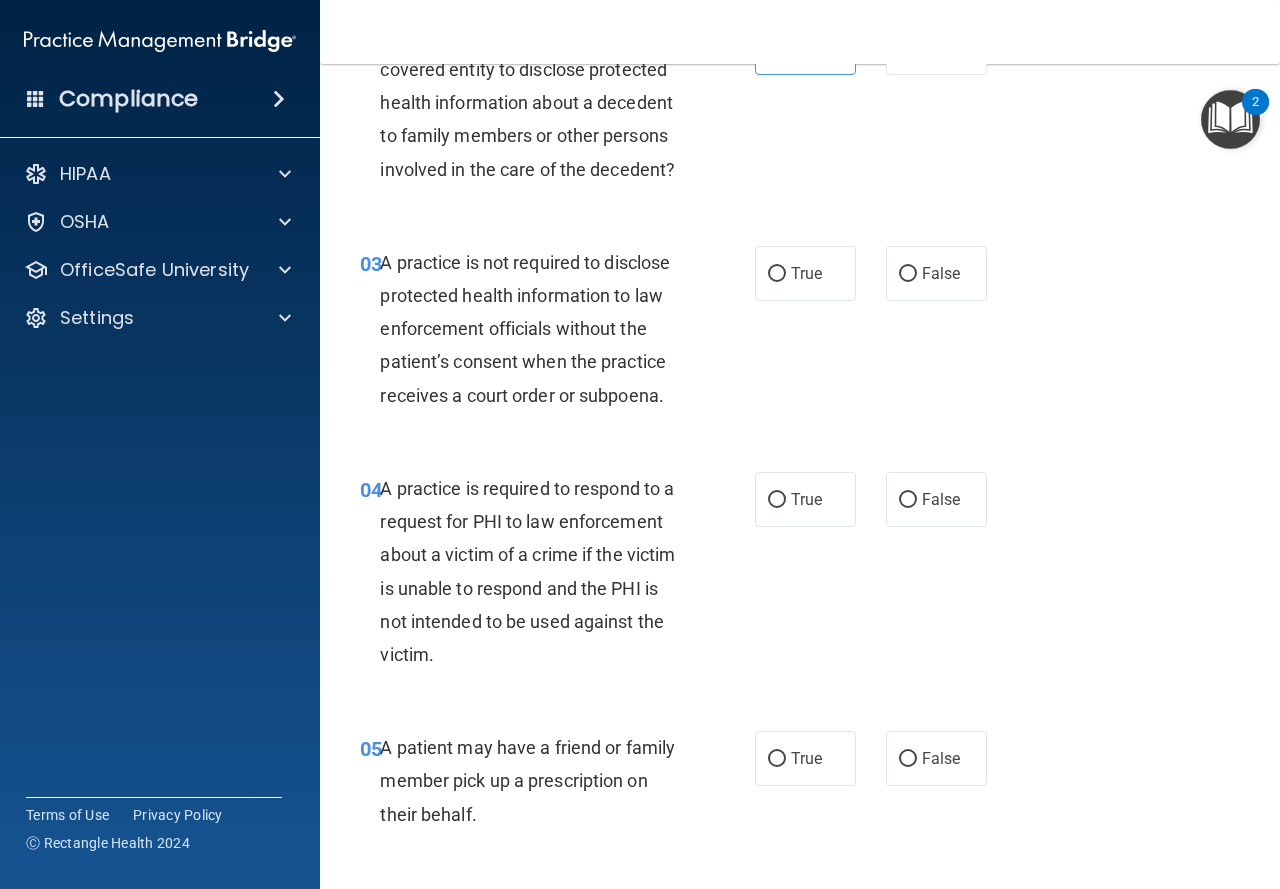 scroll, scrollTop: 400, scrollLeft: 0, axis: vertical 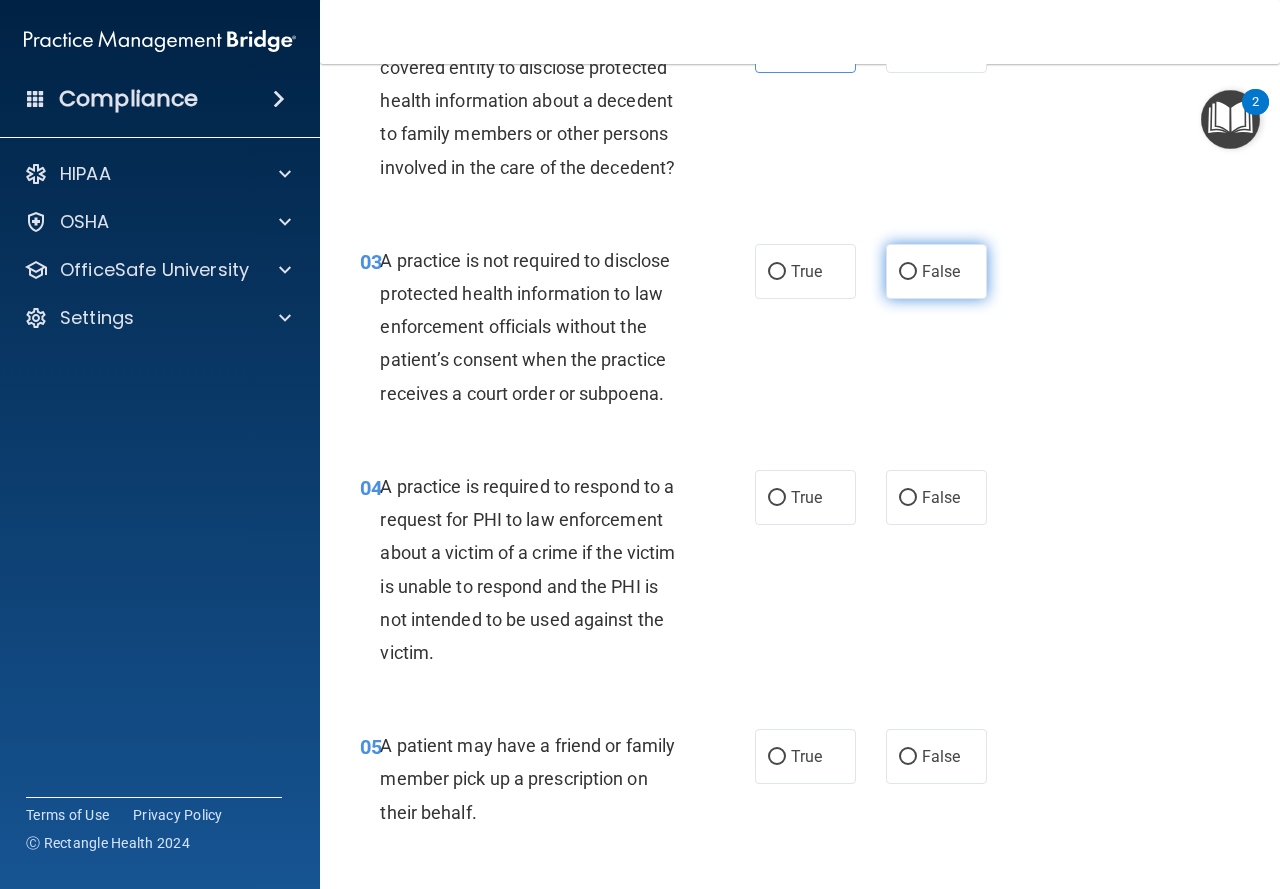 click on "False" at bounding box center [941, 271] 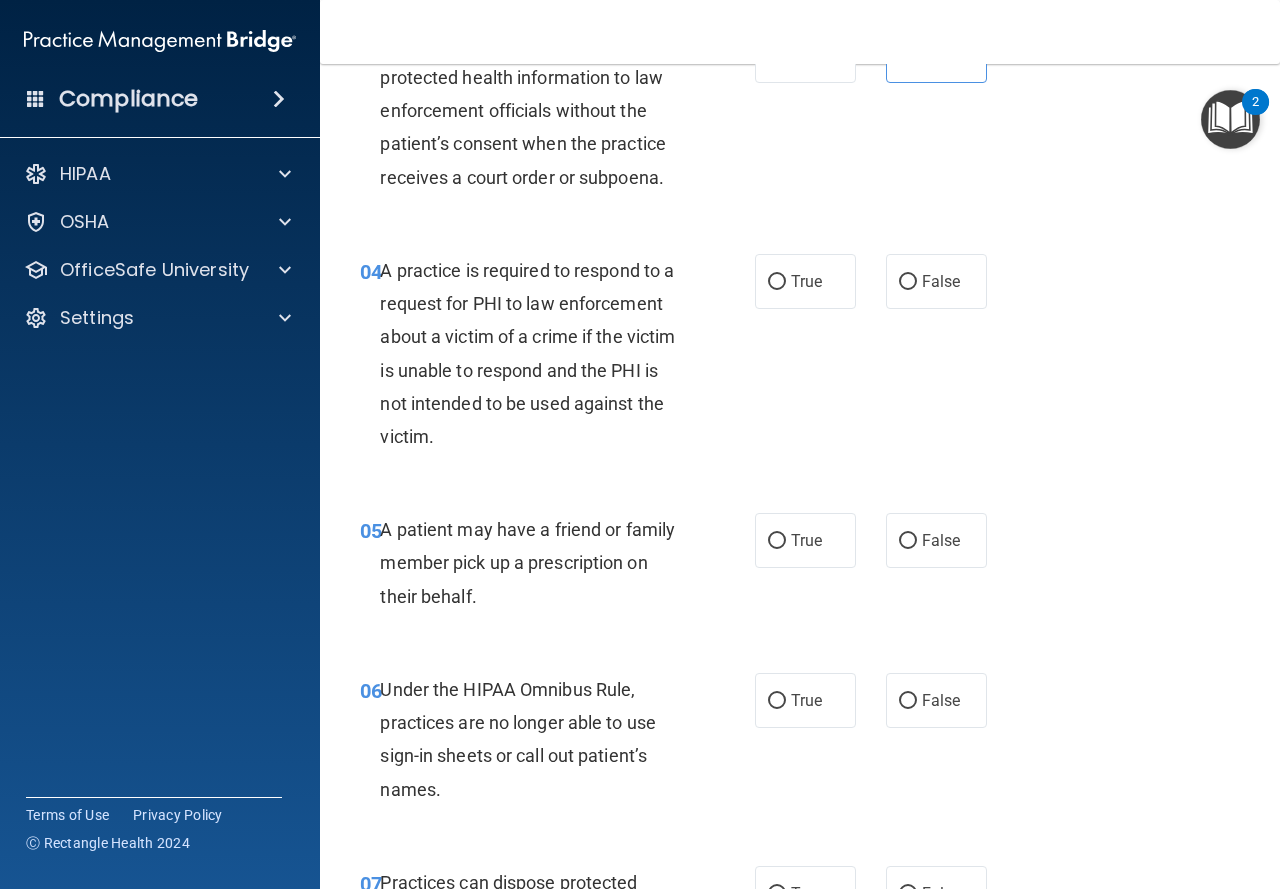 scroll, scrollTop: 700, scrollLeft: 0, axis: vertical 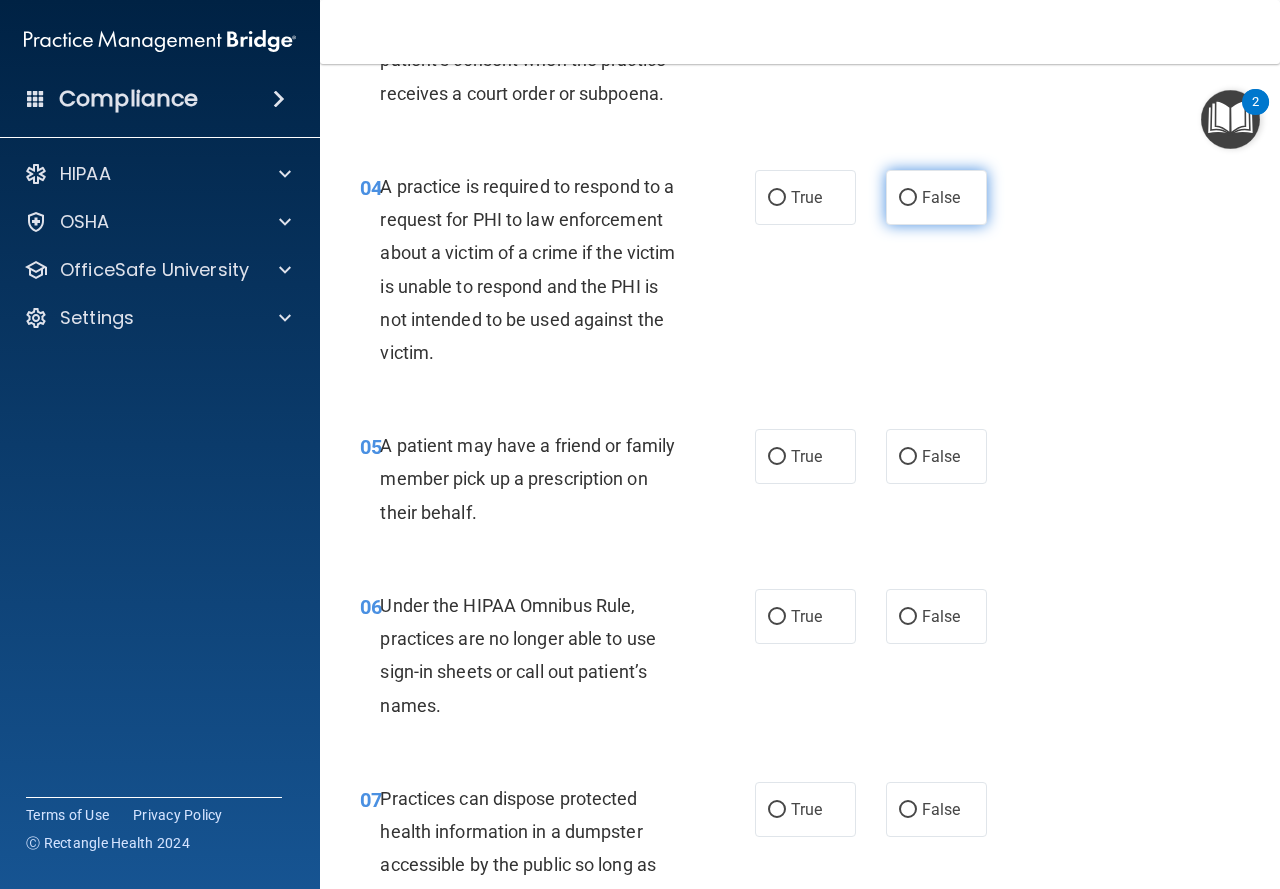 click on "False" at bounding box center (941, 197) 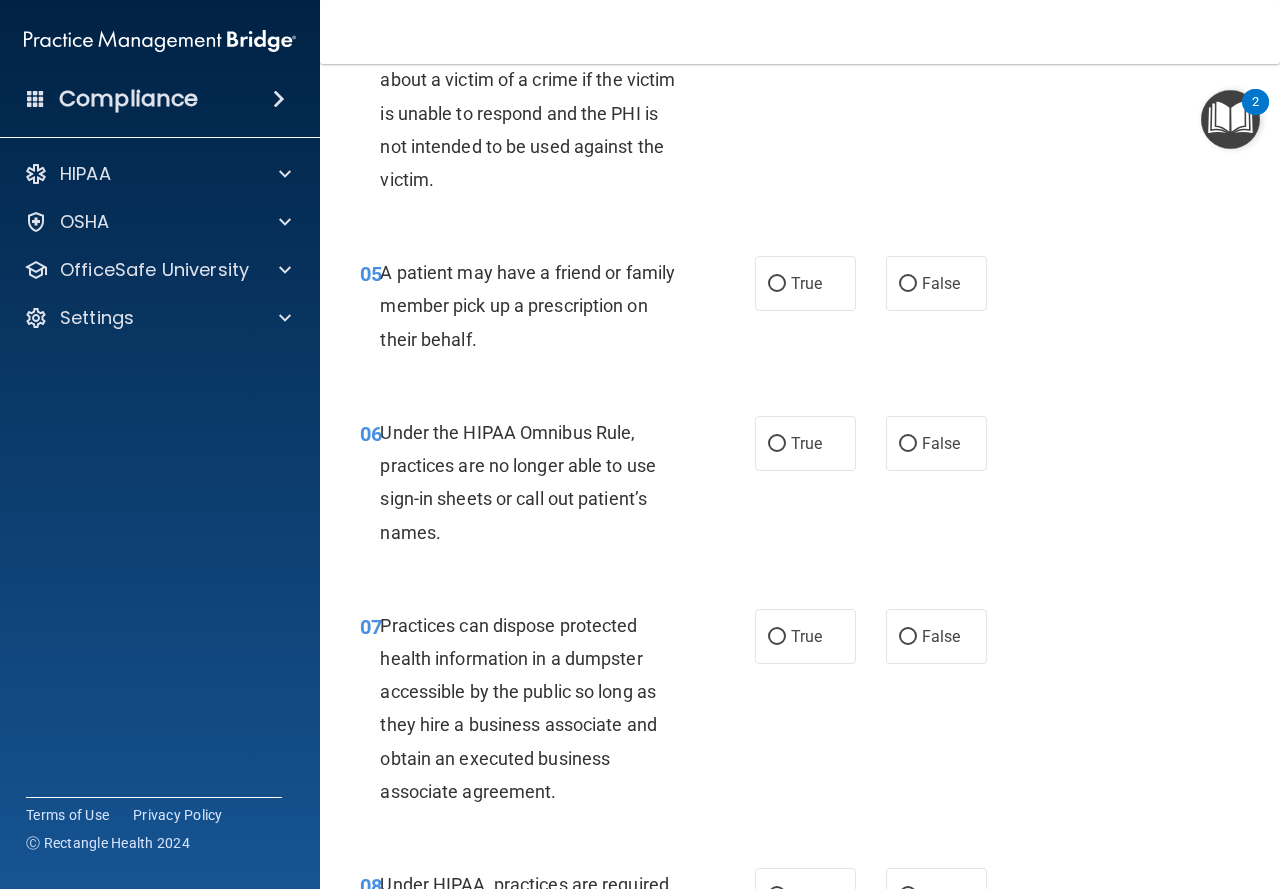 scroll, scrollTop: 900, scrollLeft: 0, axis: vertical 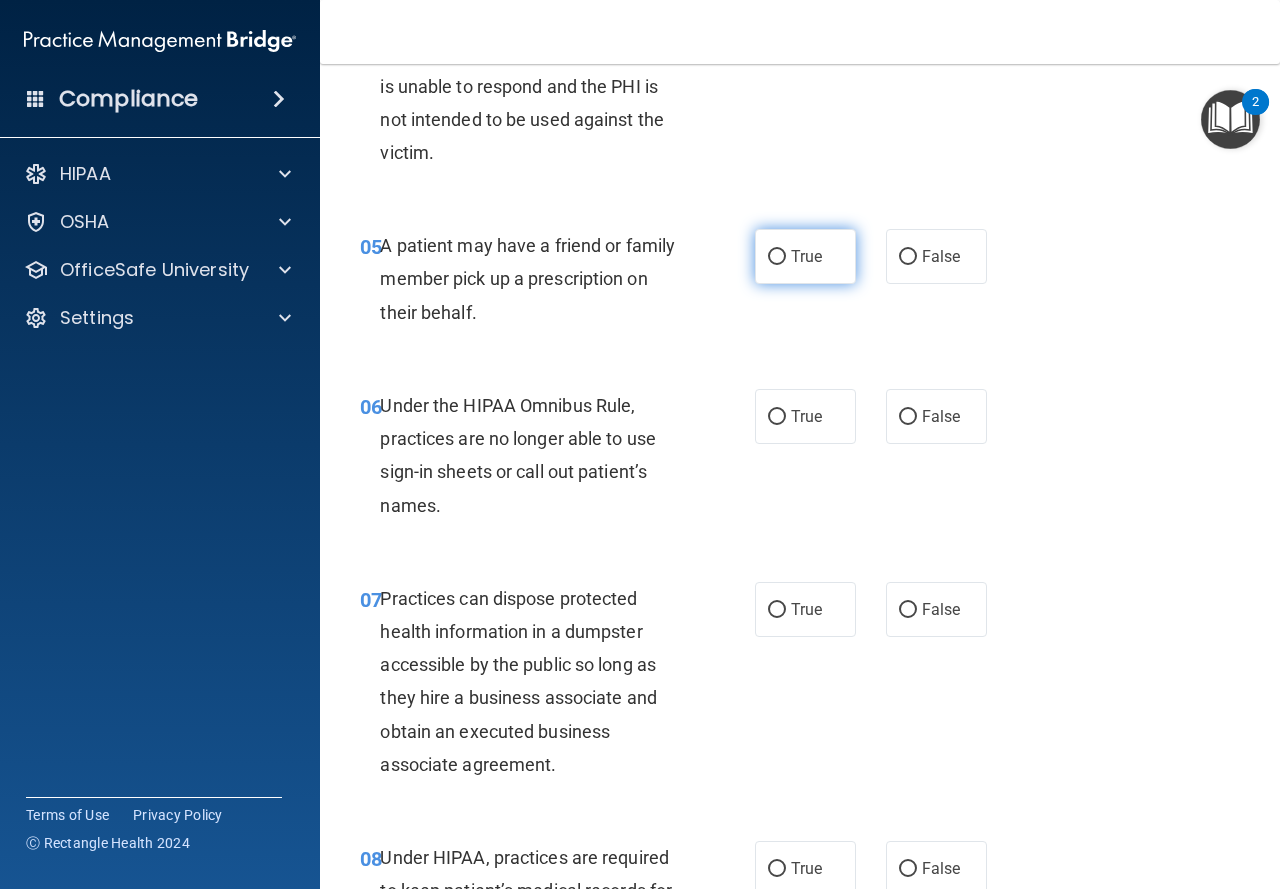 click on "True" at bounding box center (805, 256) 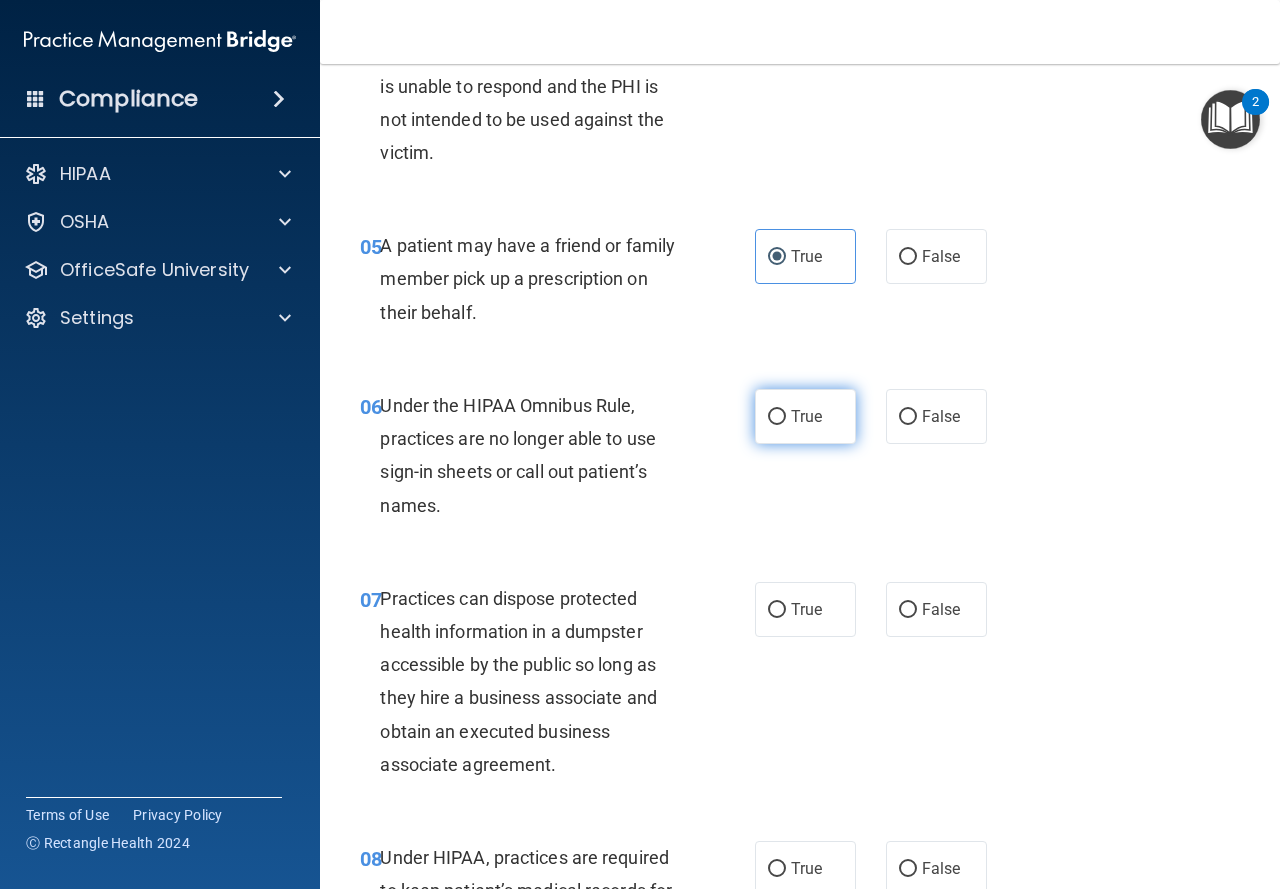 click on "True" at bounding box center [777, 417] 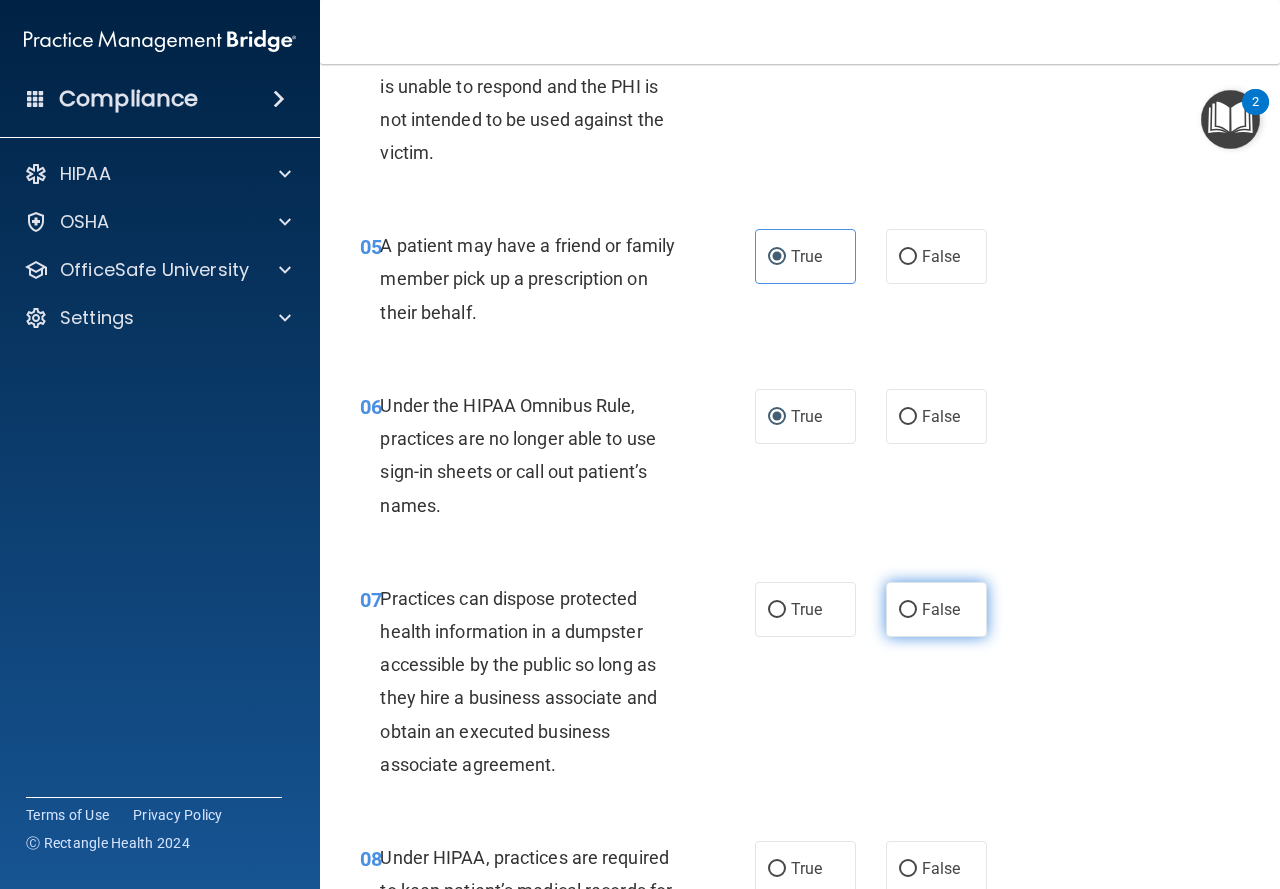 drag, startPoint x: 880, startPoint y: 591, endPoint x: 889, endPoint y: 605, distance: 16.643316 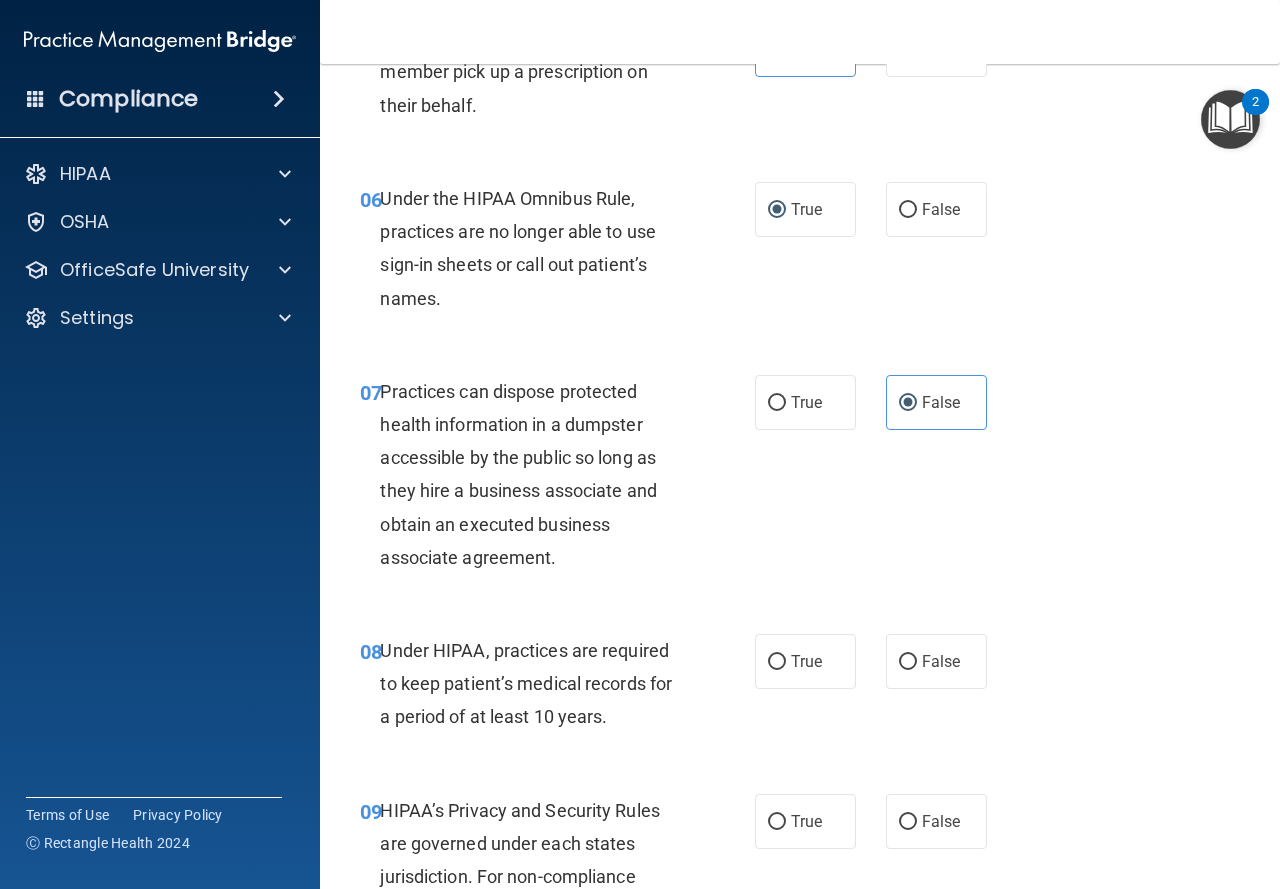 scroll, scrollTop: 1300, scrollLeft: 0, axis: vertical 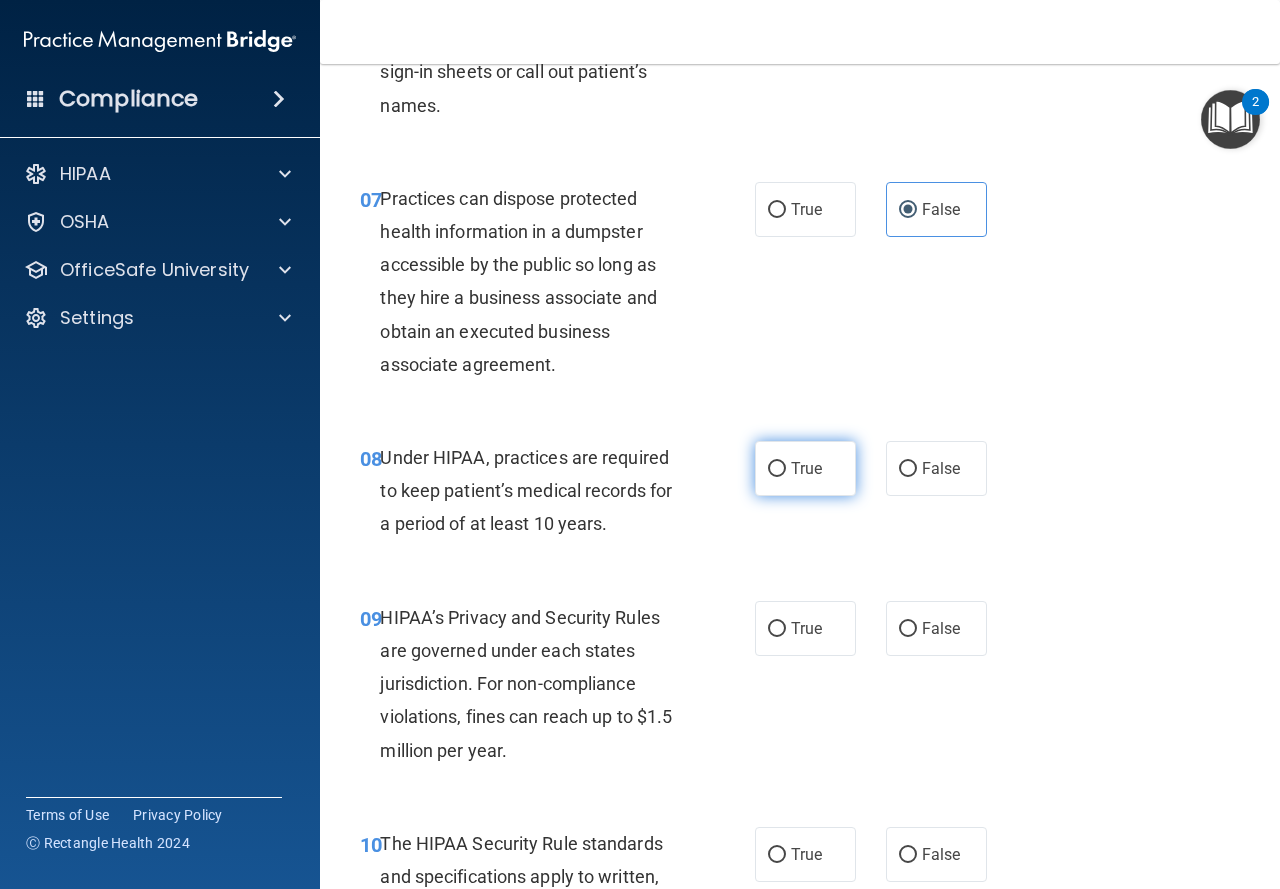 click on "True" at bounding box center (805, 468) 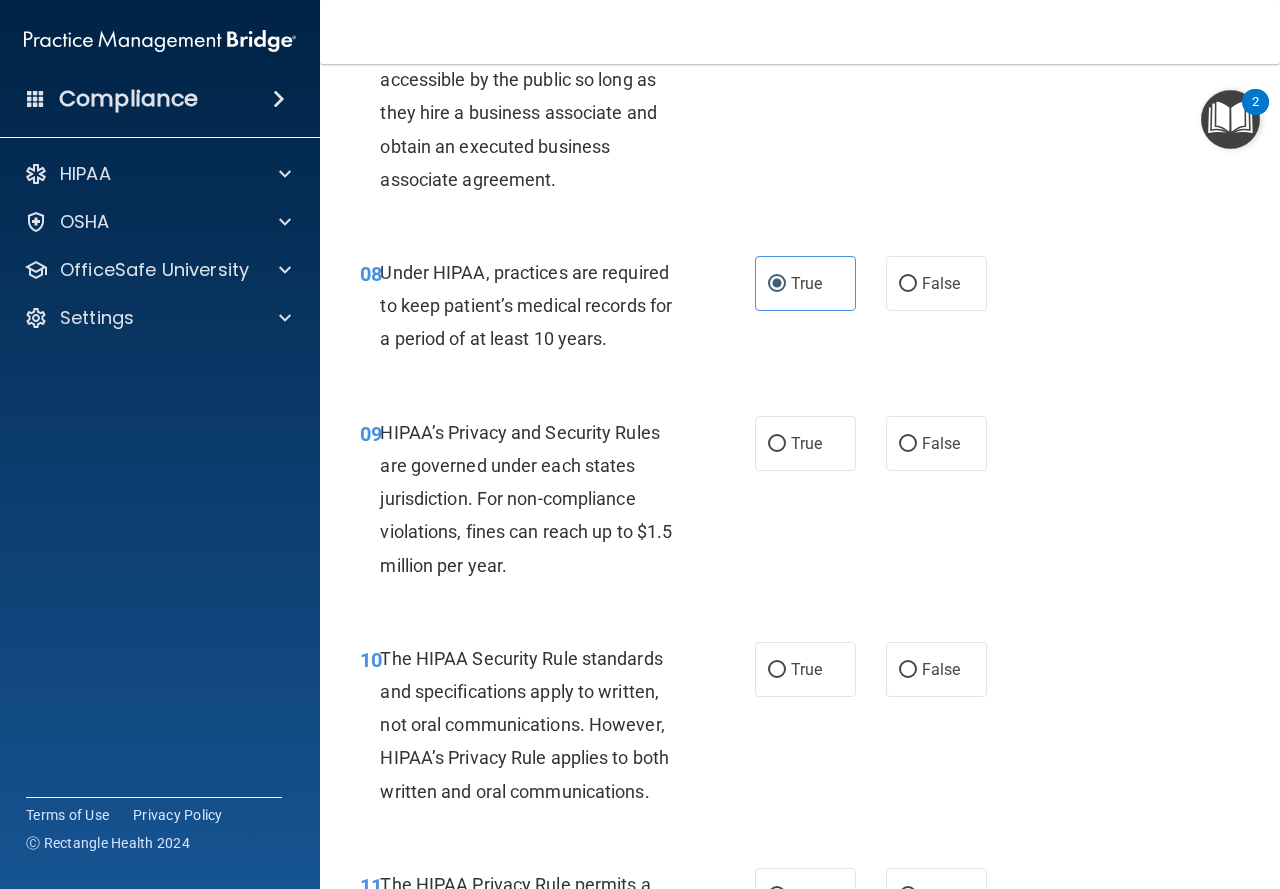 scroll, scrollTop: 1500, scrollLeft: 0, axis: vertical 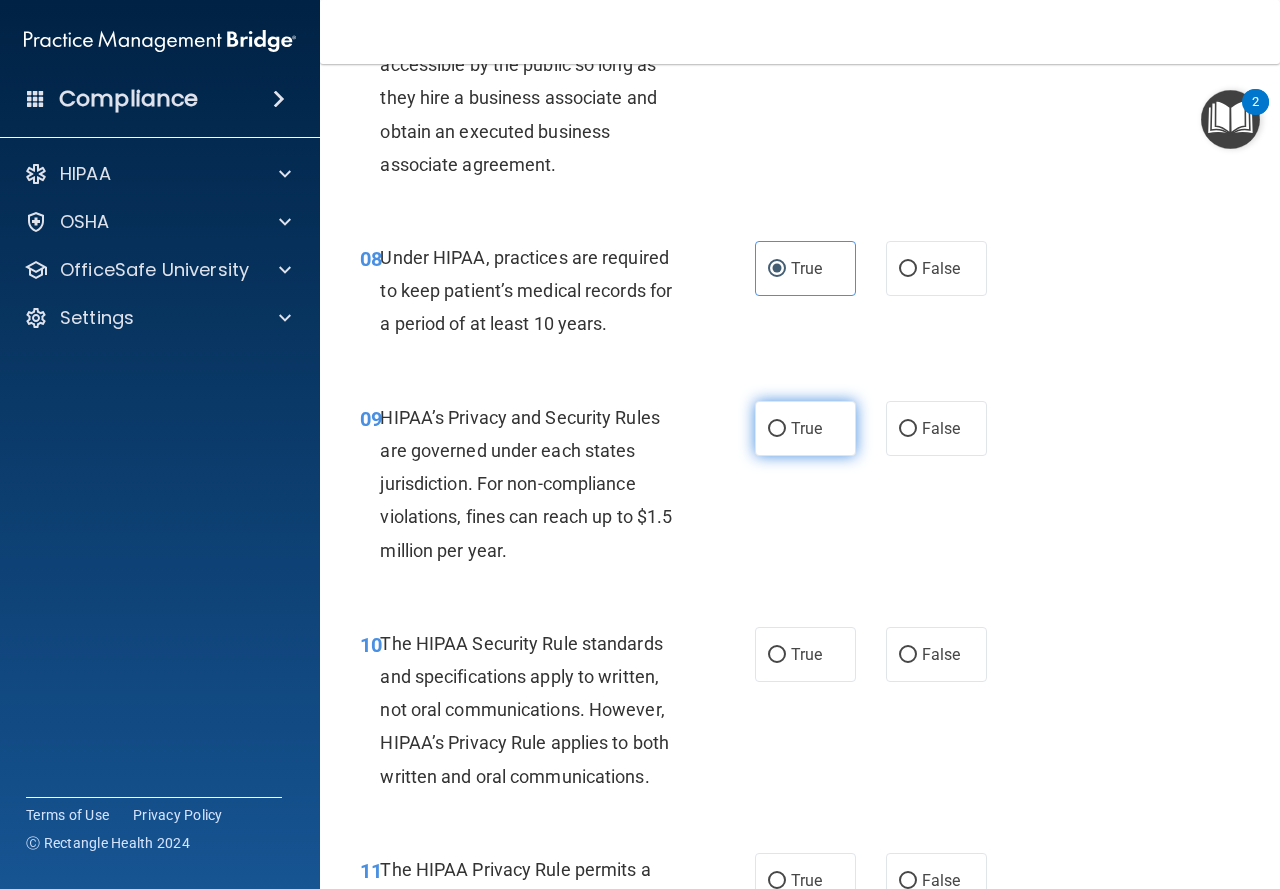click on "True" at bounding box center [805, 428] 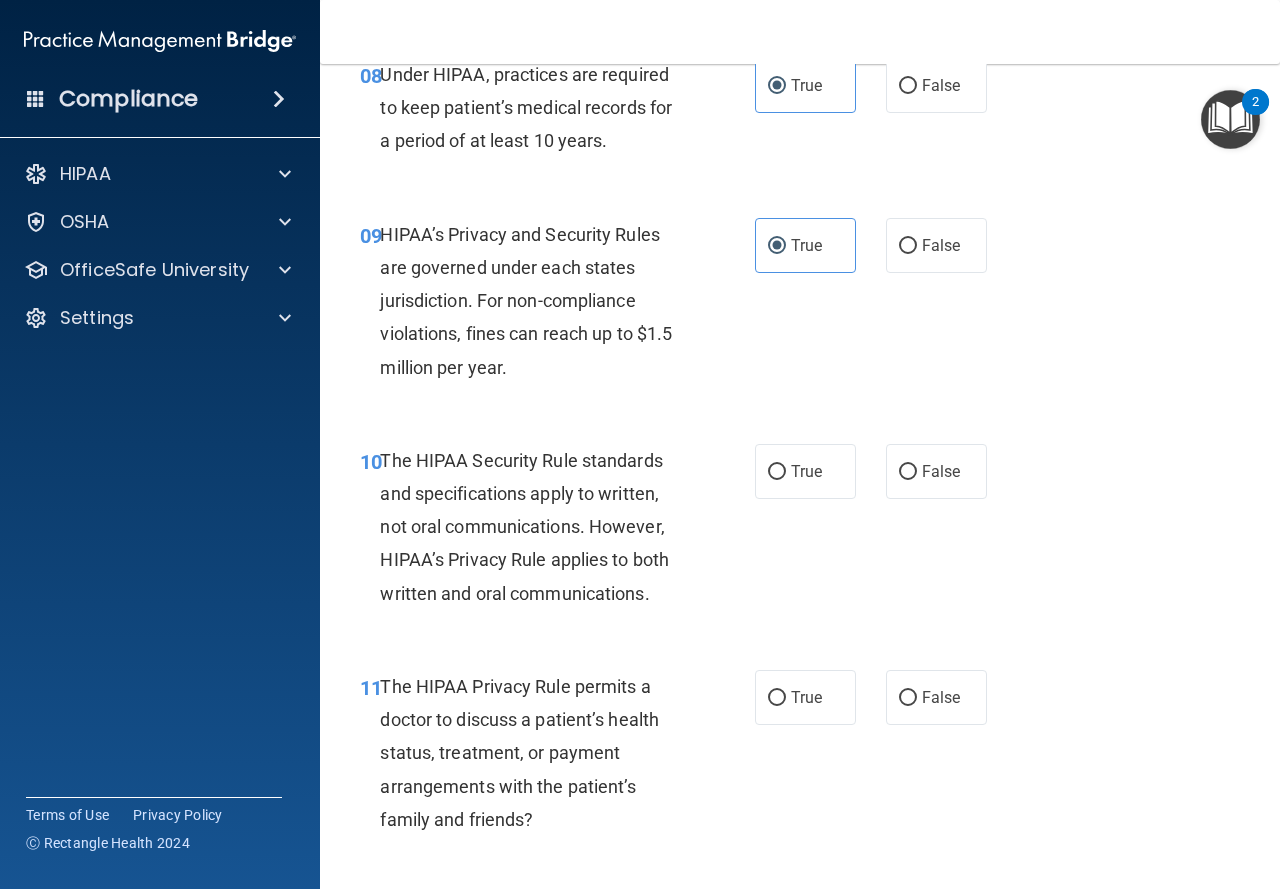 scroll, scrollTop: 1700, scrollLeft: 0, axis: vertical 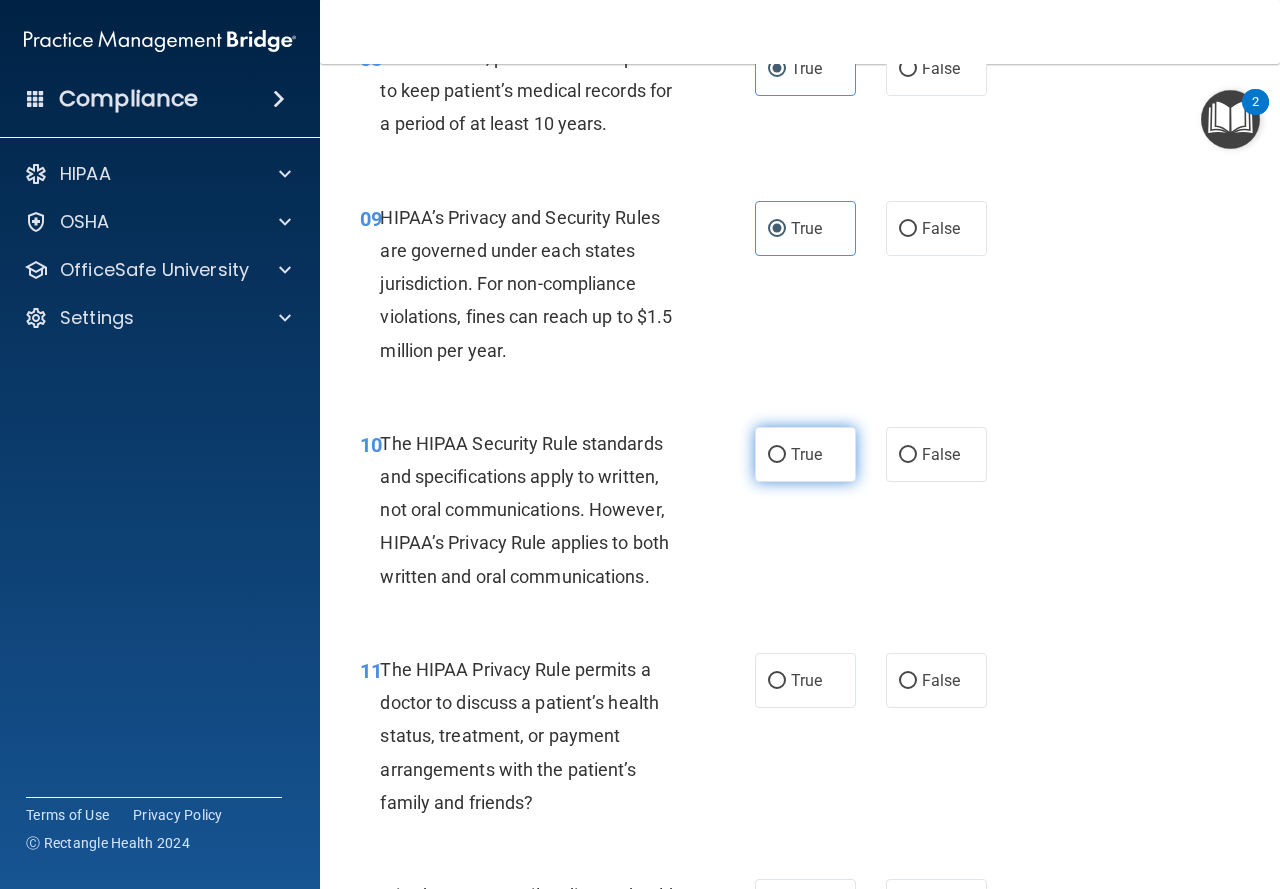 click on "True" at bounding box center (805, 454) 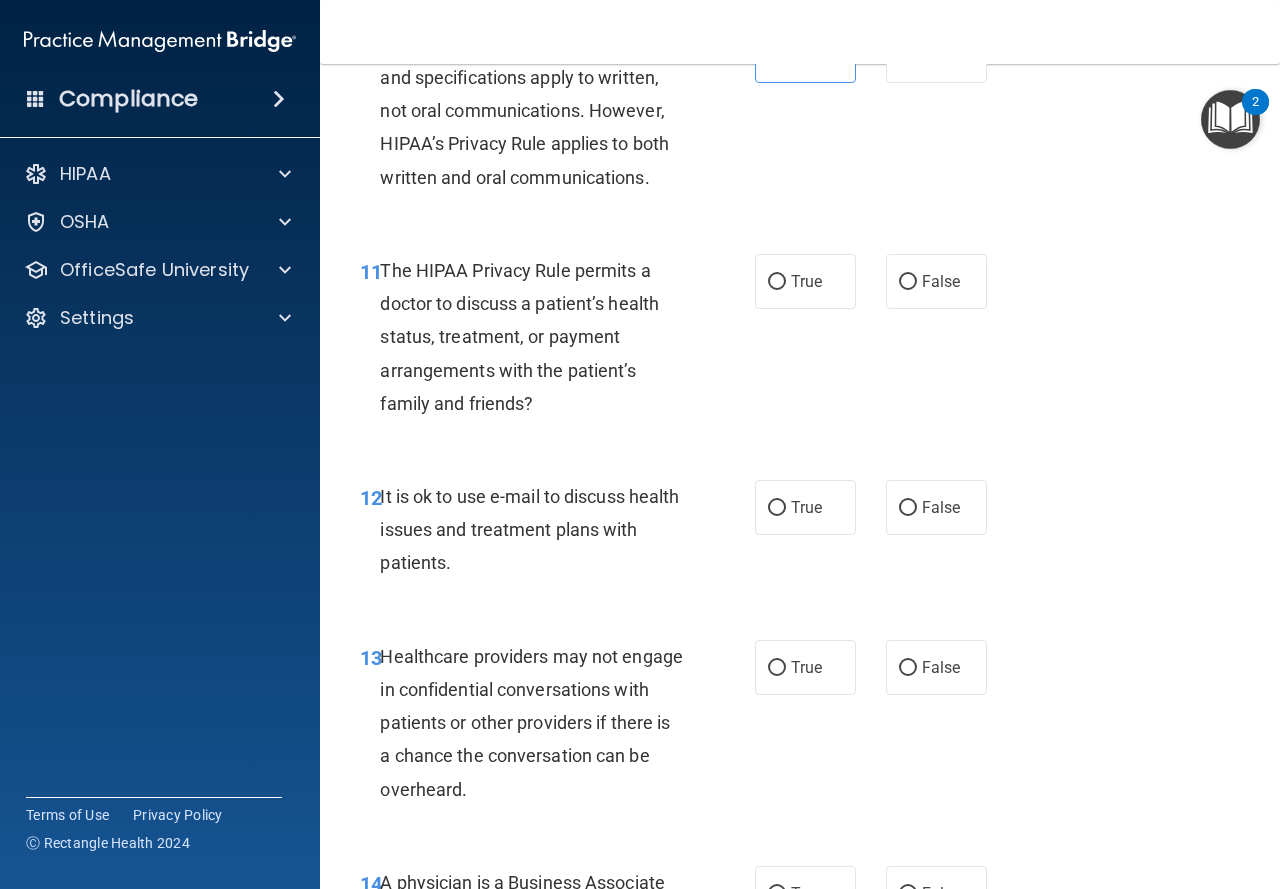 scroll, scrollTop: 2100, scrollLeft: 0, axis: vertical 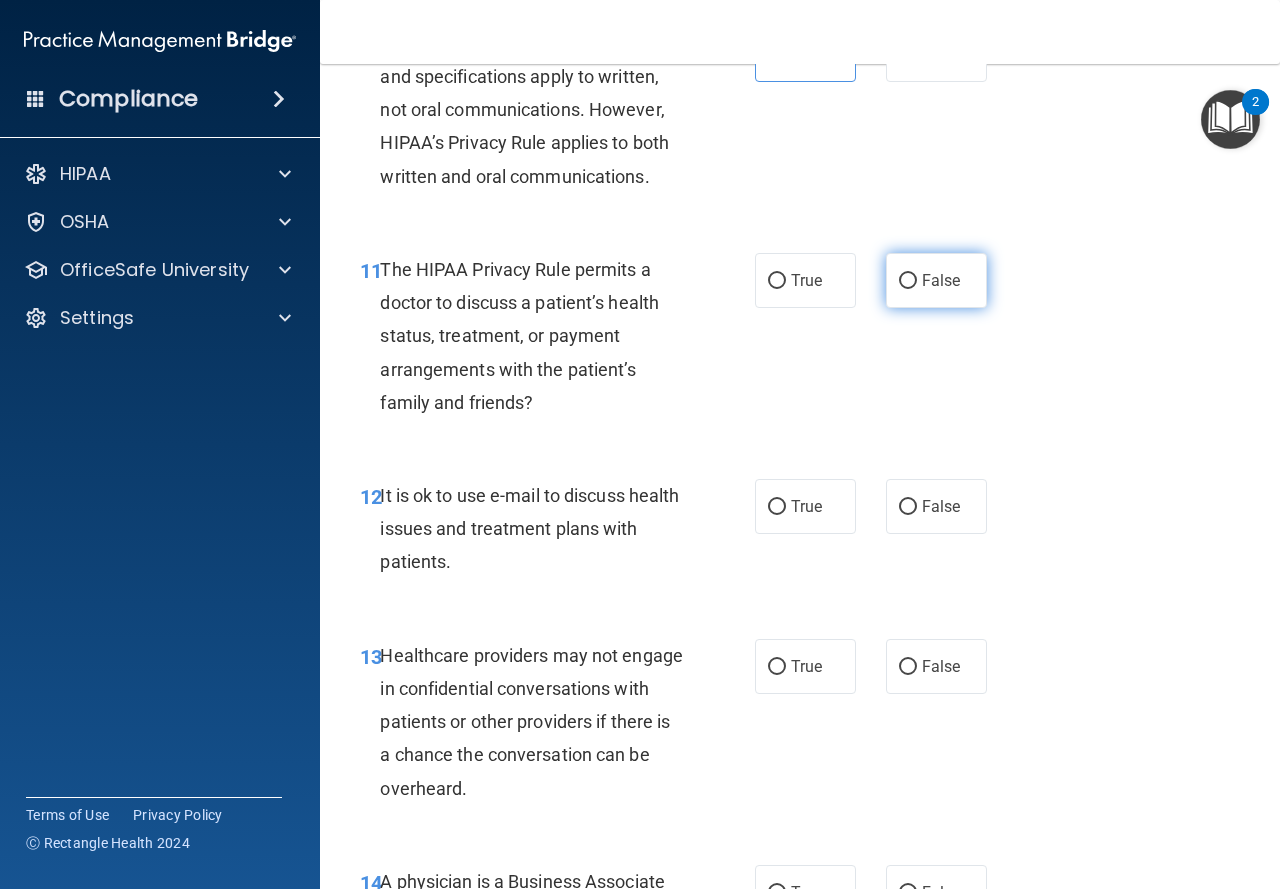 click on "False" at bounding box center (936, 280) 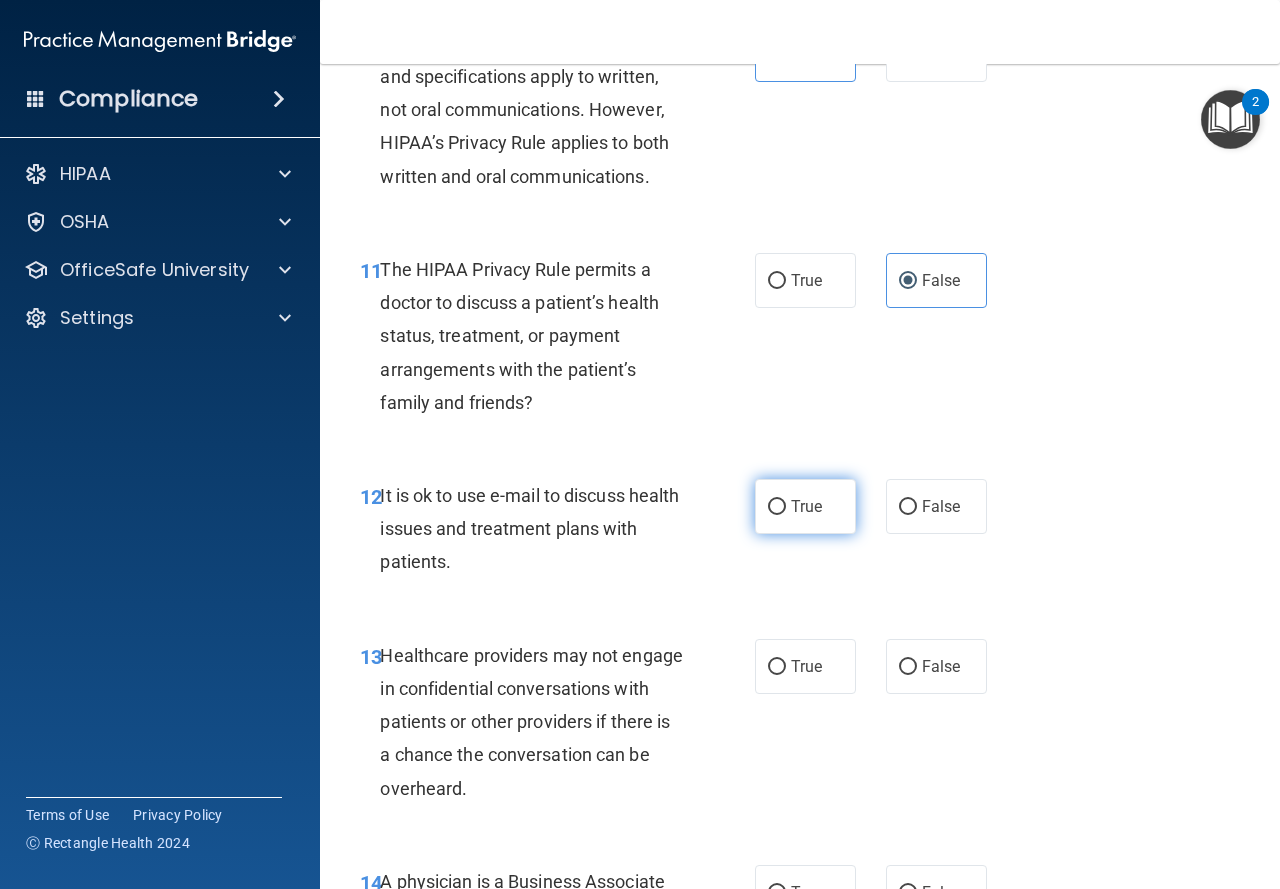 click on "True" at bounding box center (805, 506) 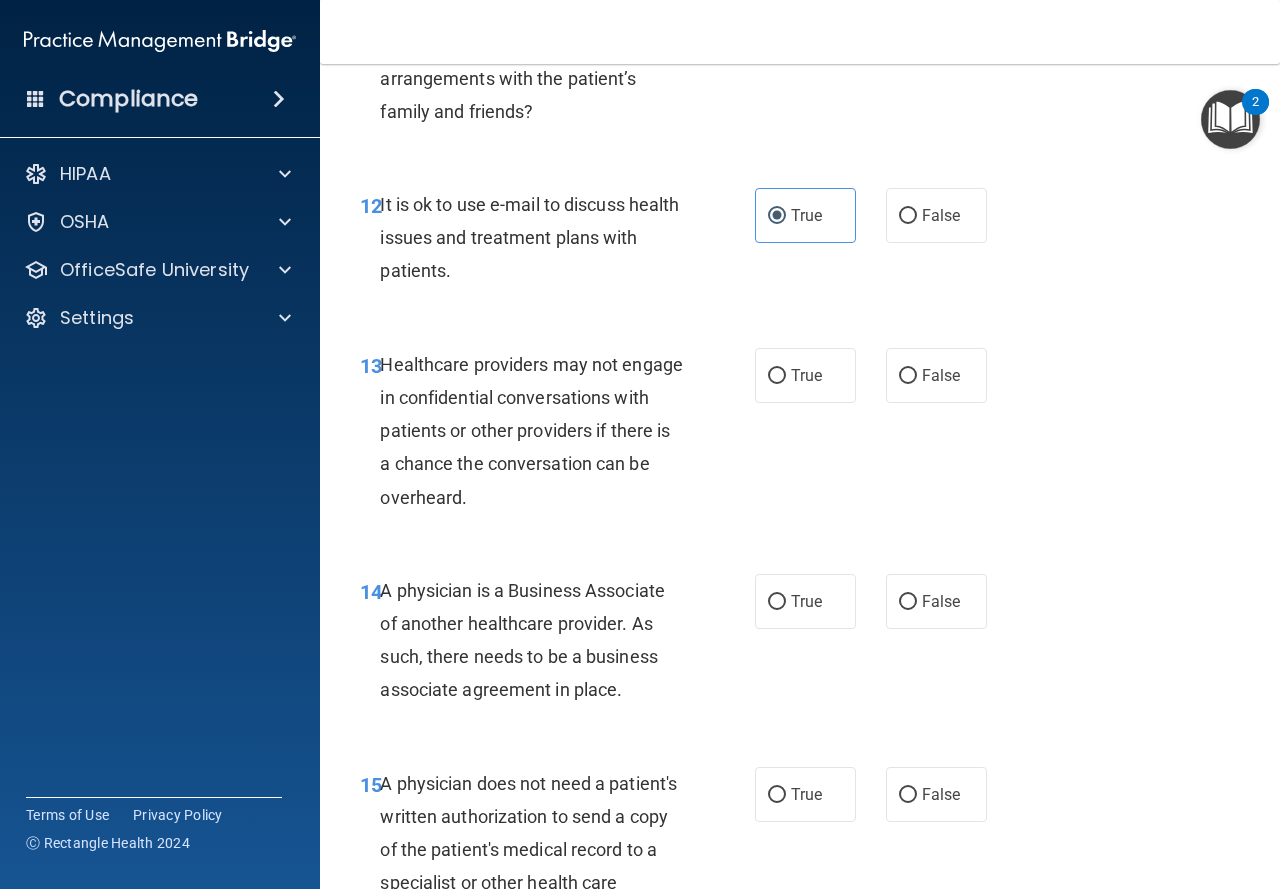 scroll, scrollTop: 2500, scrollLeft: 0, axis: vertical 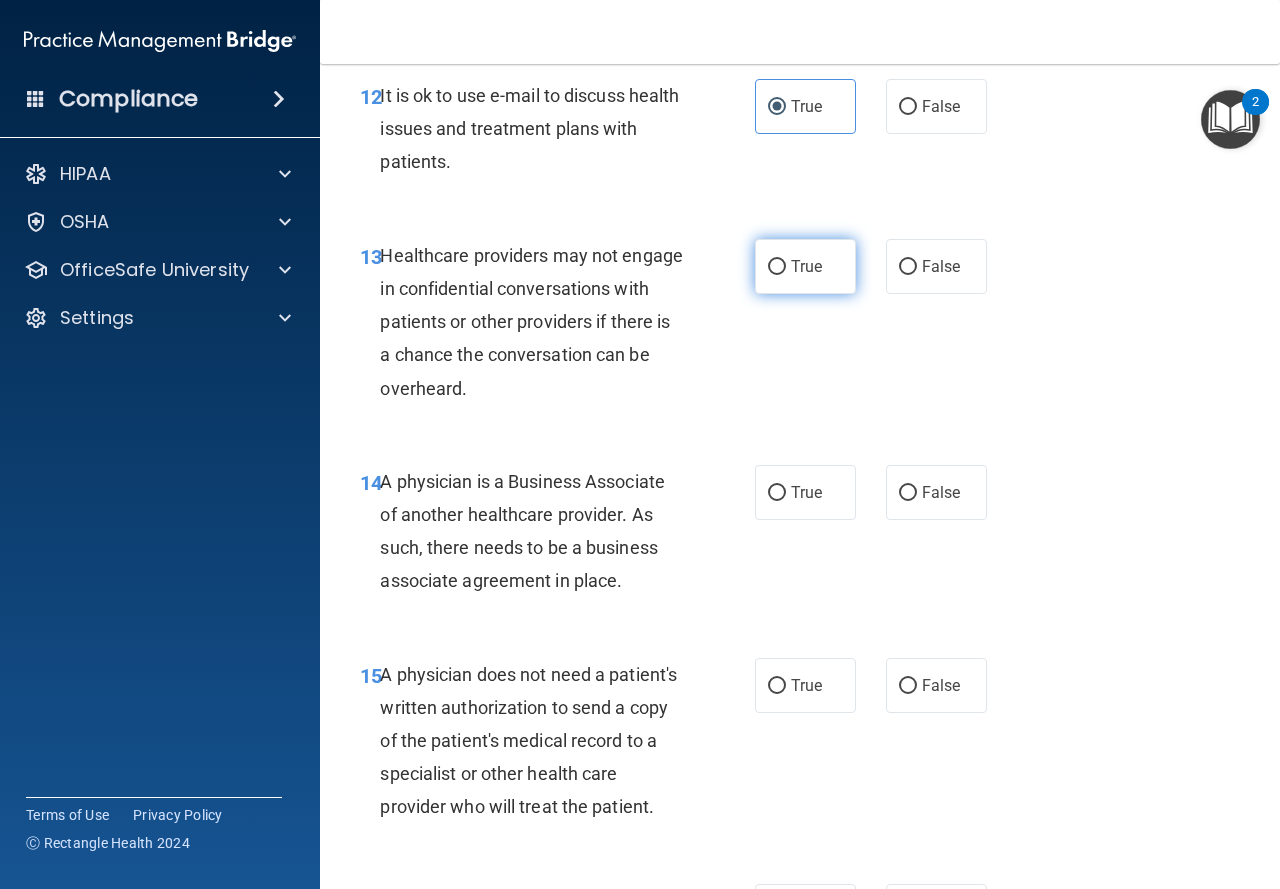 click on "True" at bounding box center [805, 266] 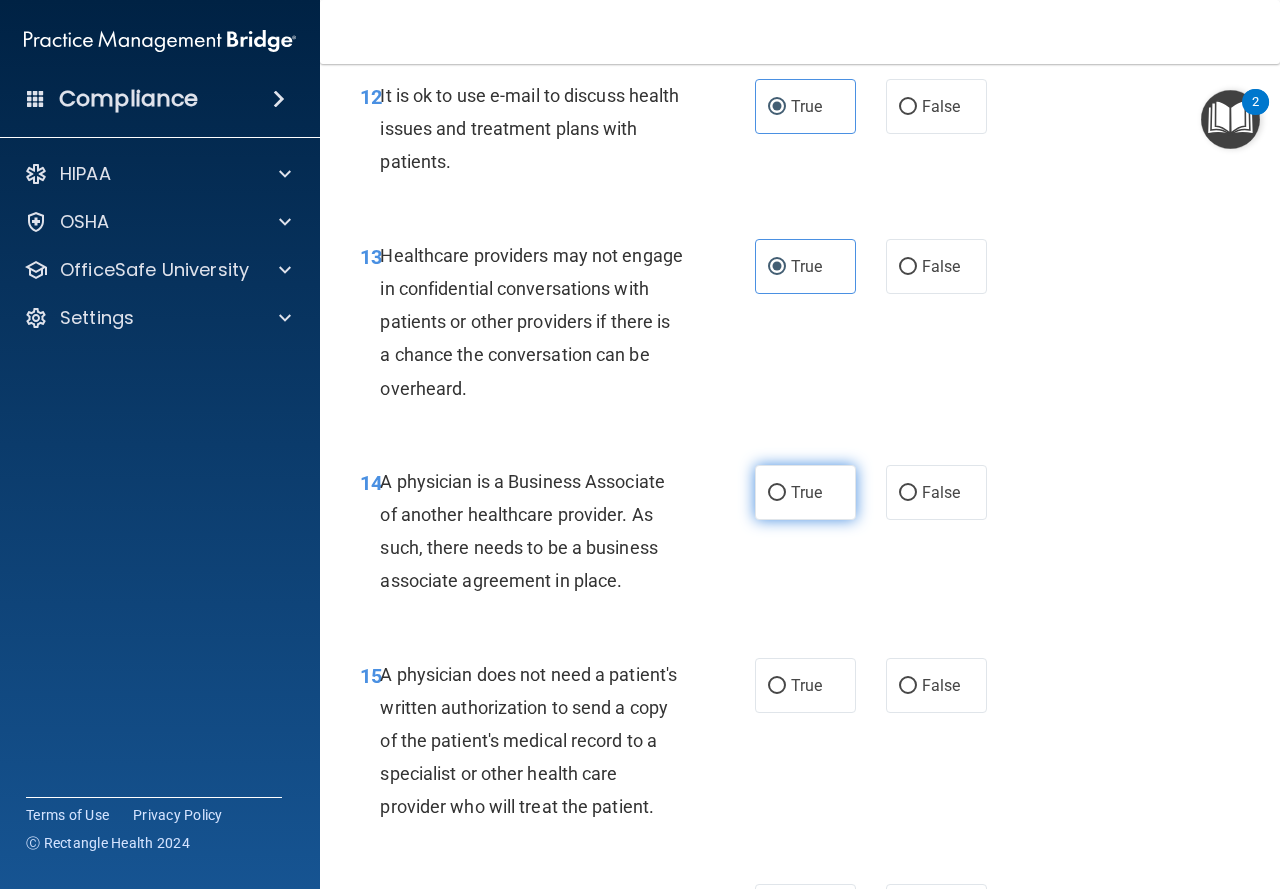 click on "True" at bounding box center [805, 492] 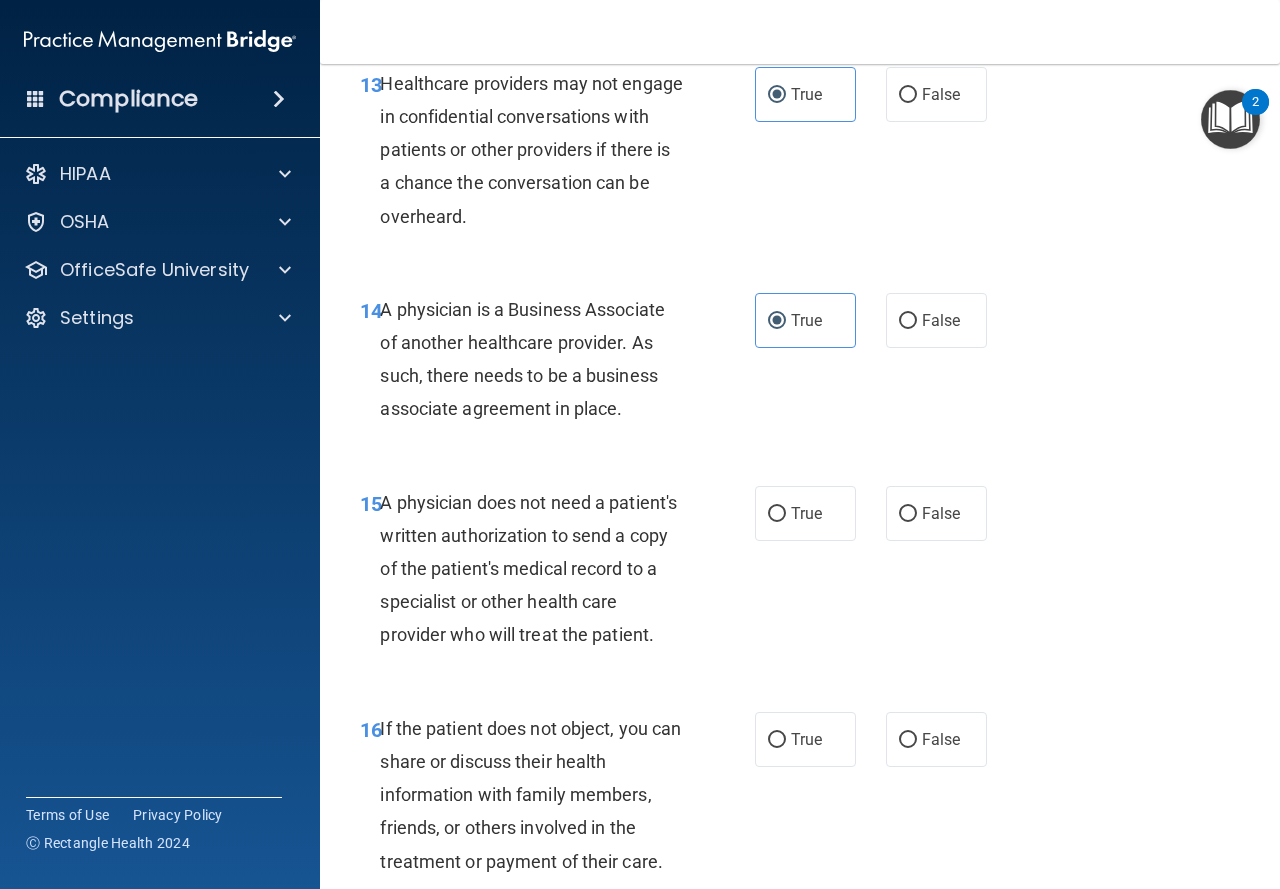 scroll, scrollTop: 2800, scrollLeft: 0, axis: vertical 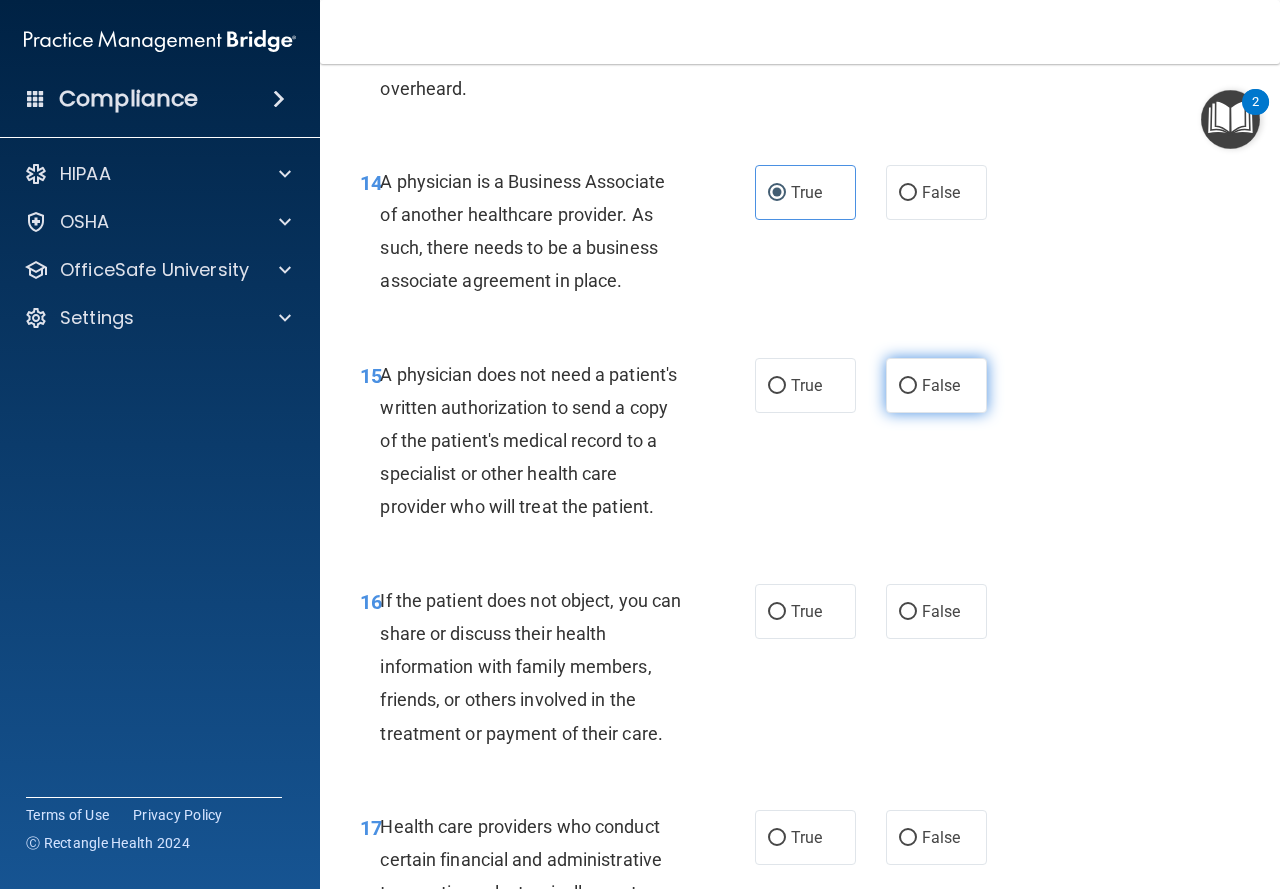 click on "False" at bounding box center (941, 385) 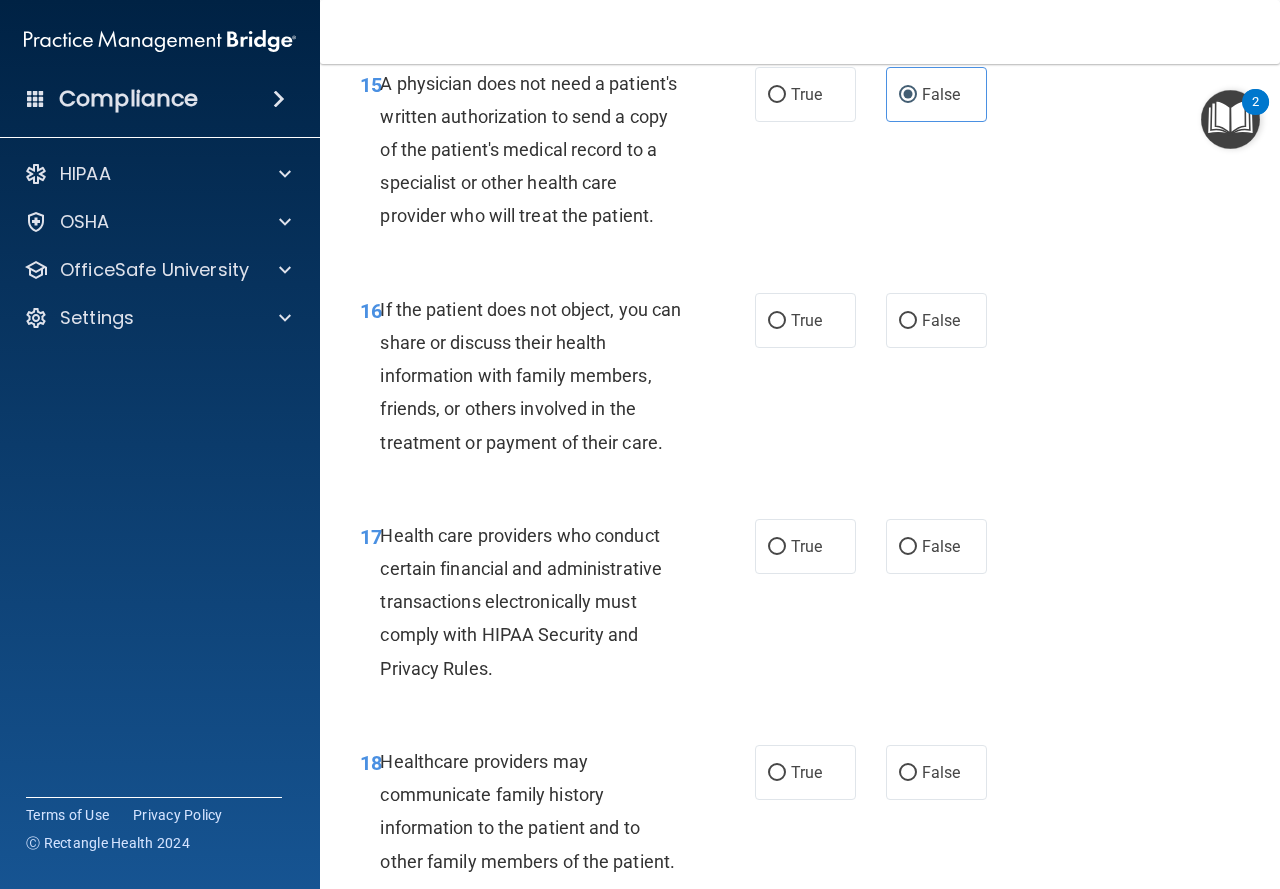scroll, scrollTop: 3100, scrollLeft: 0, axis: vertical 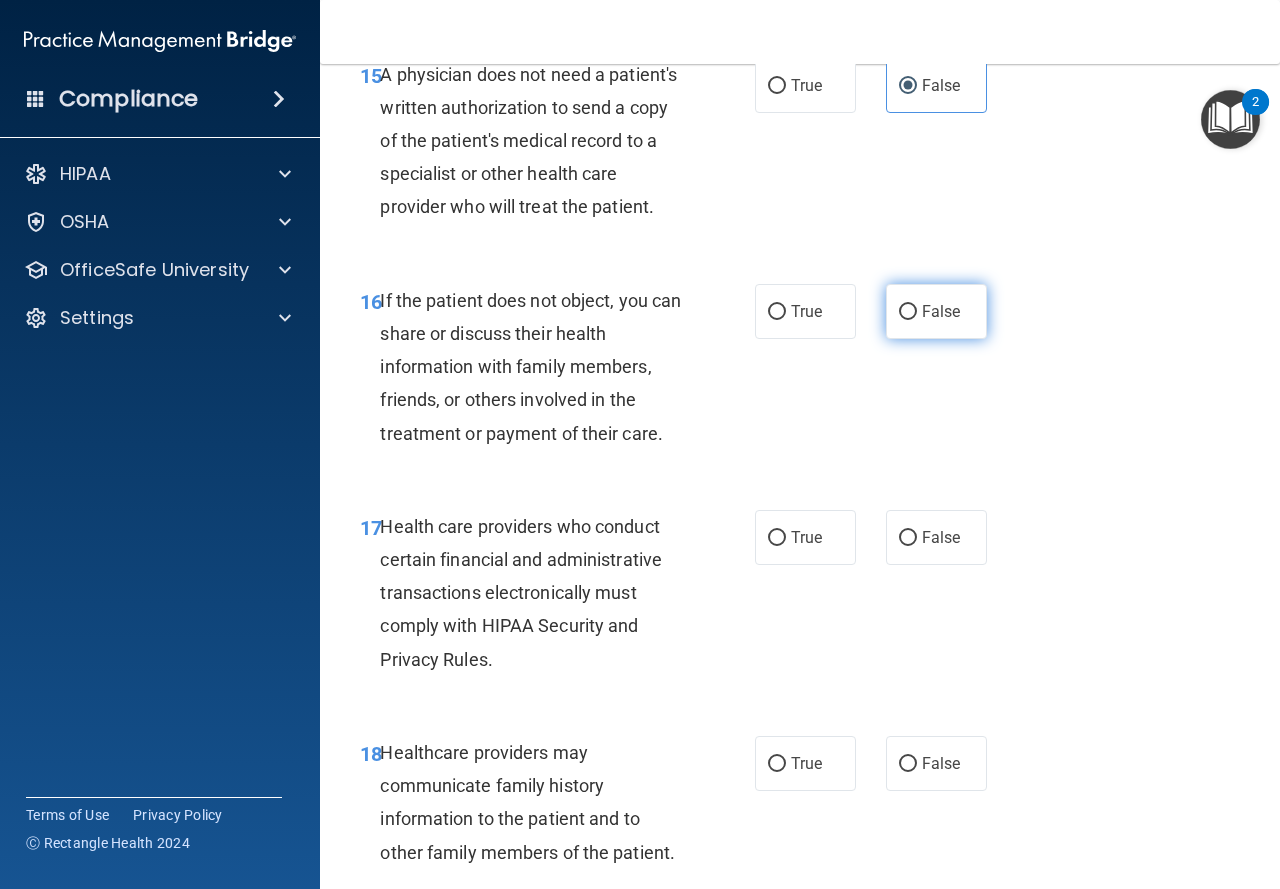 click on "False" at bounding box center (941, 311) 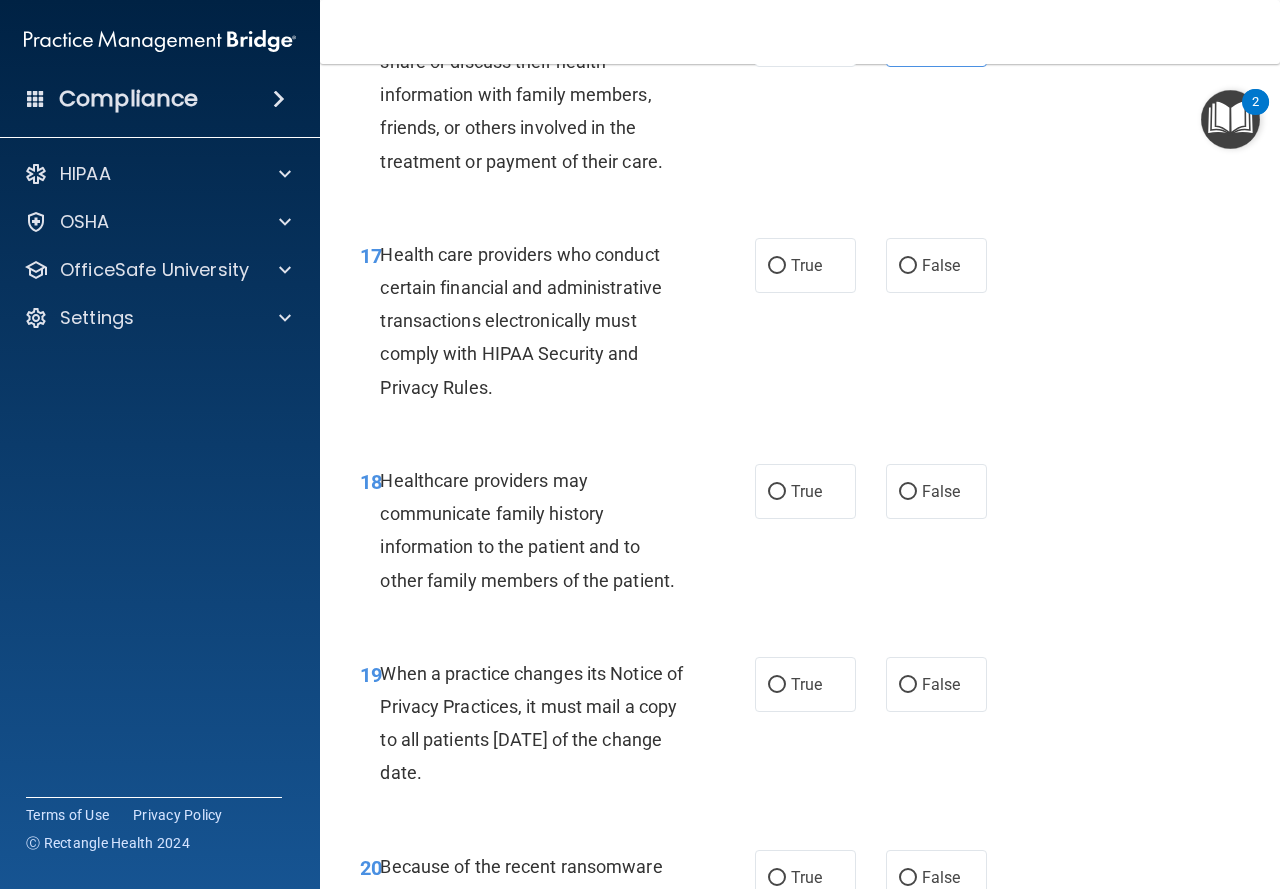 scroll, scrollTop: 3400, scrollLeft: 0, axis: vertical 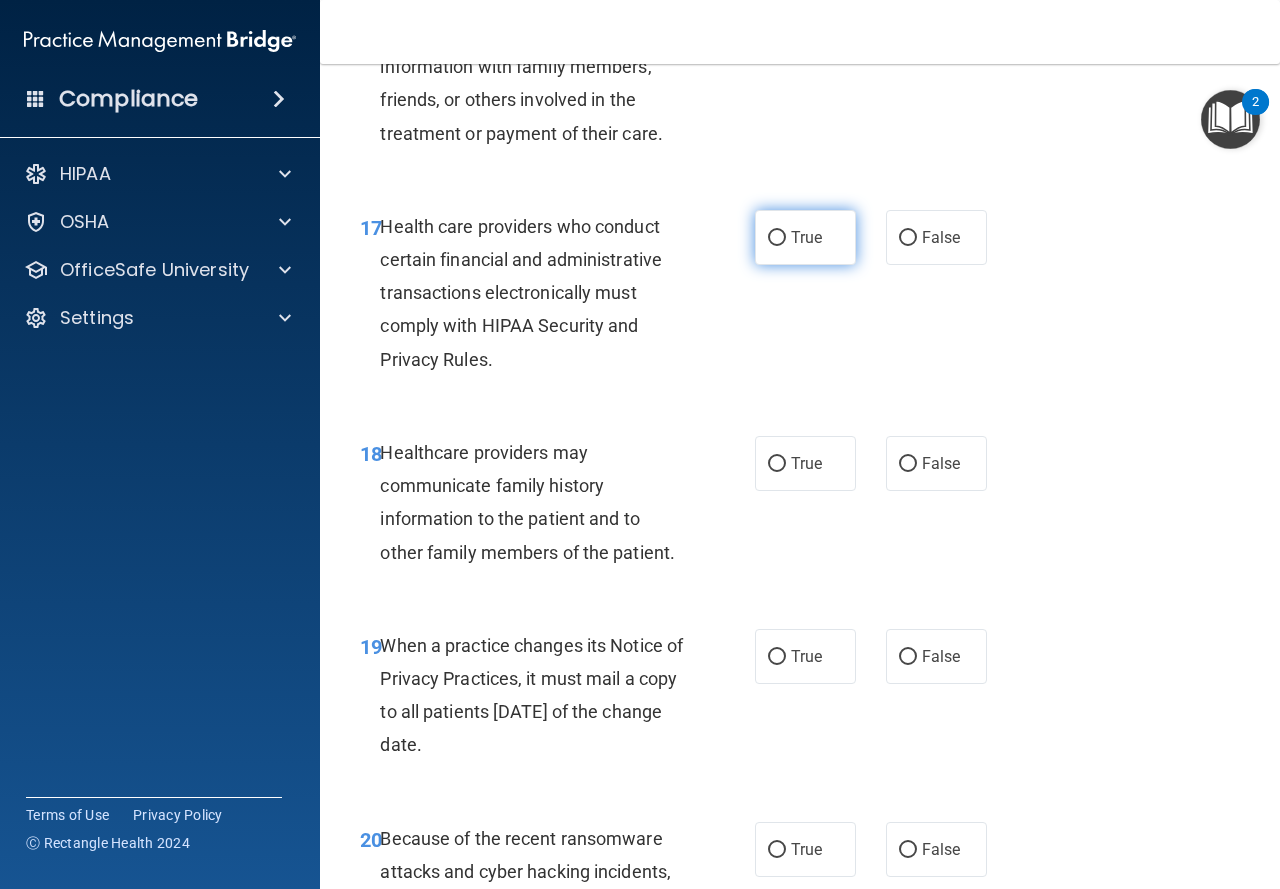 click on "True" at bounding box center [805, 237] 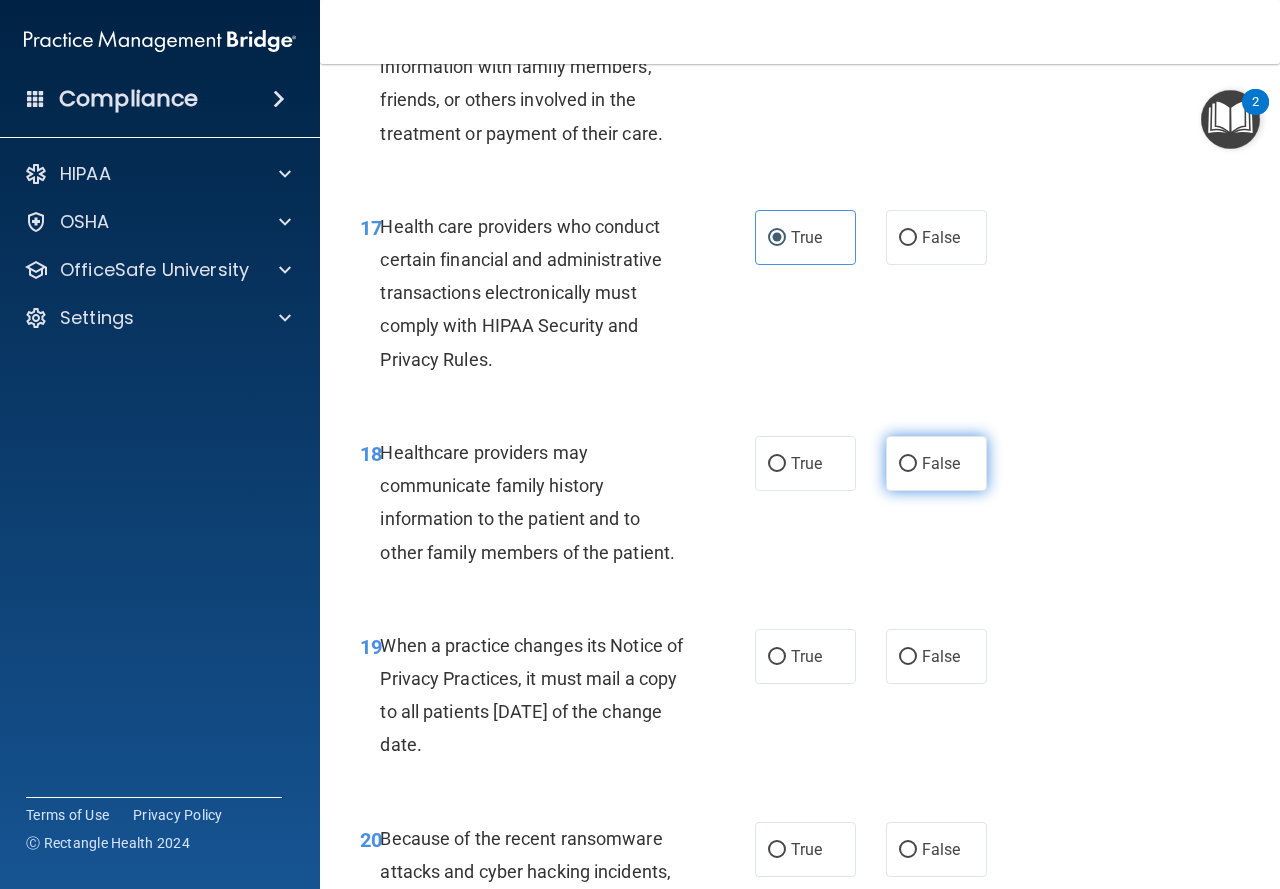 click on "False" at bounding box center [936, 463] 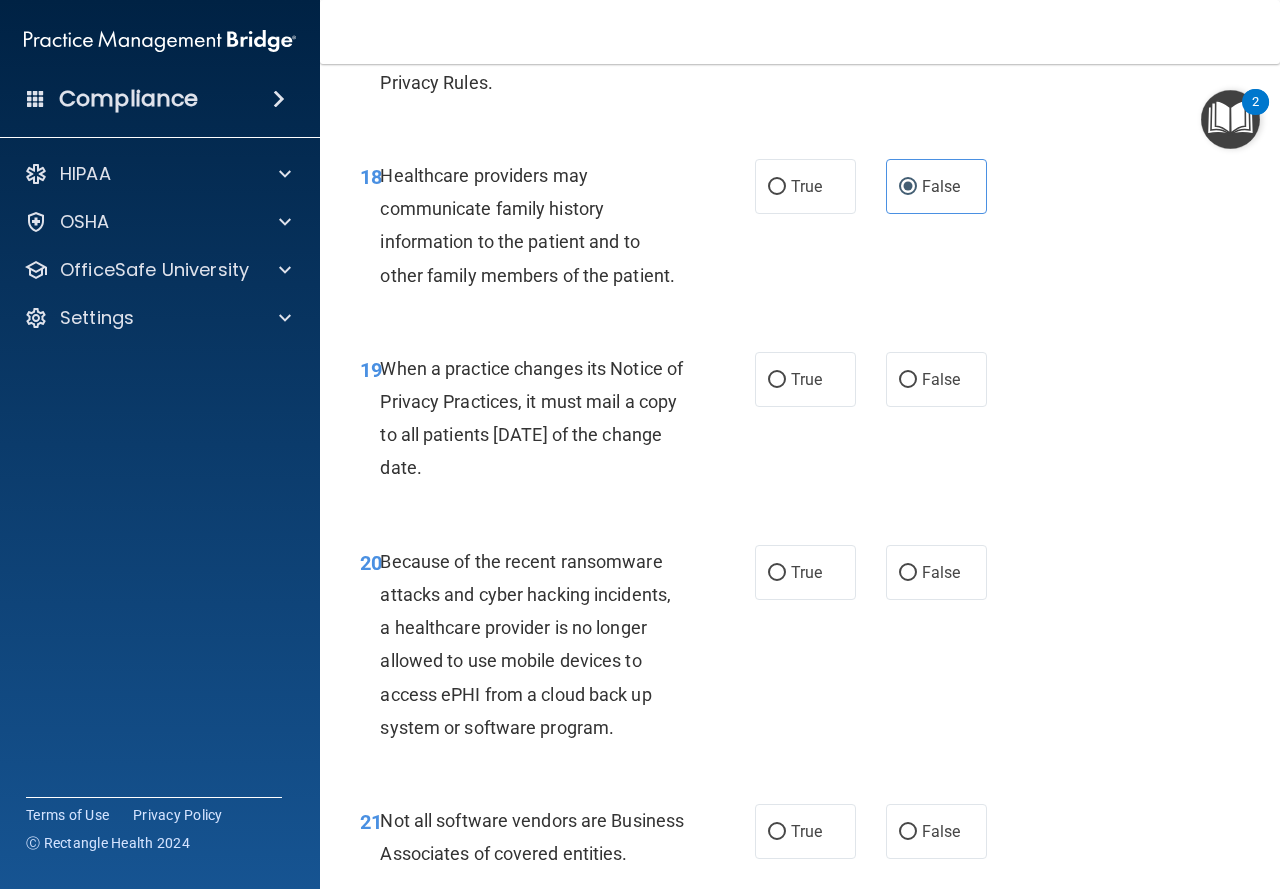 scroll, scrollTop: 3700, scrollLeft: 0, axis: vertical 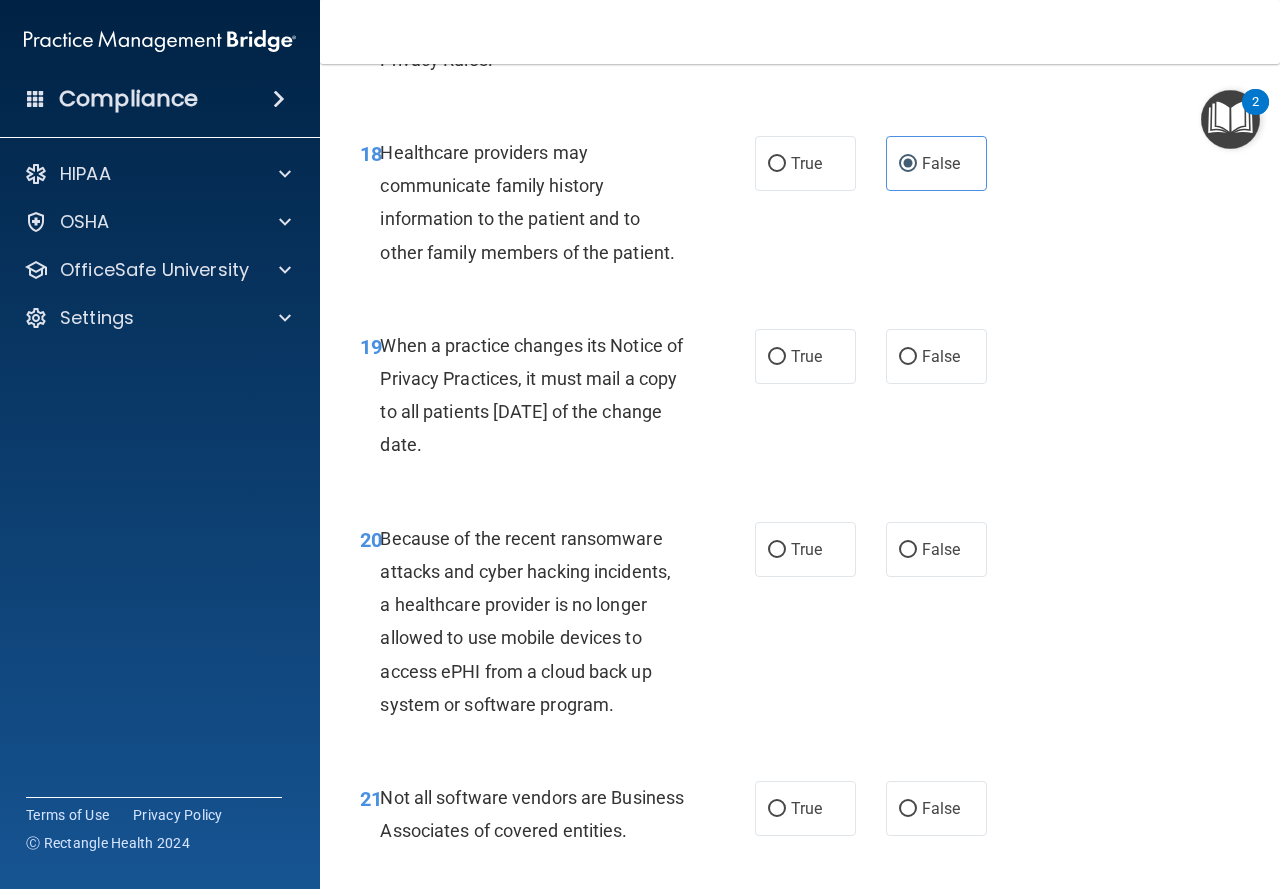 click on "19       When a practice changes its Notice of Privacy Practices, it must mail a copy to all patients [DATE] of the change date." at bounding box center (557, 400) 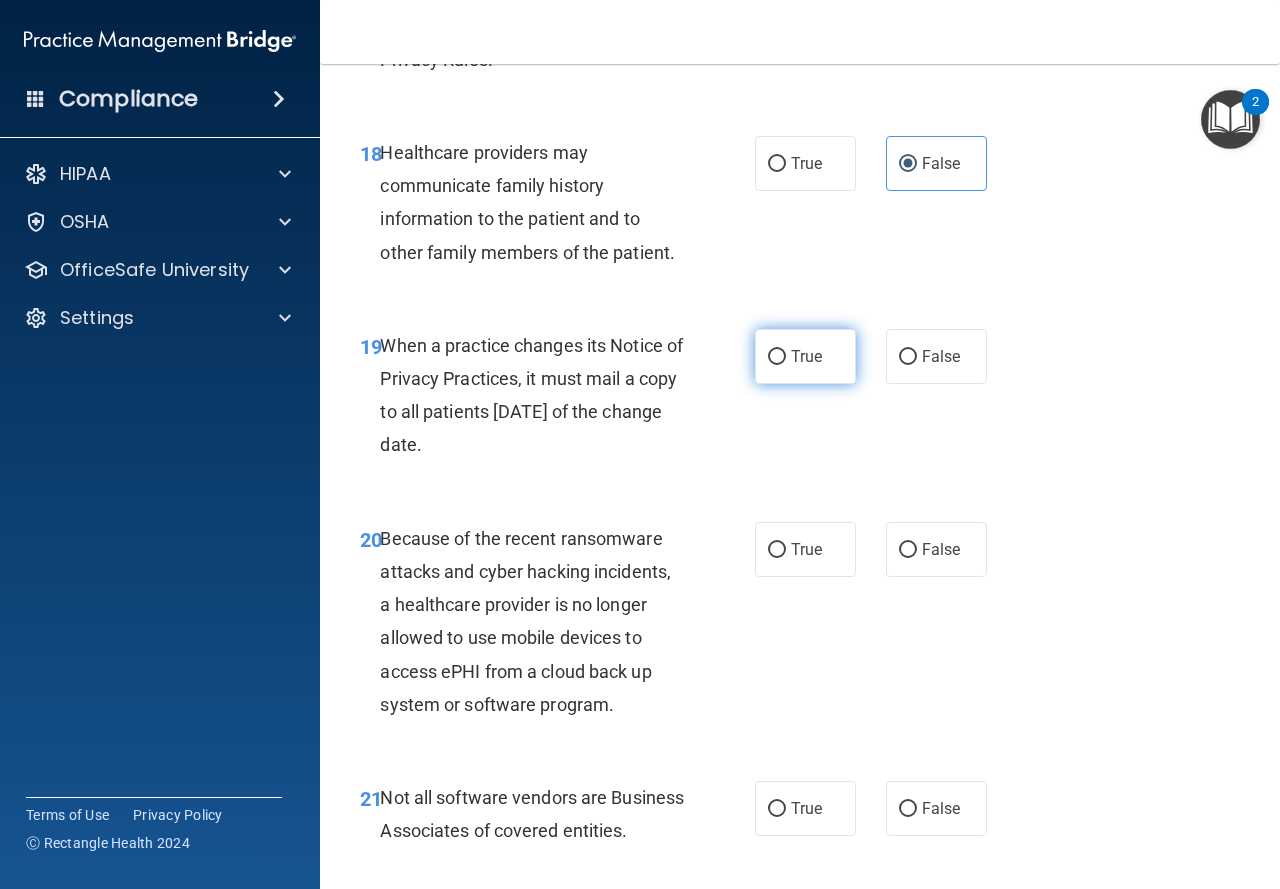 click on "True" at bounding box center [805, 356] 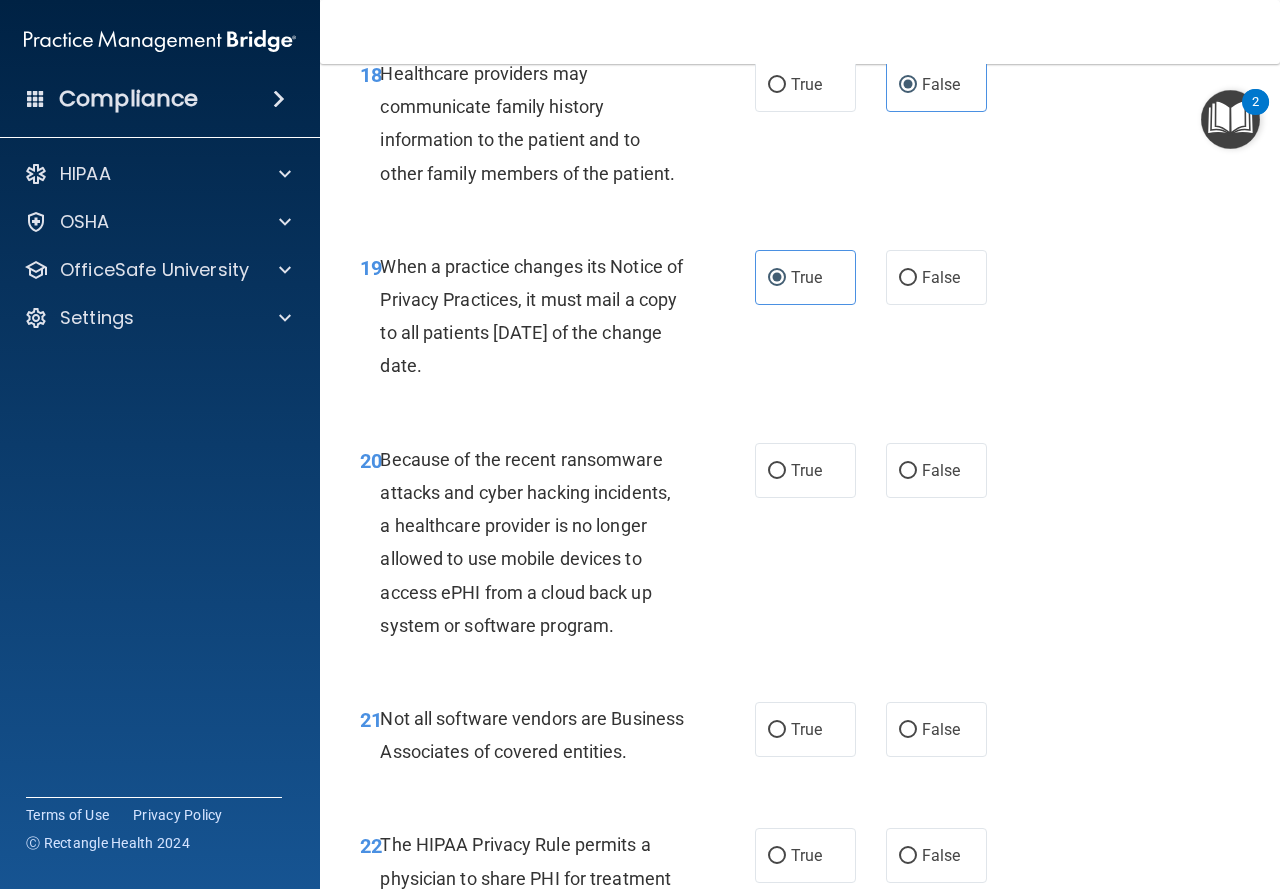 scroll, scrollTop: 3900, scrollLeft: 0, axis: vertical 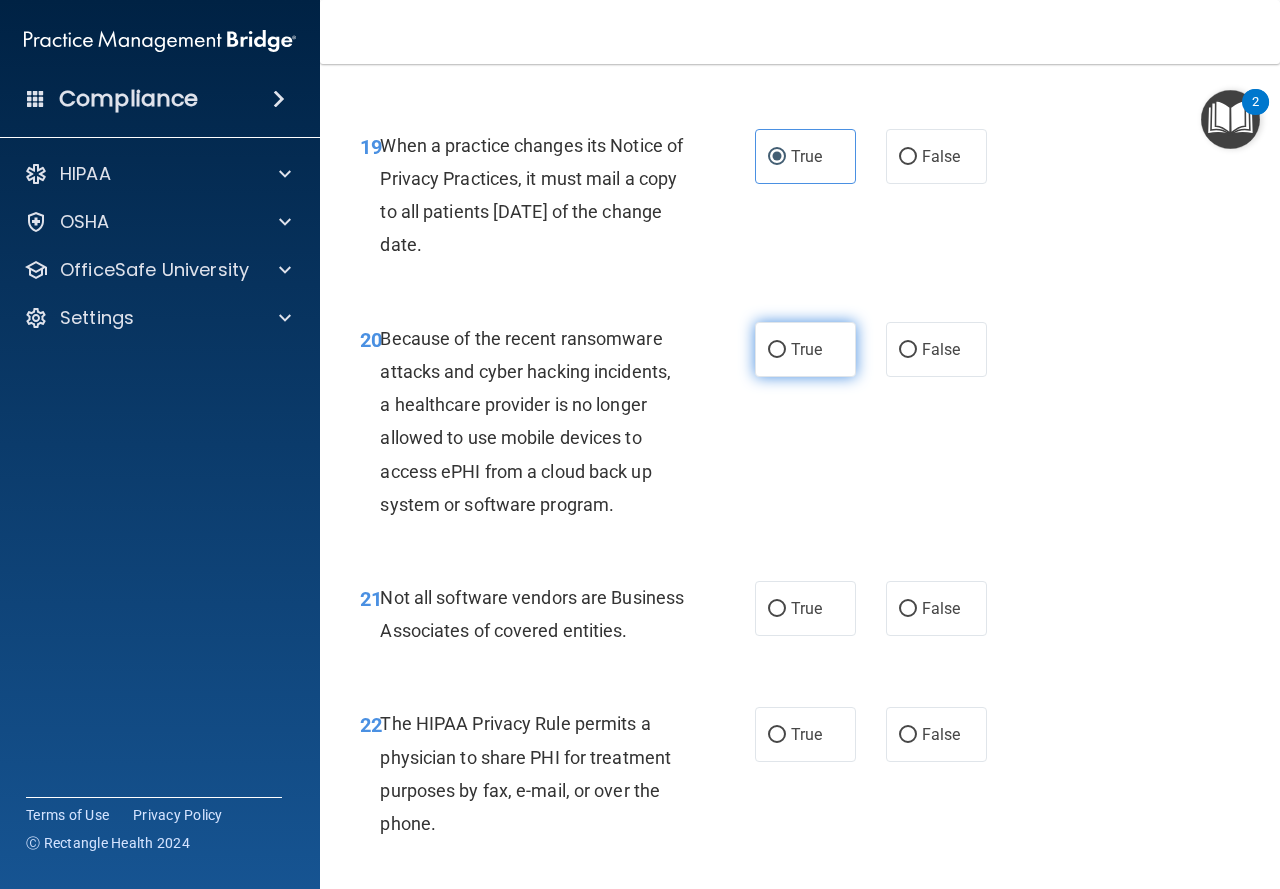 click on "True" at bounding box center (805, 349) 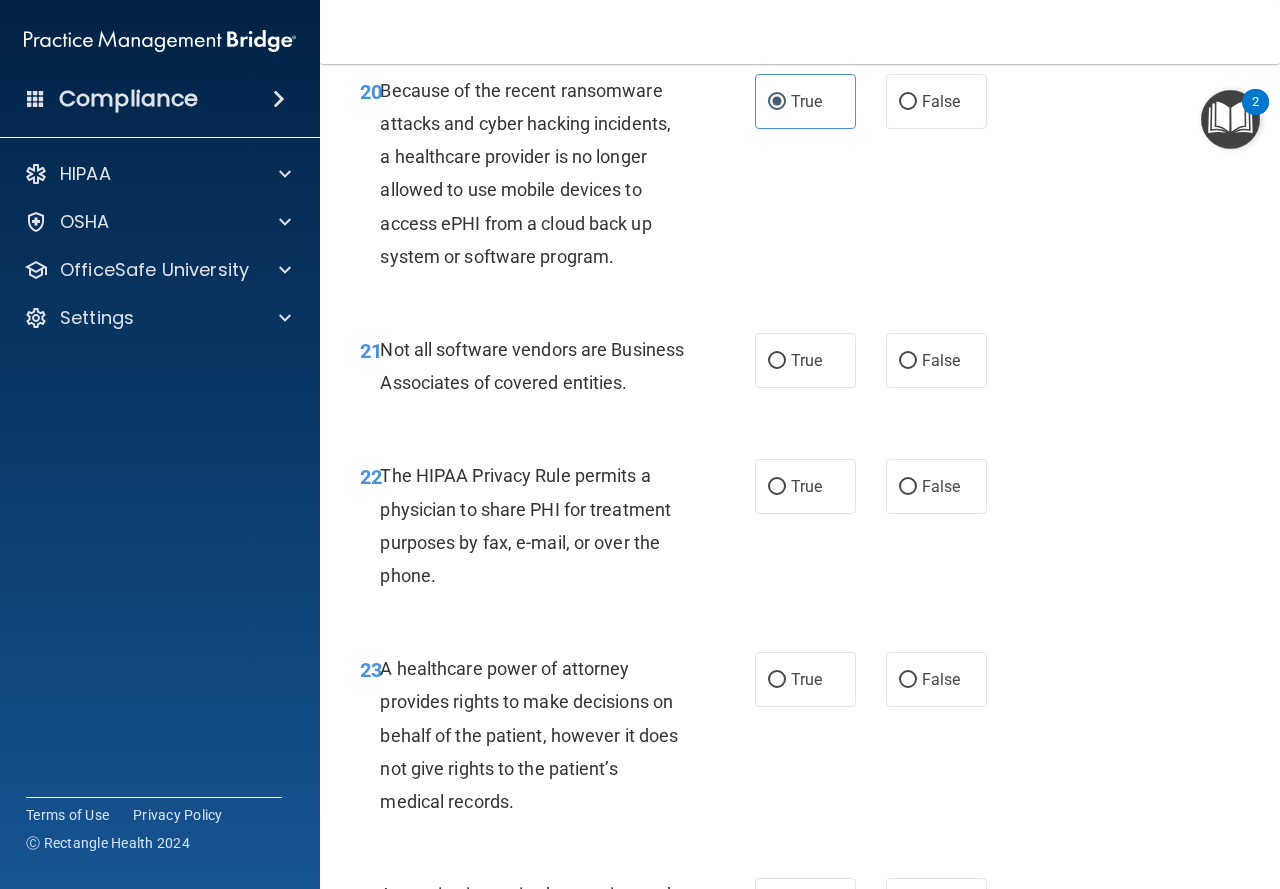 scroll, scrollTop: 4200, scrollLeft: 0, axis: vertical 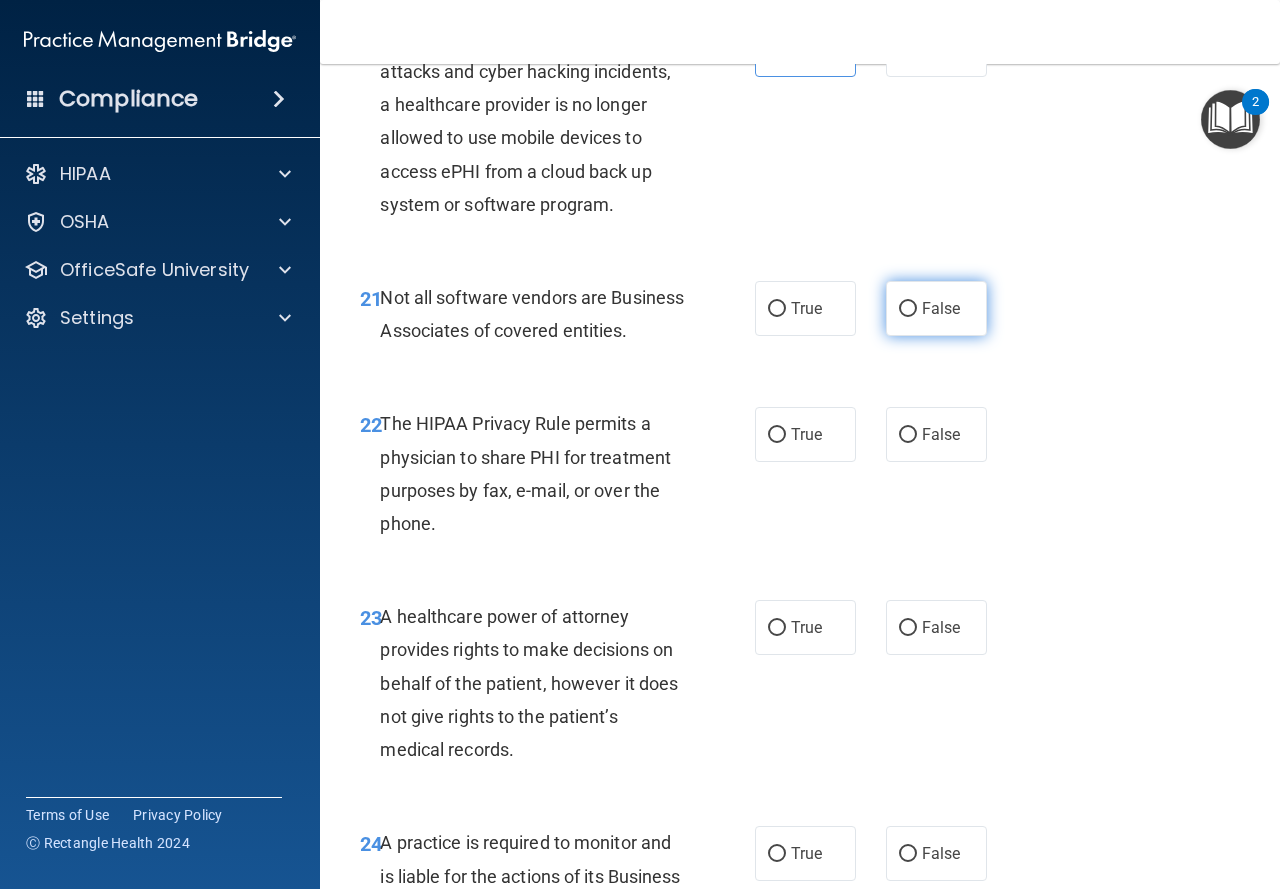 click on "False" at bounding box center [936, 308] 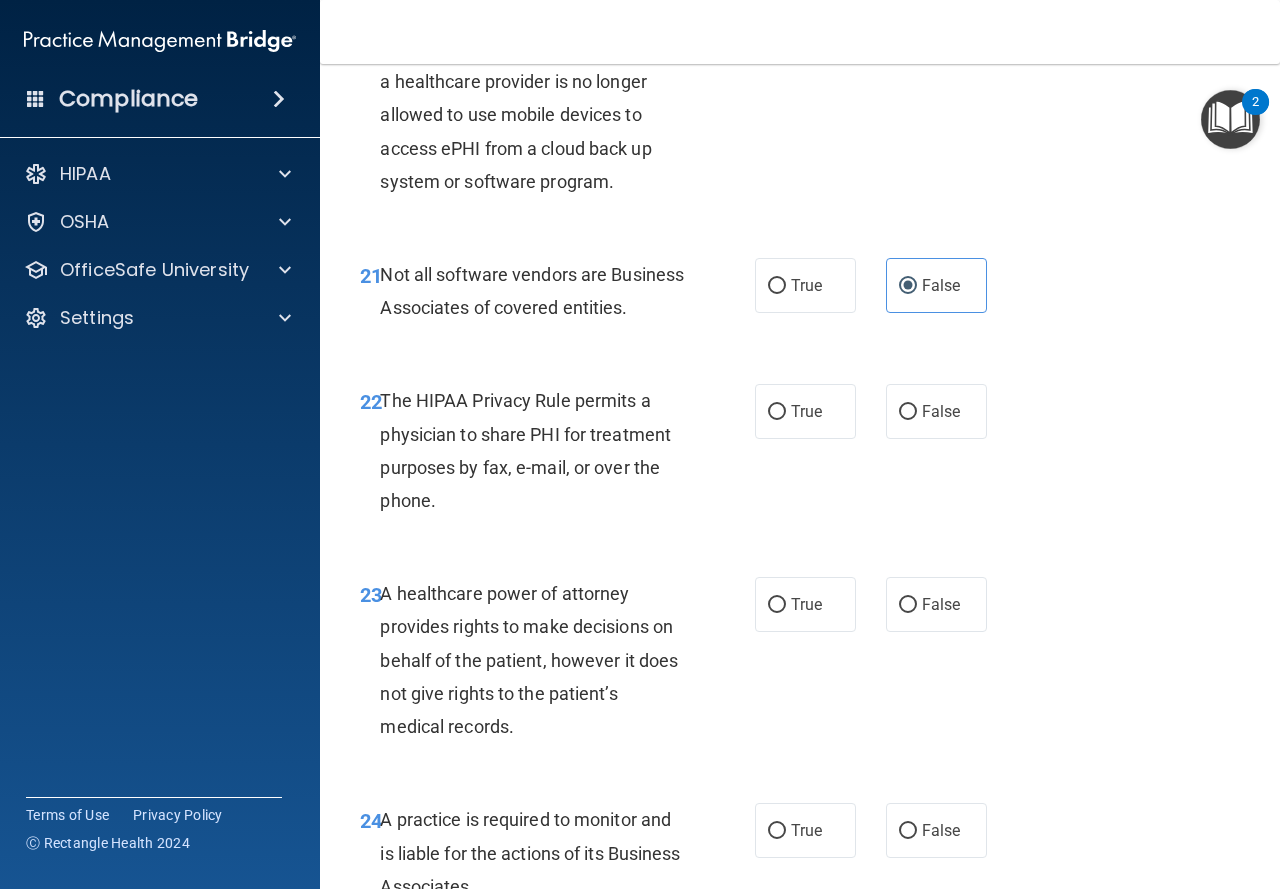 scroll, scrollTop: 4200, scrollLeft: 0, axis: vertical 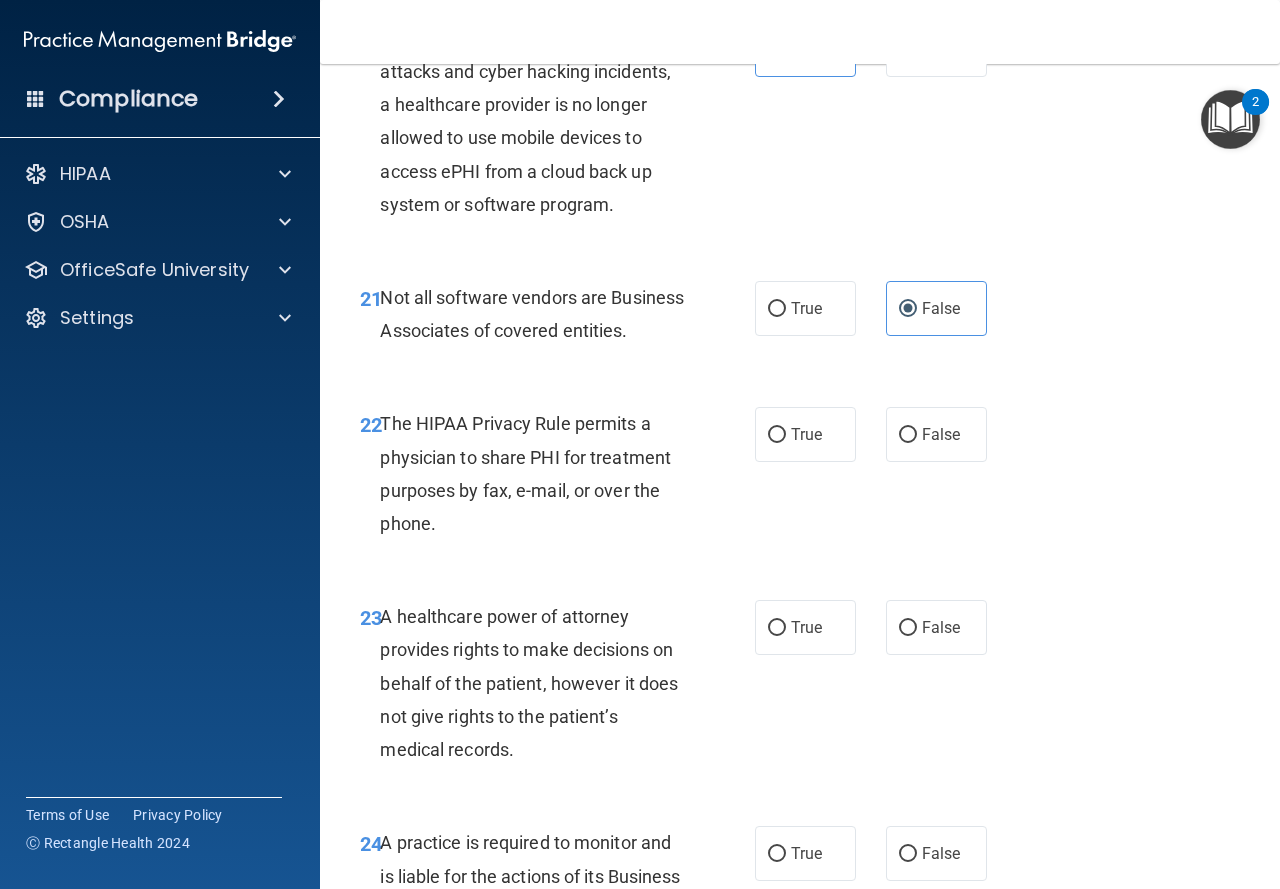 drag, startPoint x: 829, startPoint y: 383, endPoint x: 803, endPoint y: 370, distance: 29.068884 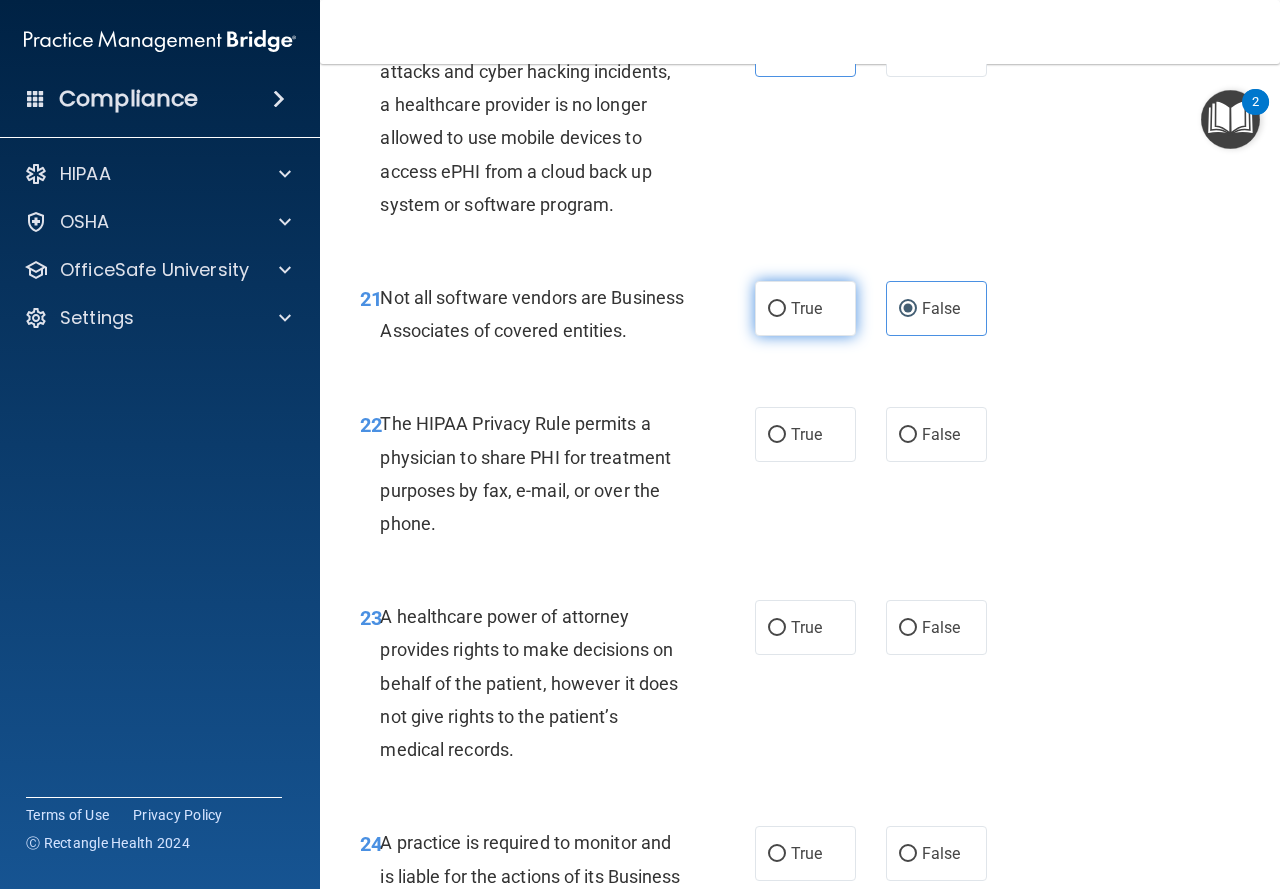 click on "True" at bounding box center [805, 308] 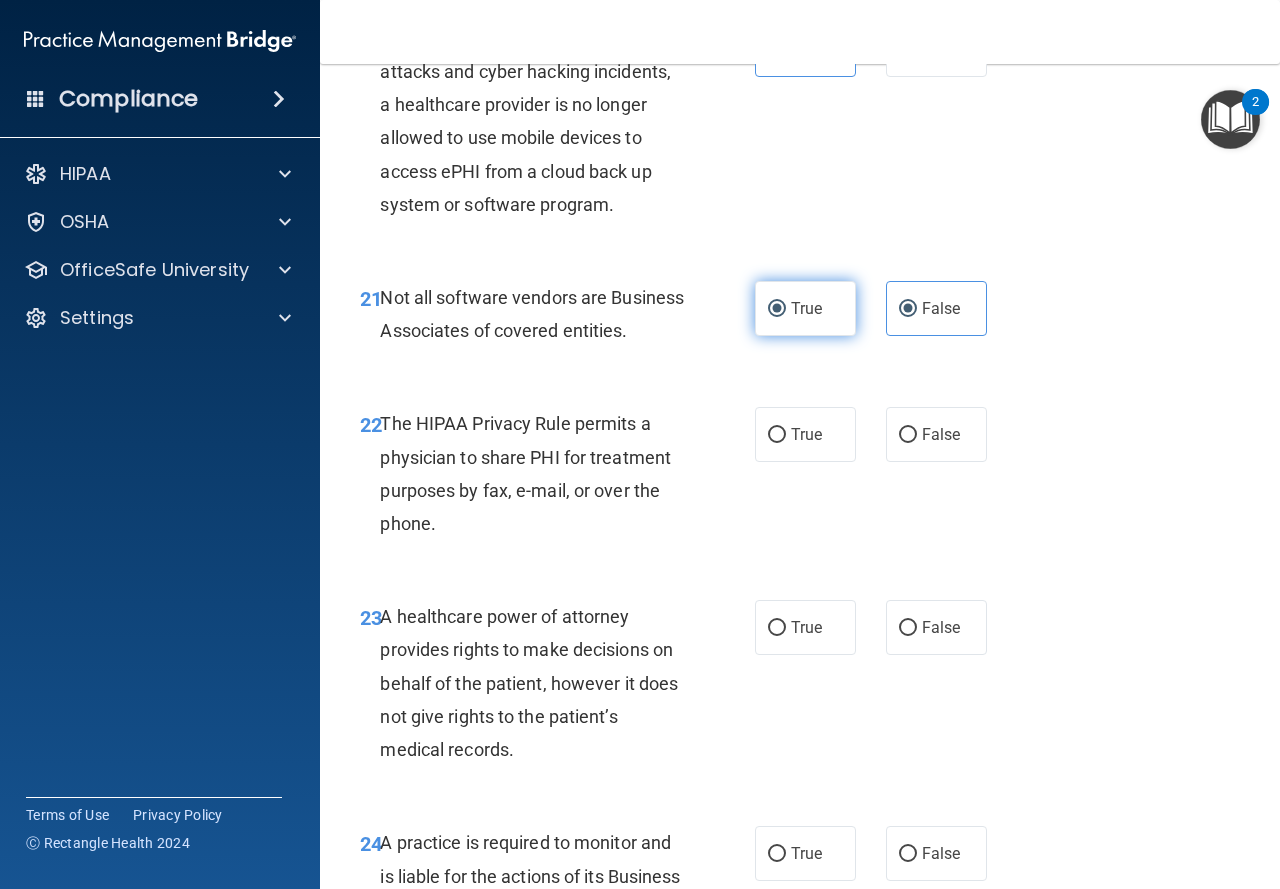 radio on "false" 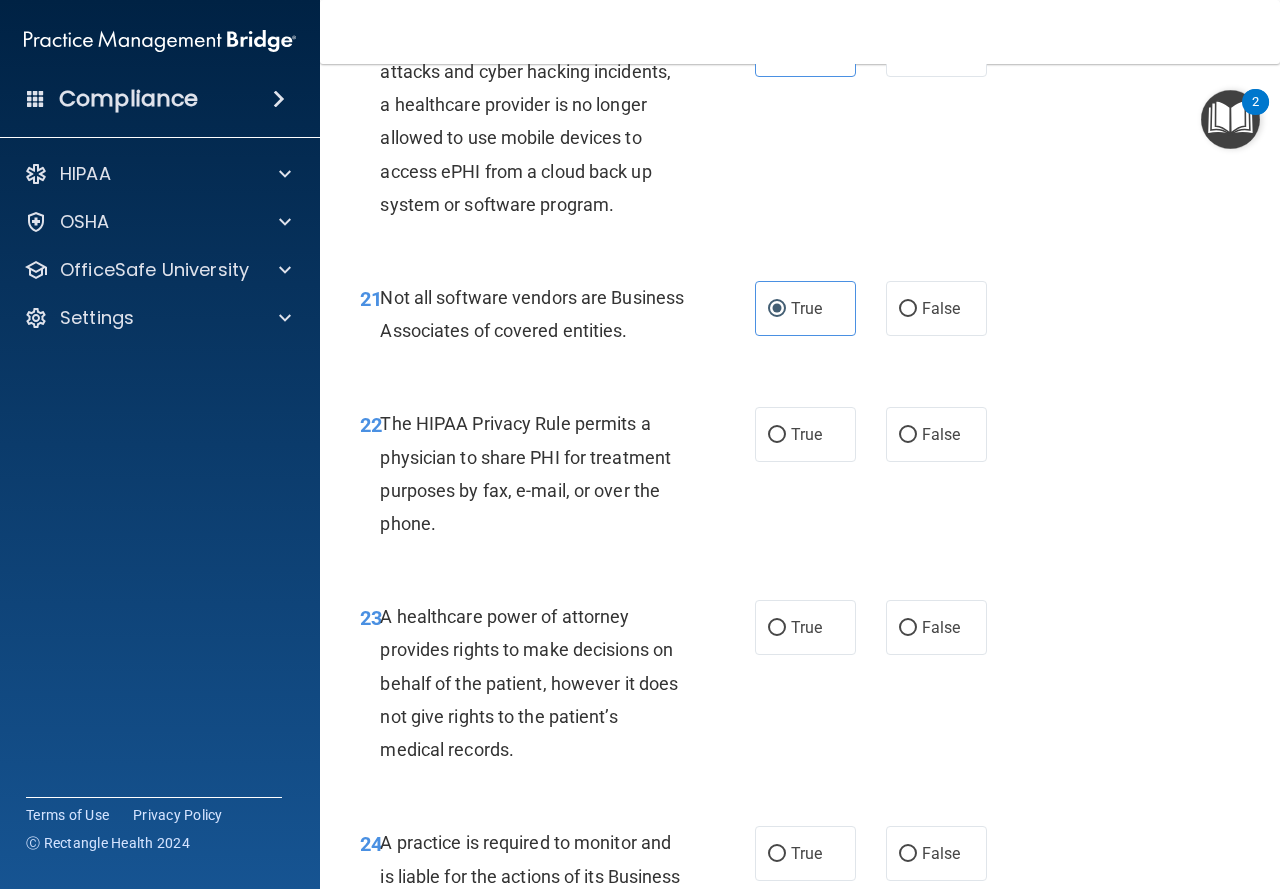 scroll, scrollTop: 4400, scrollLeft: 0, axis: vertical 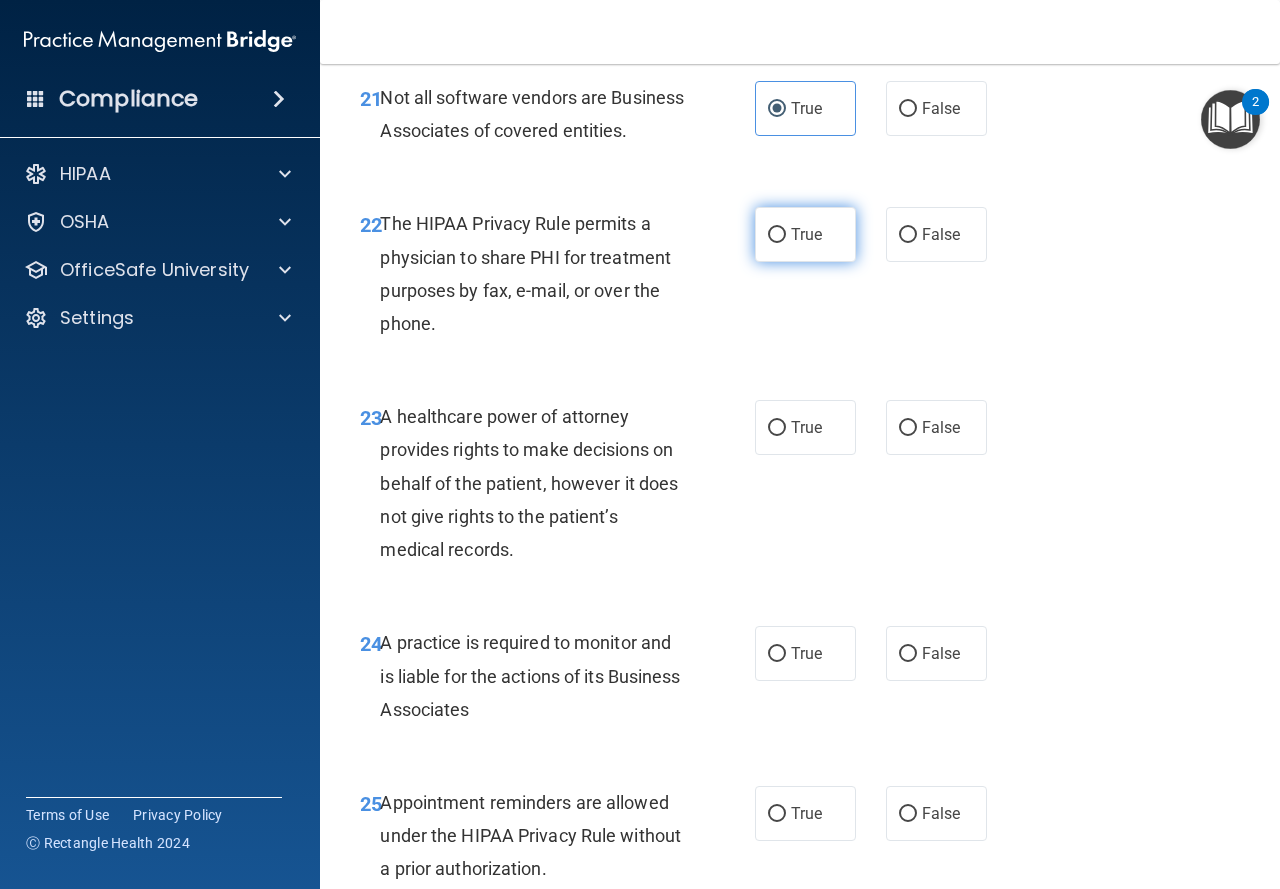 click on "True" at bounding box center [805, 234] 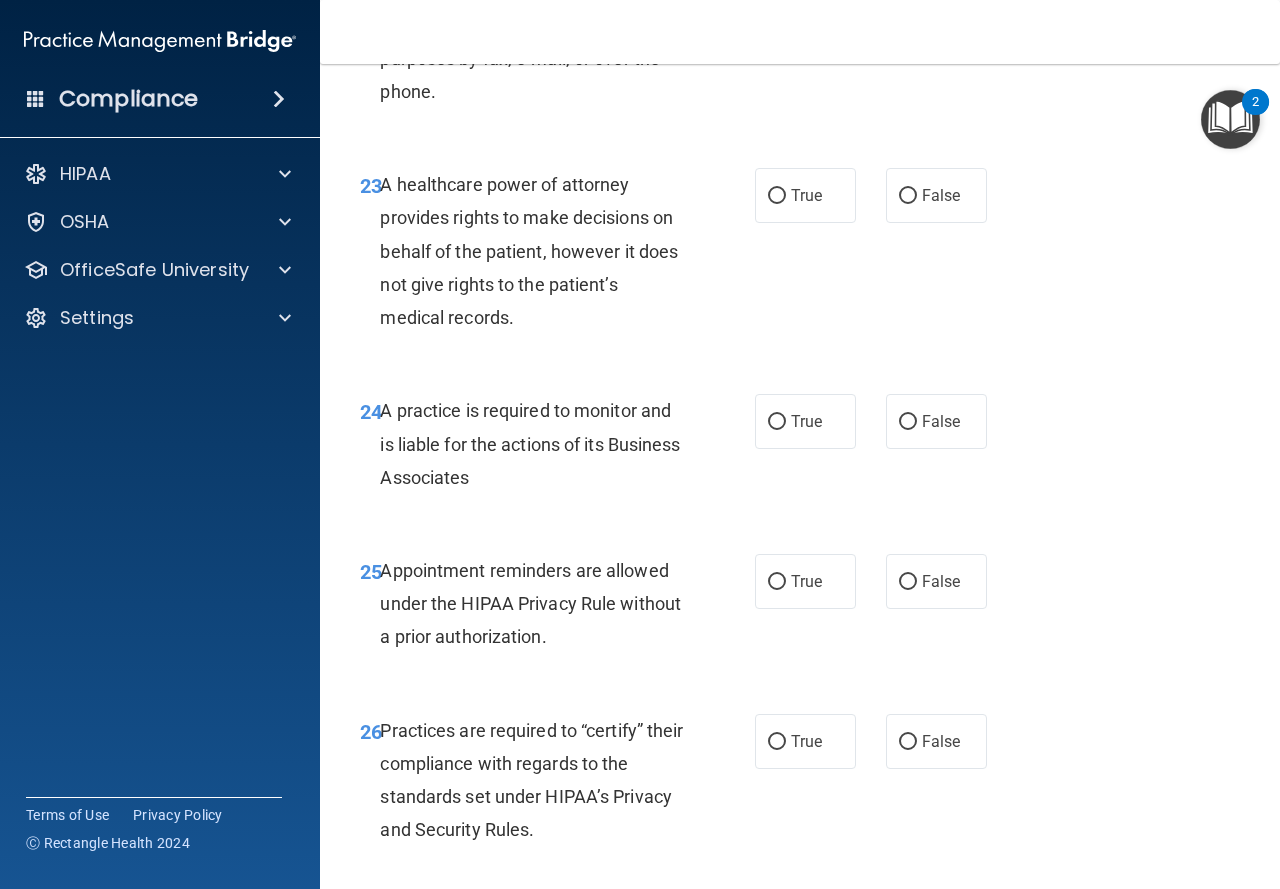 scroll, scrollTop: 4700, scrollLeft: 0, axis: vertical 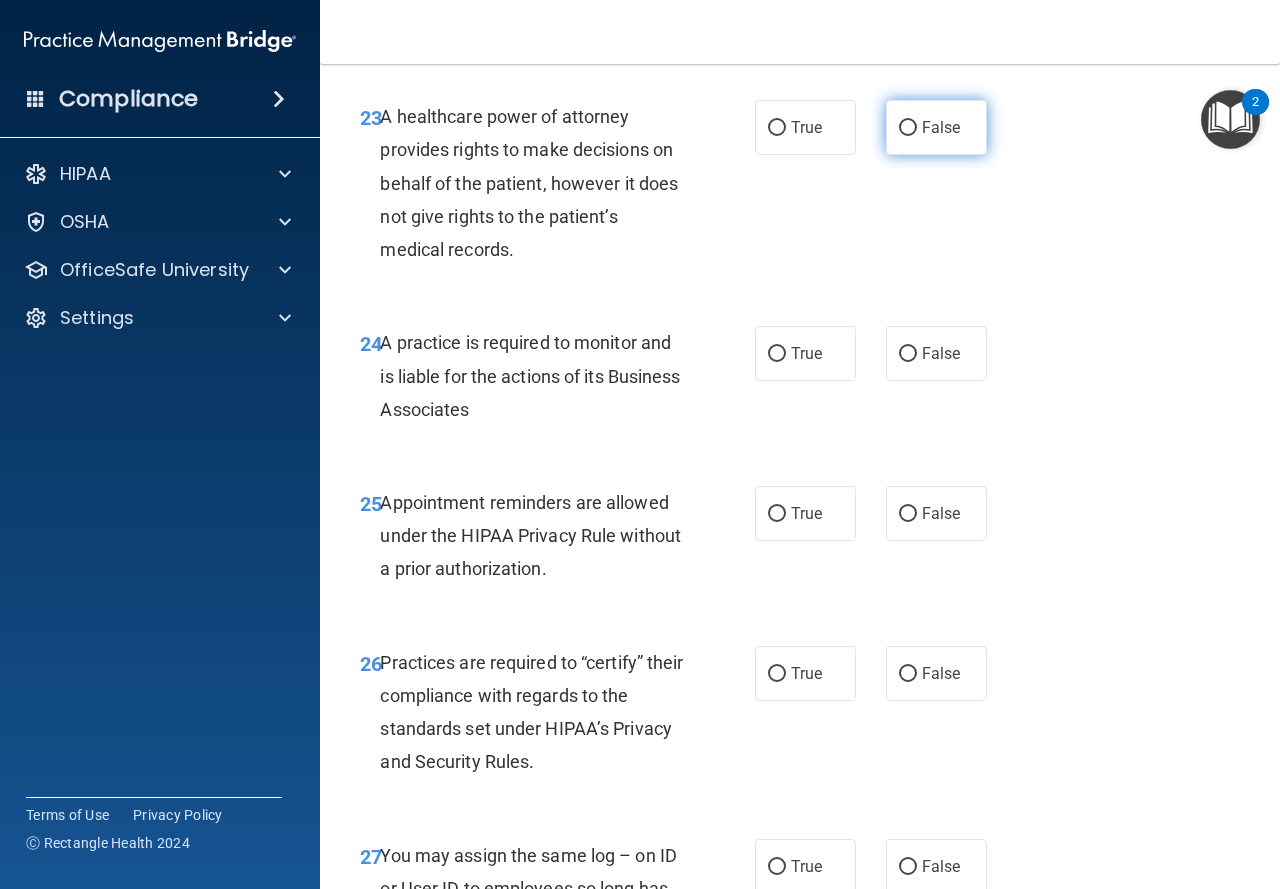 click on "False" at bounding box center [936, 127] 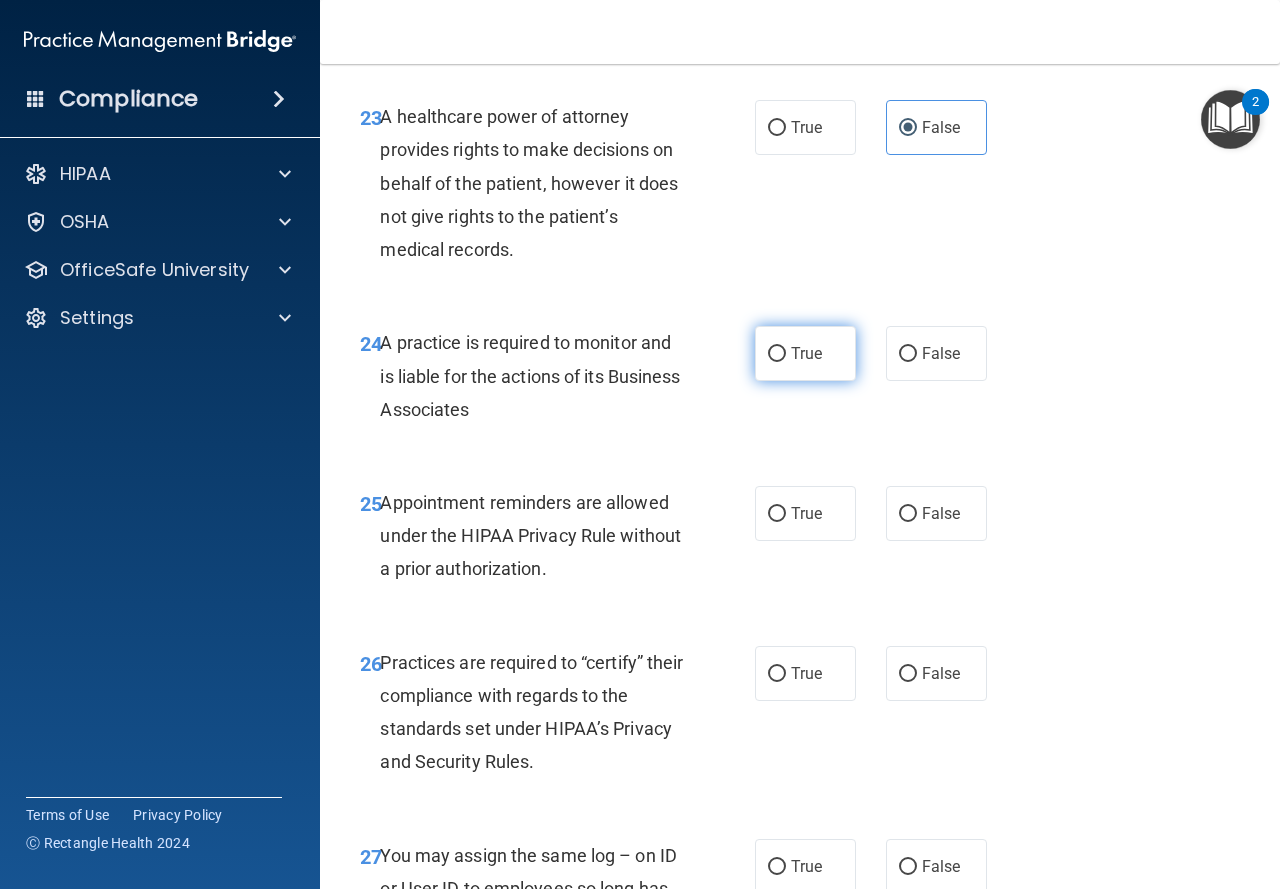 click on "True" at bounding box center (805, 353) 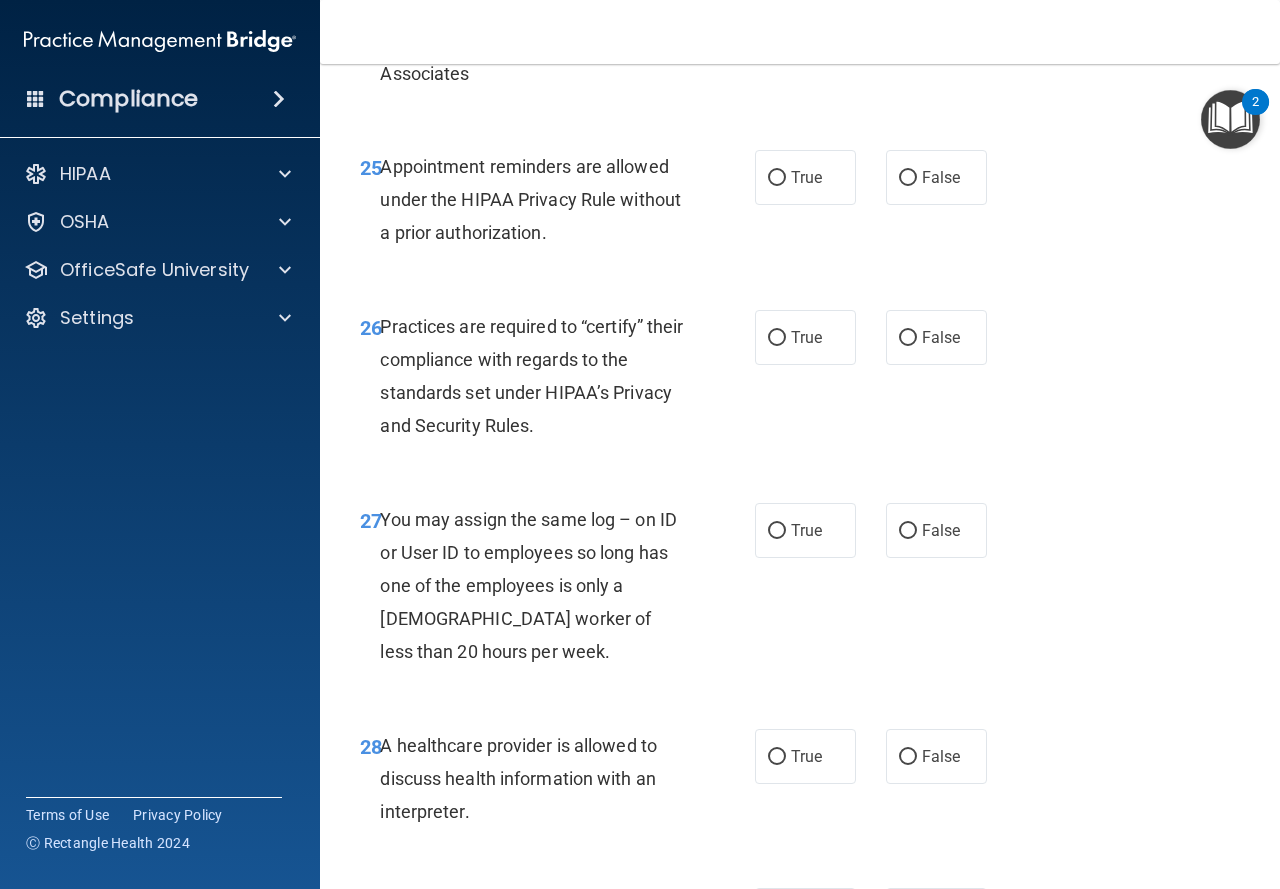 scroll, scrollTop: 5000, scrollLeft: 0, axis: vertical 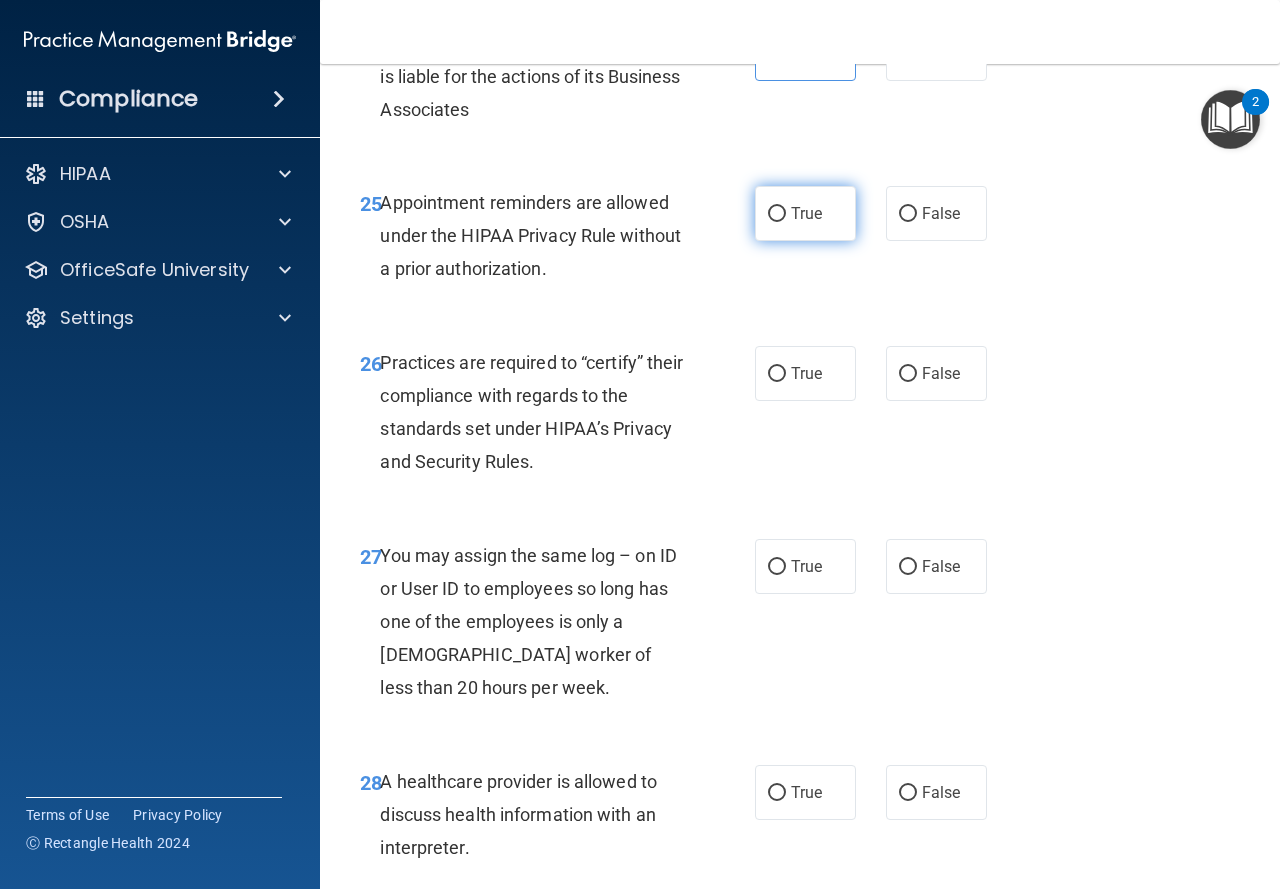 click on "True" at bounding box center [777, 214] 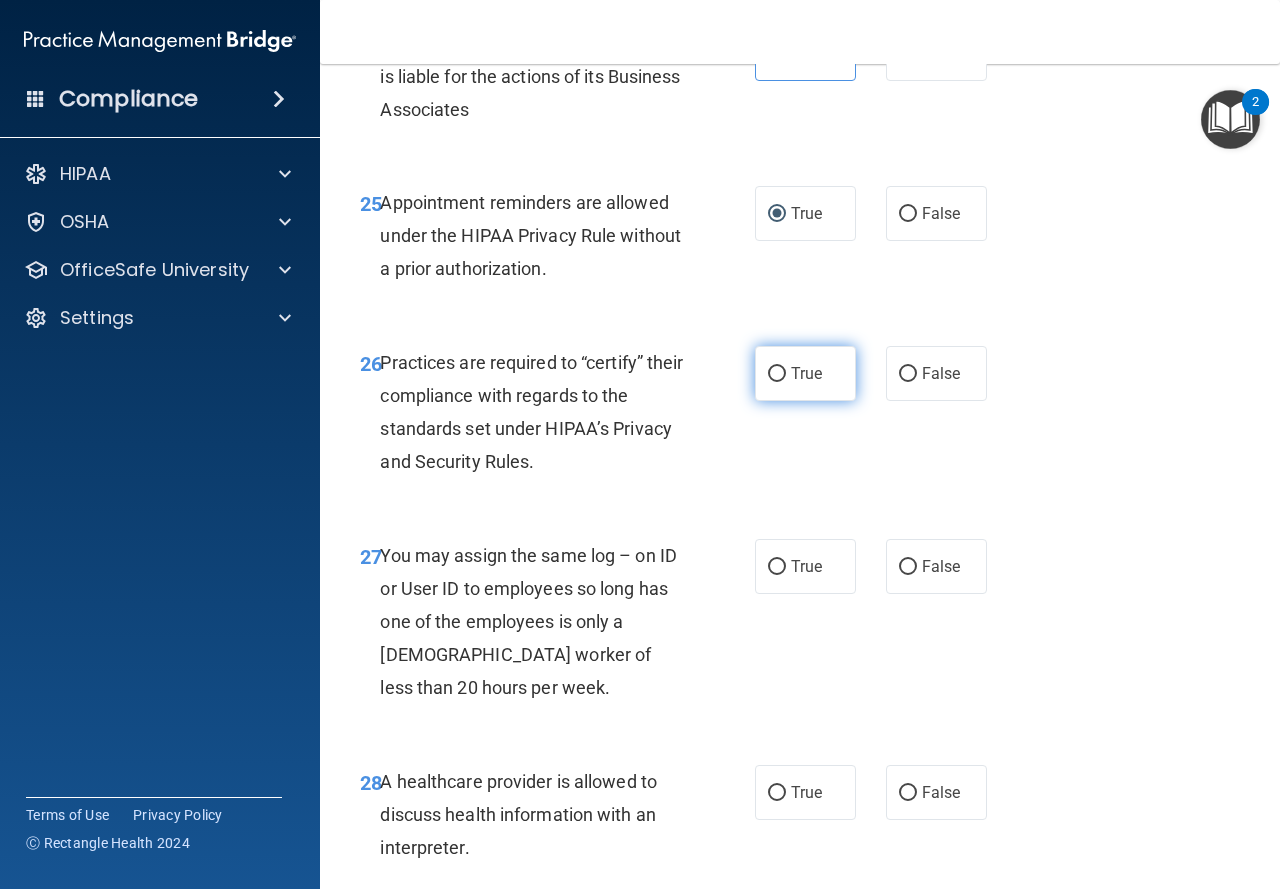 click on "True" at bounding box center (805, 373) 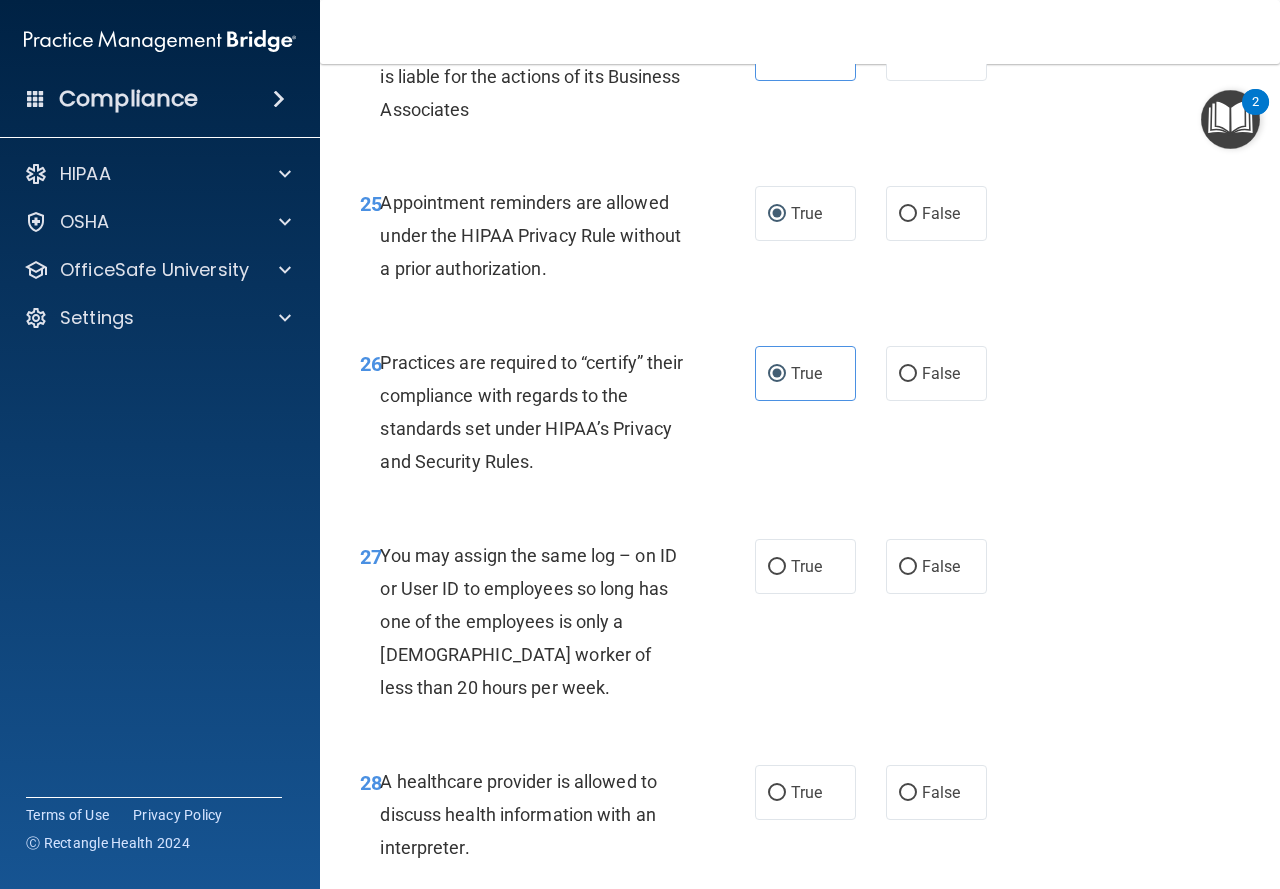 scroll, scrollTop: 5200, scrollLeft: 0, axis: vertical 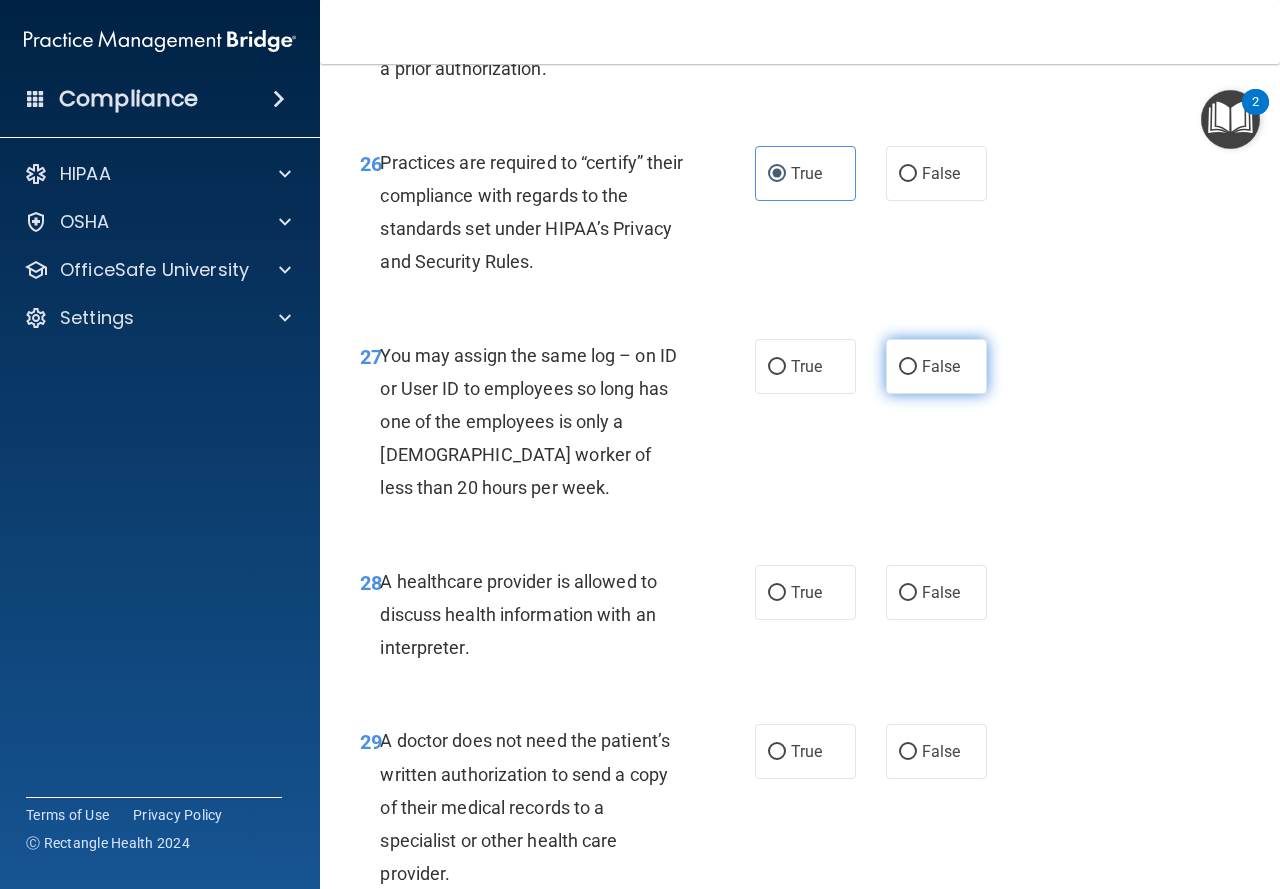 click on "False" at bounding box center (936, 366) 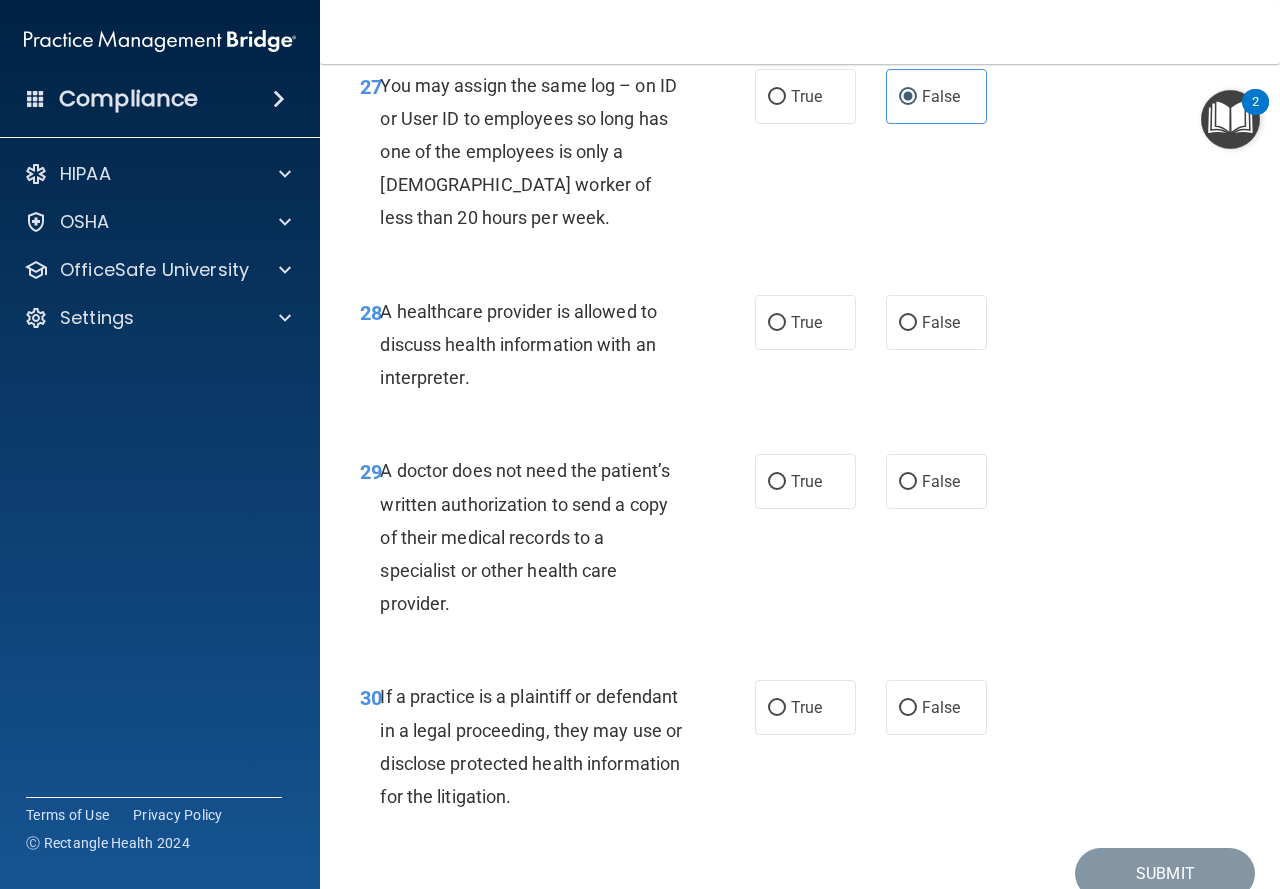 scroll, scrollTop: 5500, scrollLeft: 0, axis: vertical 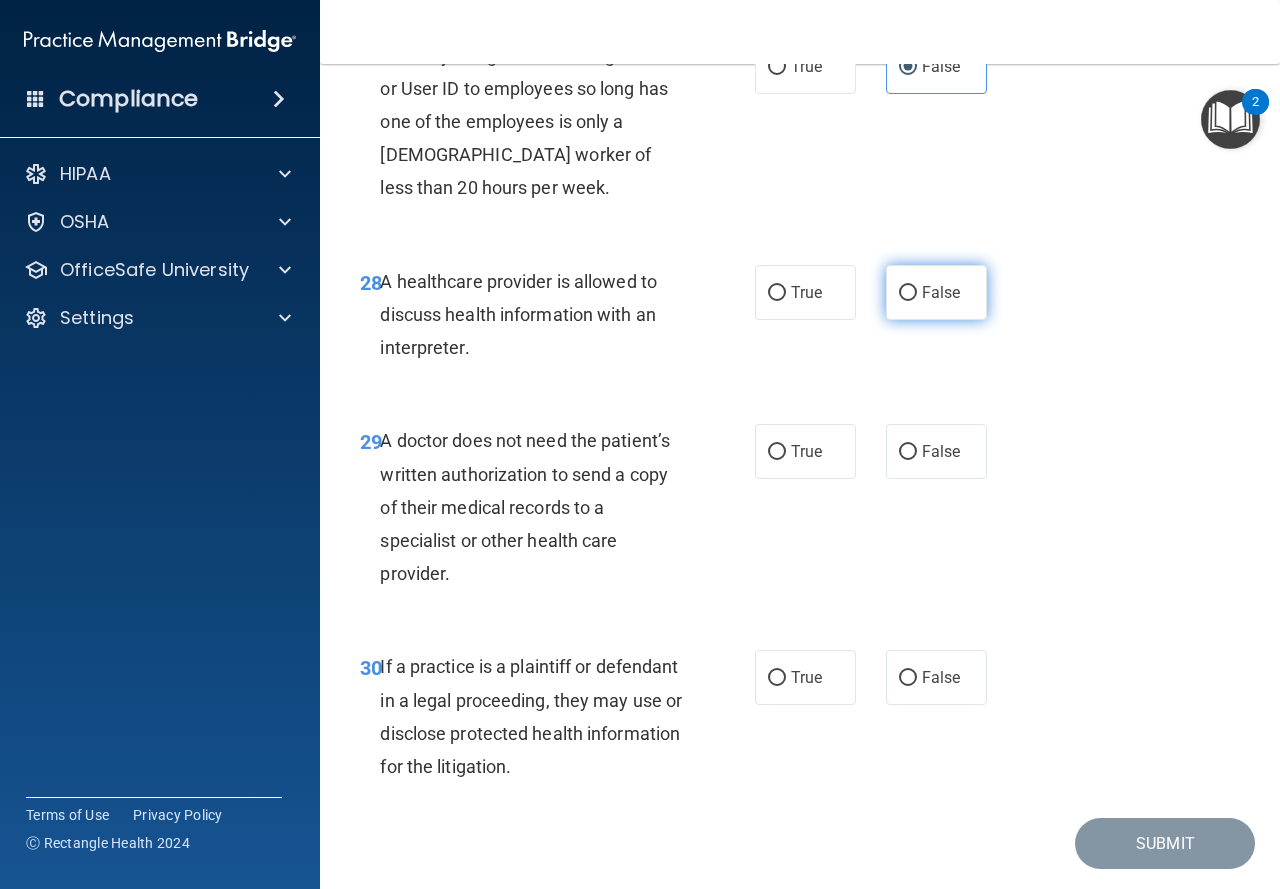 click on "False" at bounding box center (936, 292) 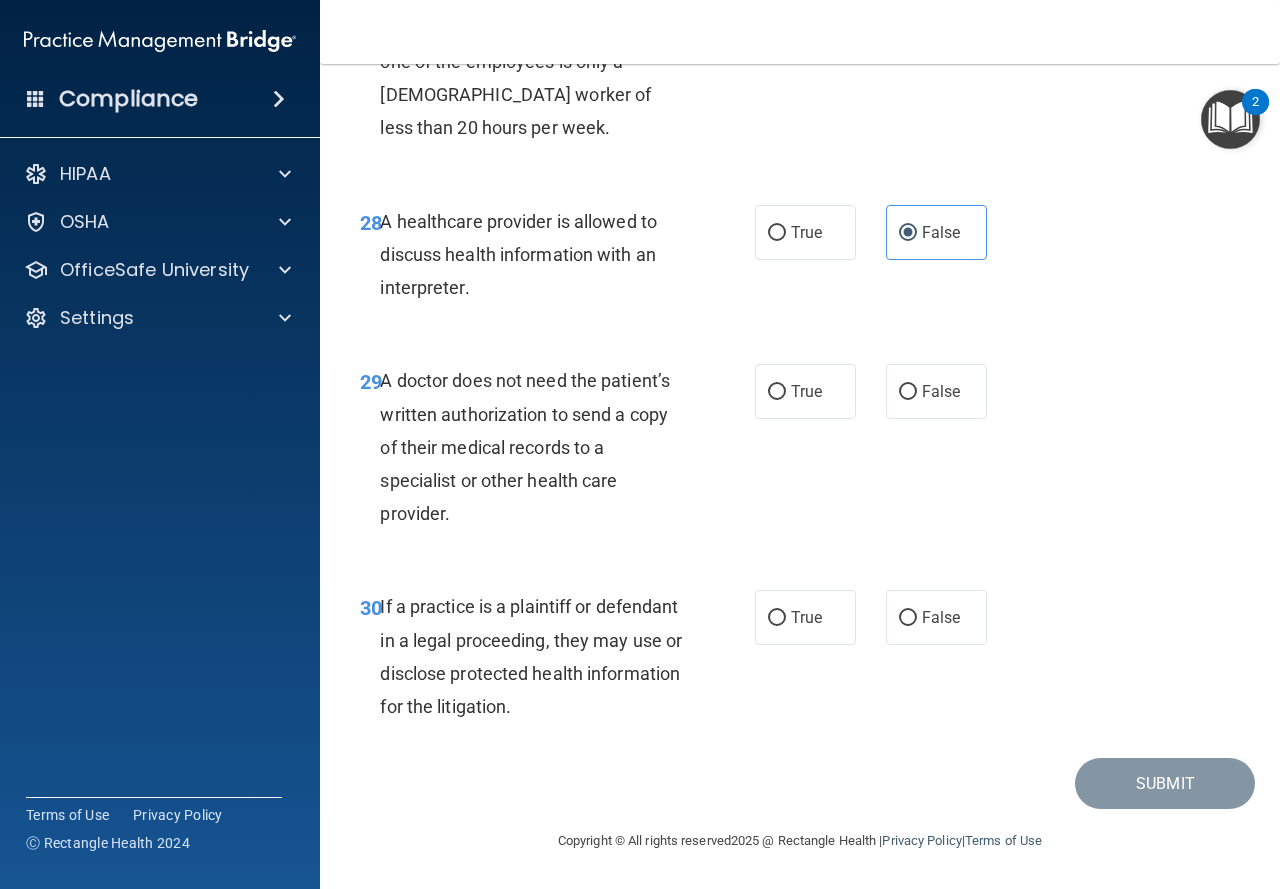 scroll, scrollTop: 5626, scrollLeft: 0, axis: vertical 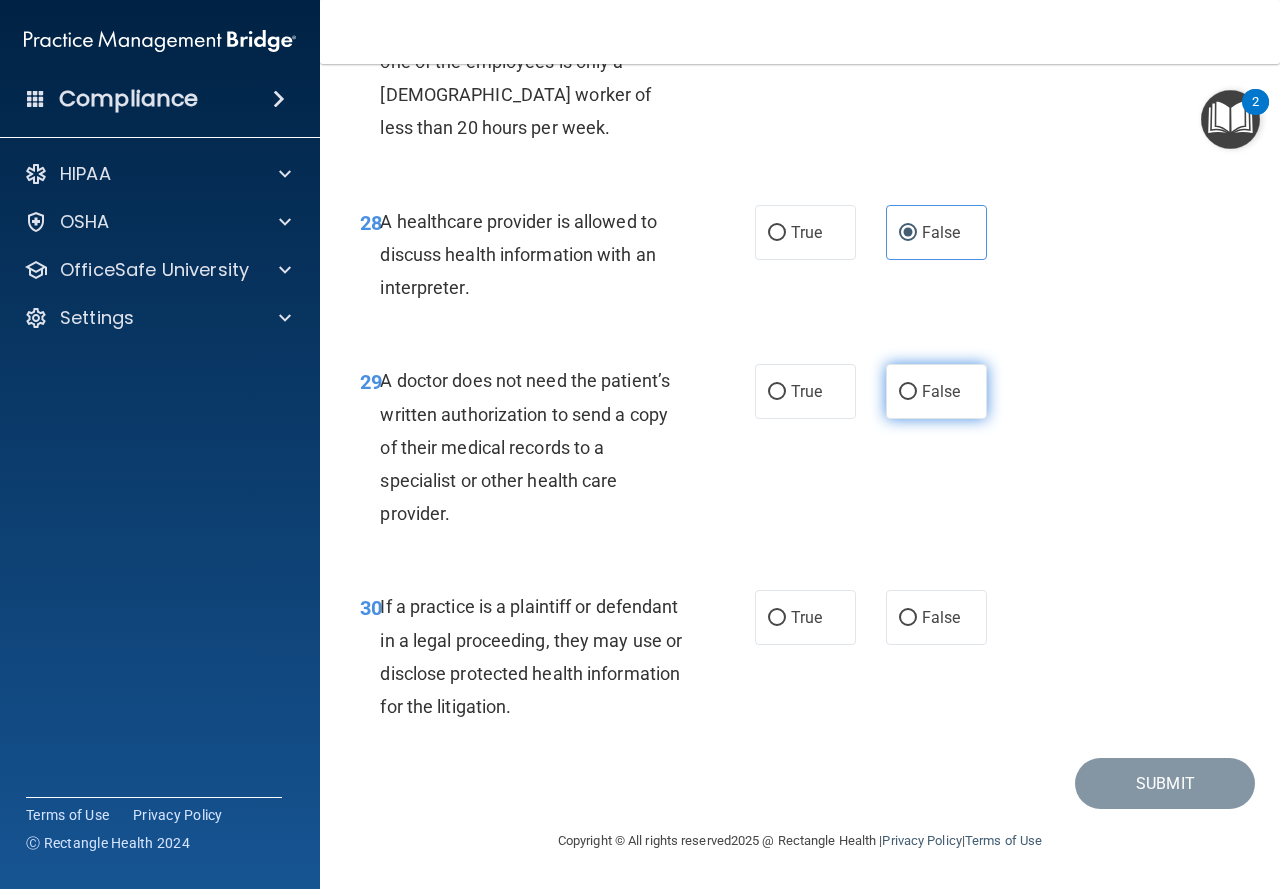click on "False" at bounding box center [936, 391] 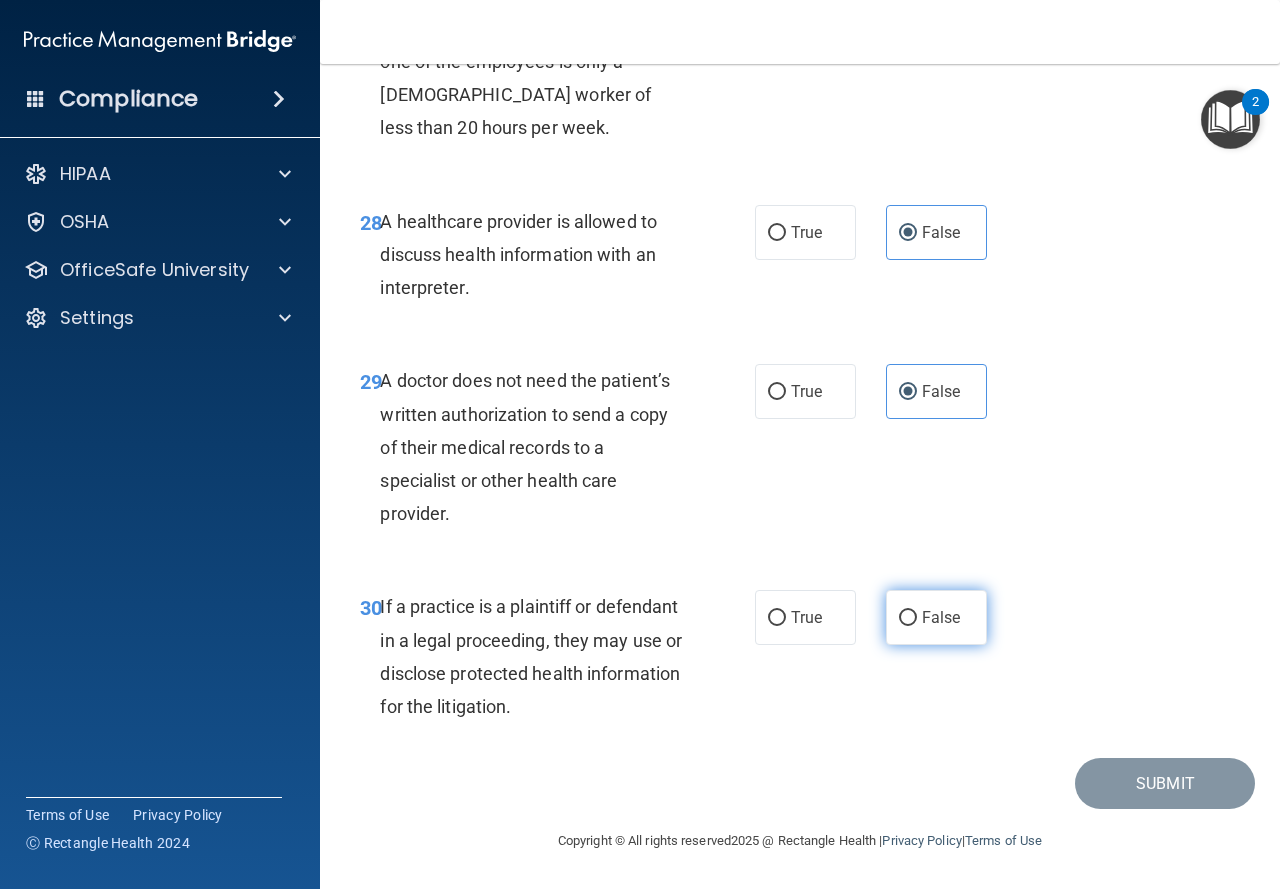 click on "False" at bounding box center [941, 617] 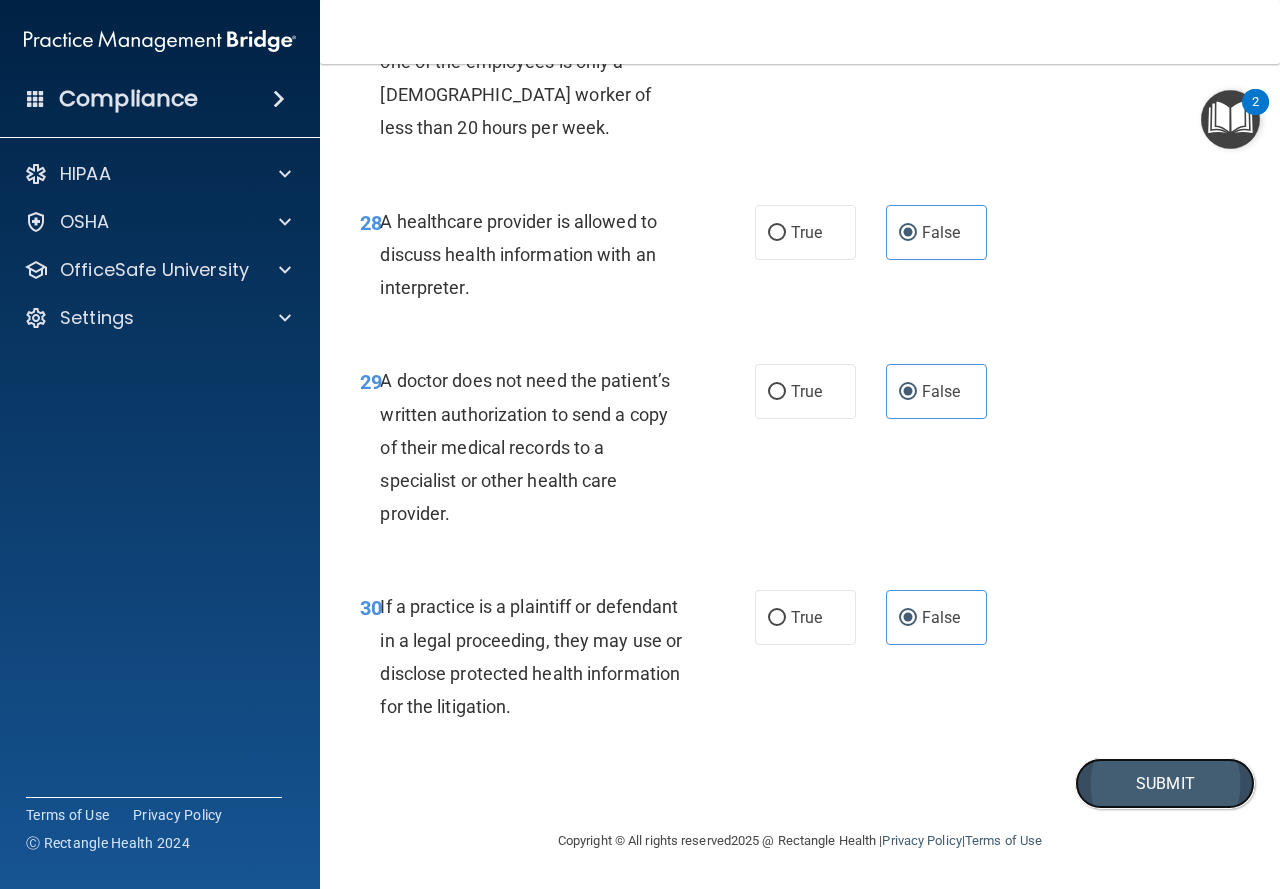 click on "Submit" at bounding box center (1165, 783) 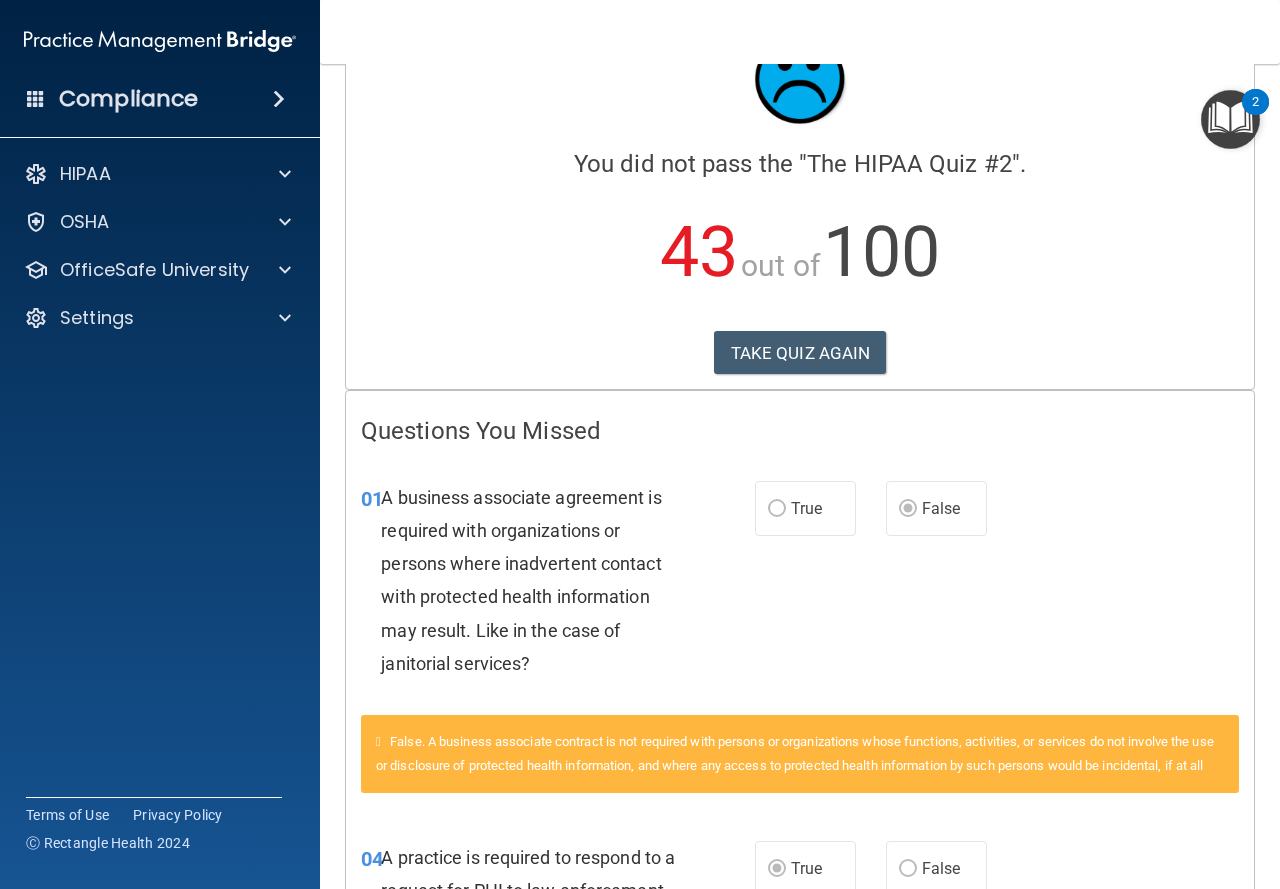 scroll, scrollTop: 0, scrollLeft: 0, axis: both 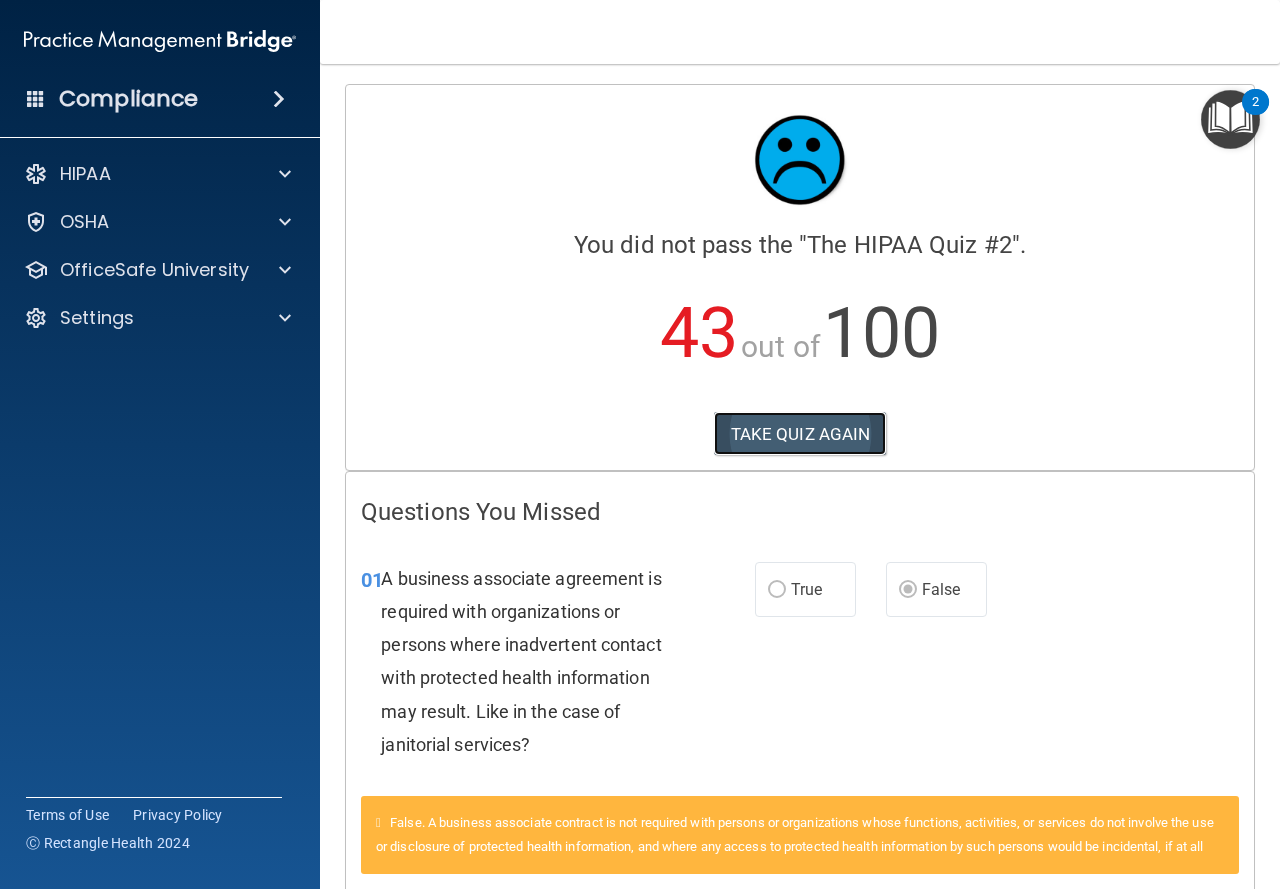 click on "TAKE QUIZ AGAIN" at bounding box center (800, 434) 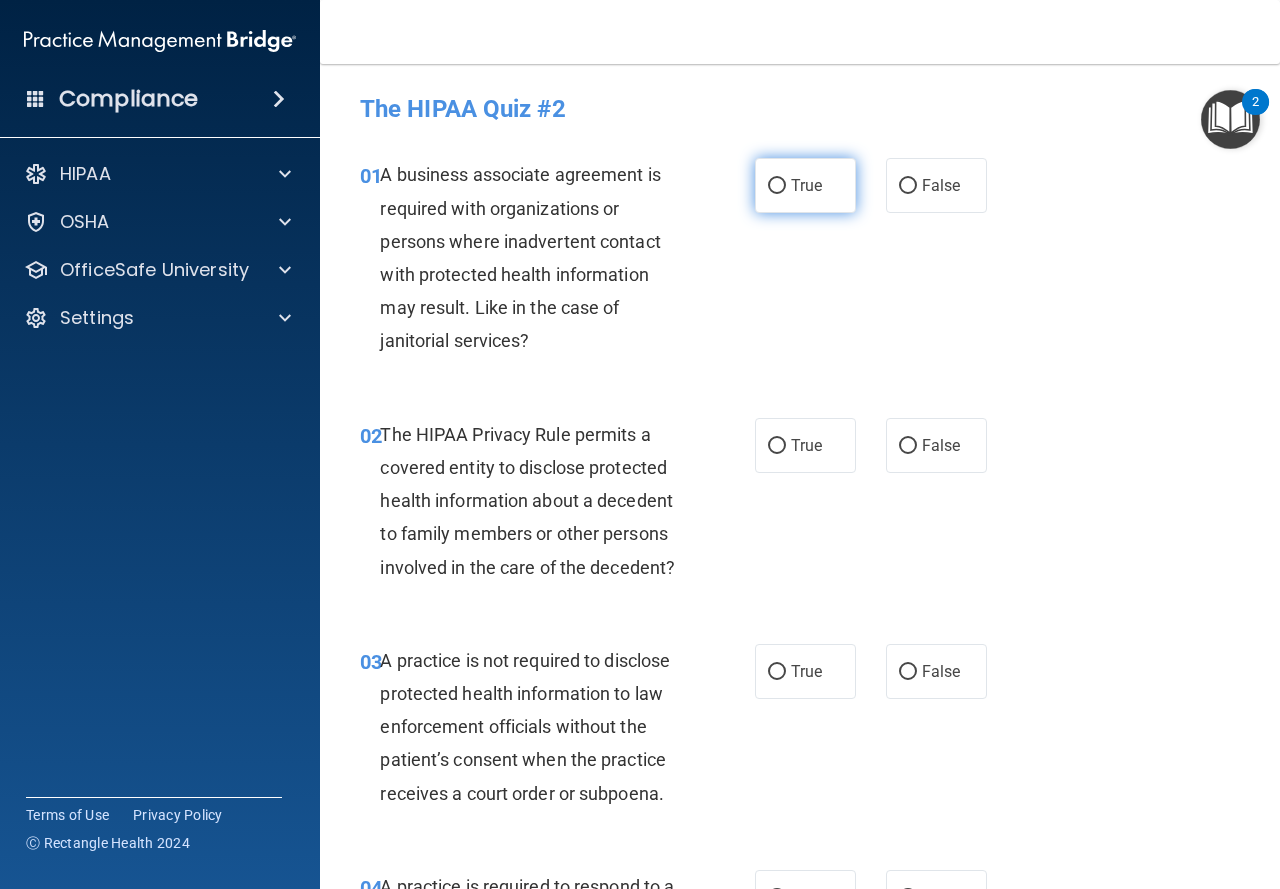click on "True" at bounding box center (777, 186) 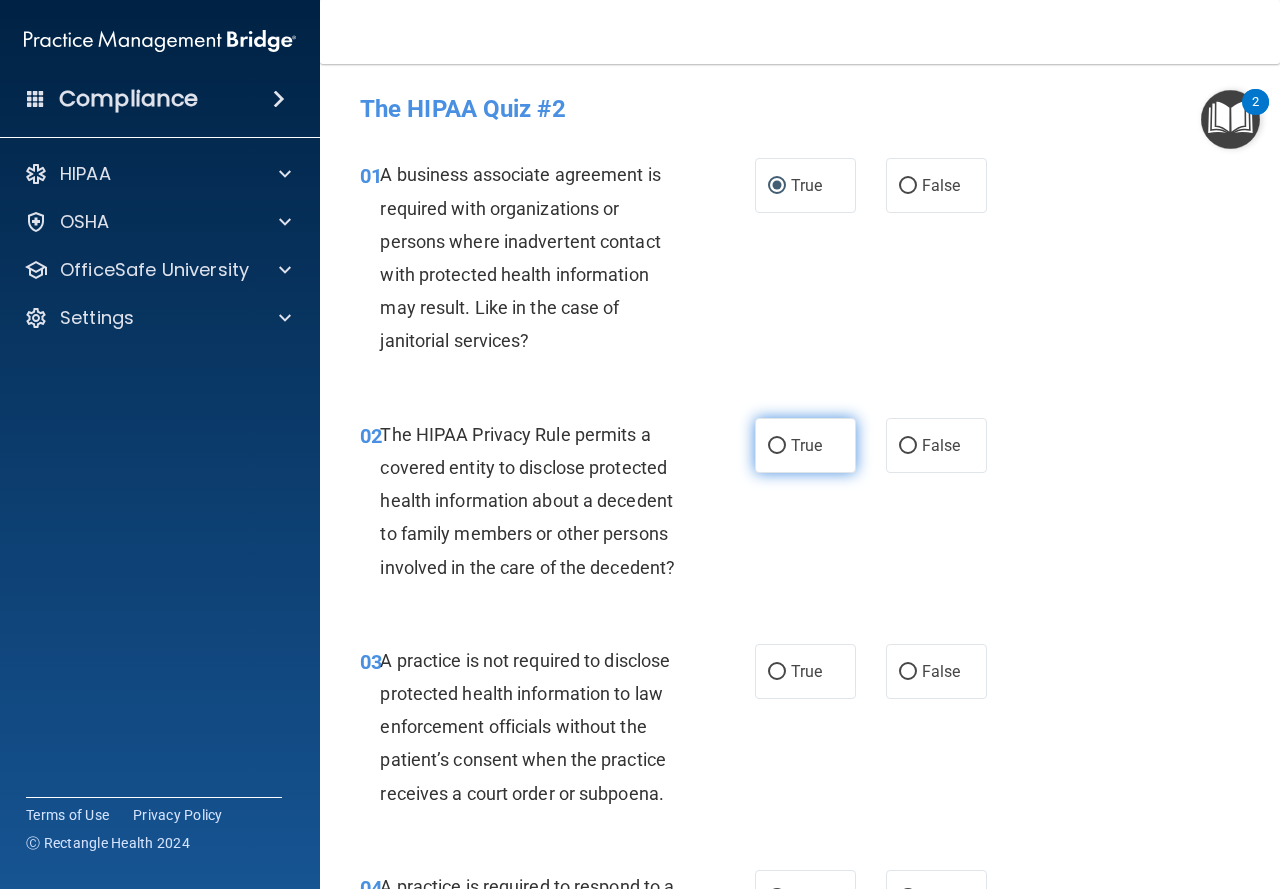 click on "True" at bounding box center [805, 445] 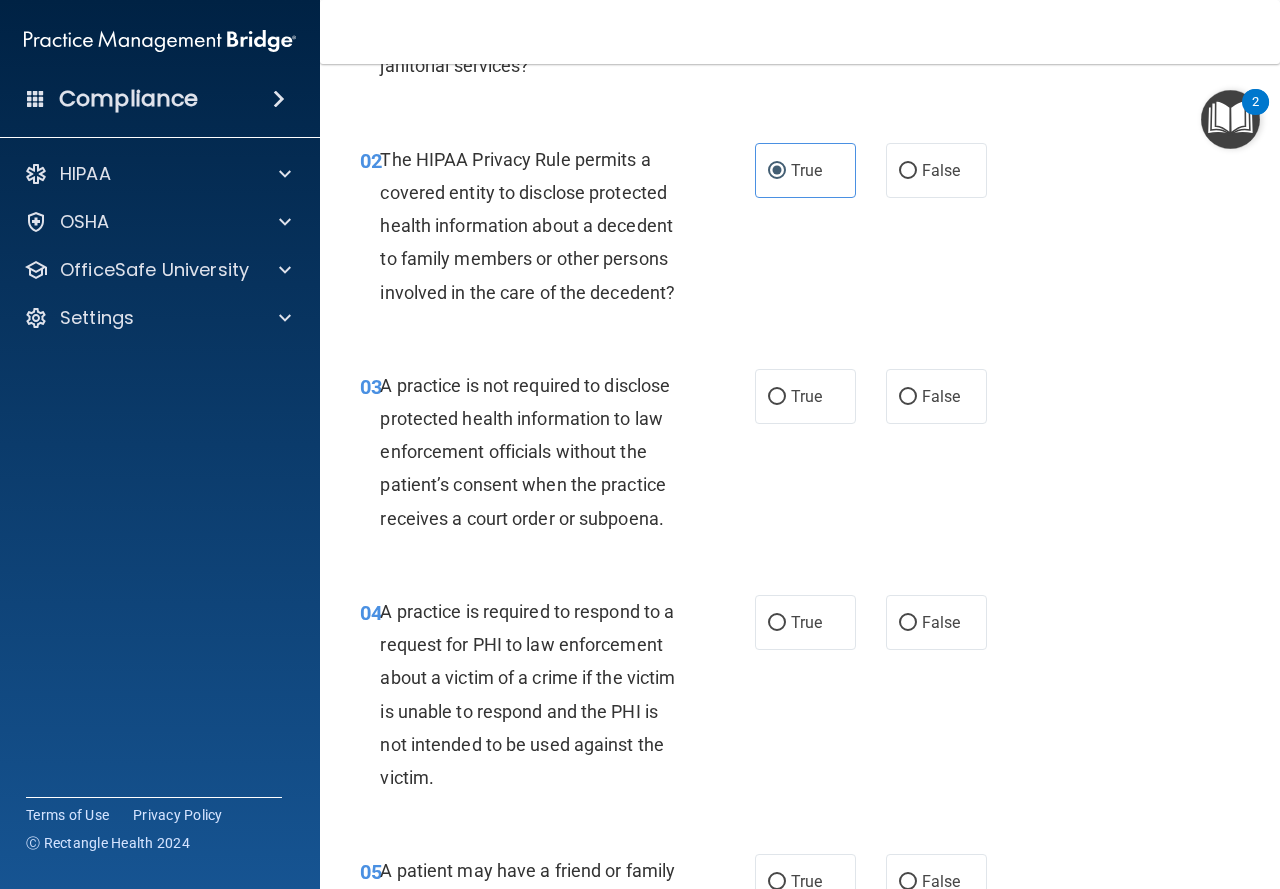 scroll, scrollTop: 300, scrollLeft: 0, axis: vertical 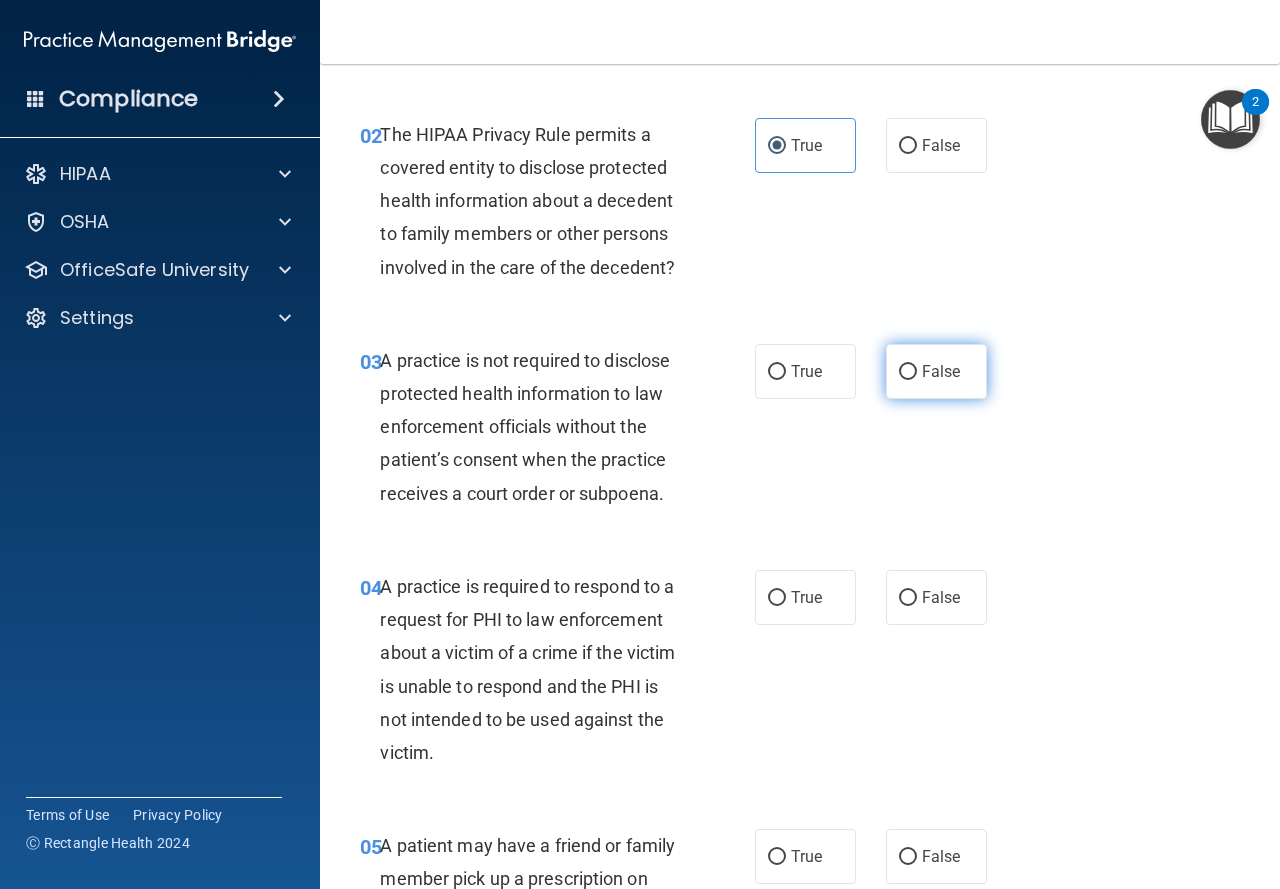 click on "False" at bounding box center (908, 372) 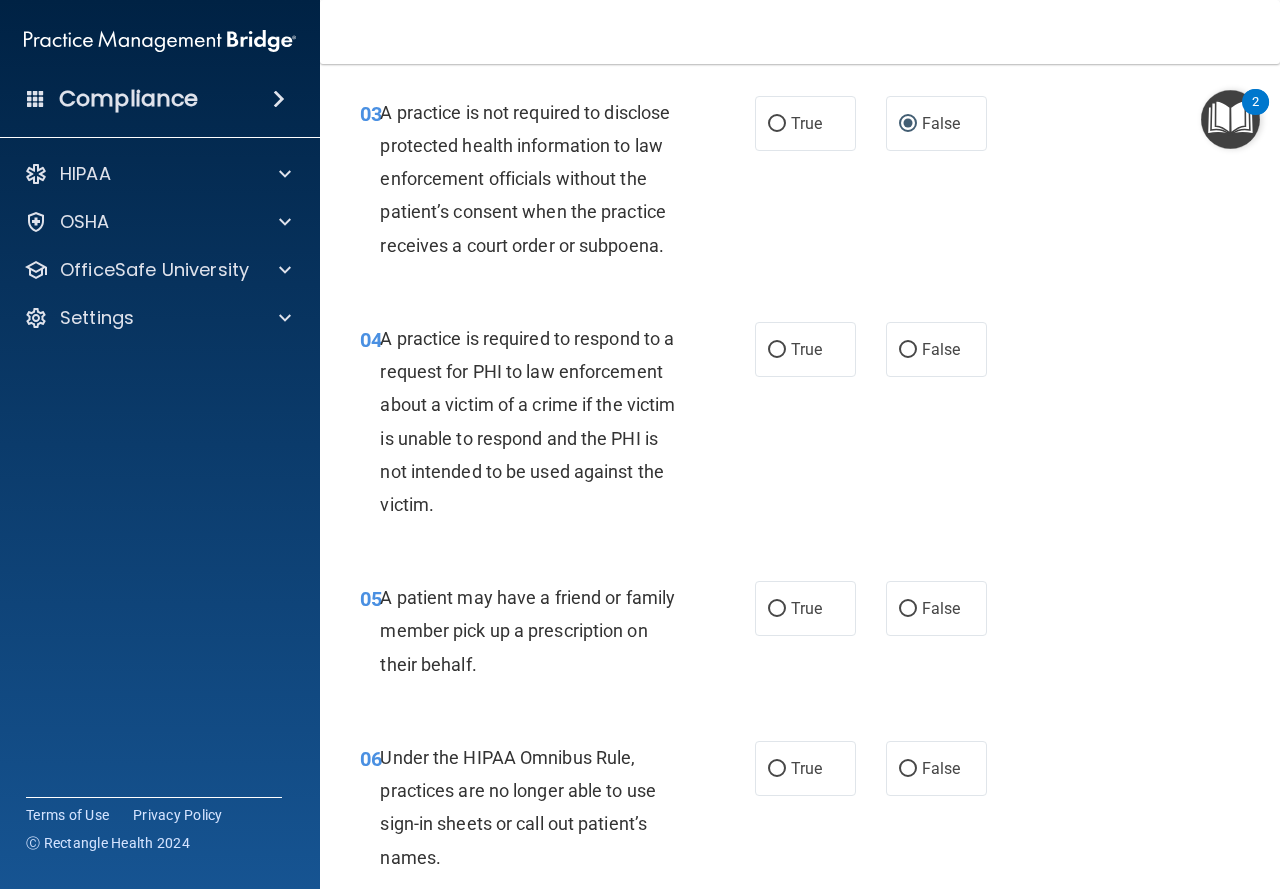 scroll, scrollTop: 600, scrollLeft: 0, axis: vertical 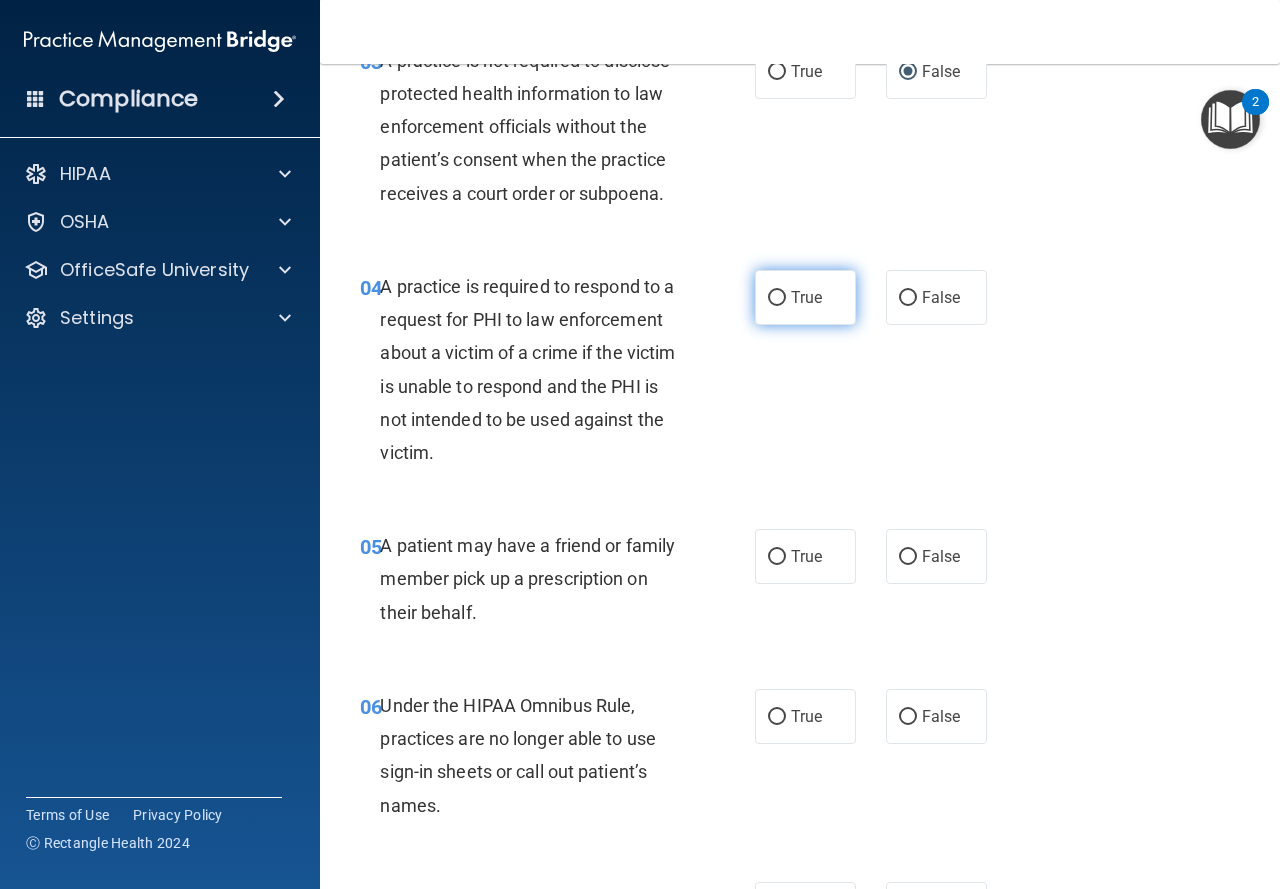 click on "True" at bounding box center (805, 297) 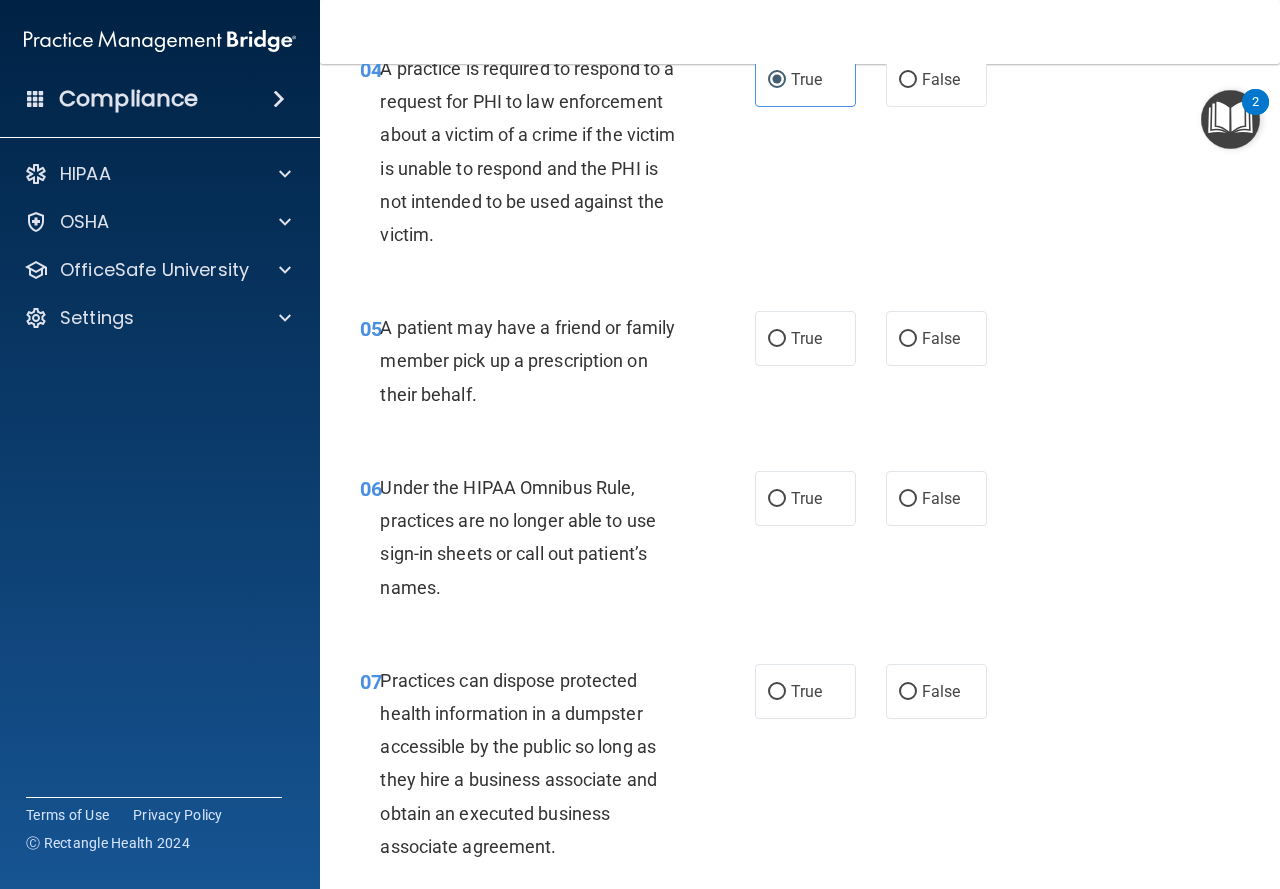 scroll, scrollTop: 900, scrollLeft: 0, axis: vertical 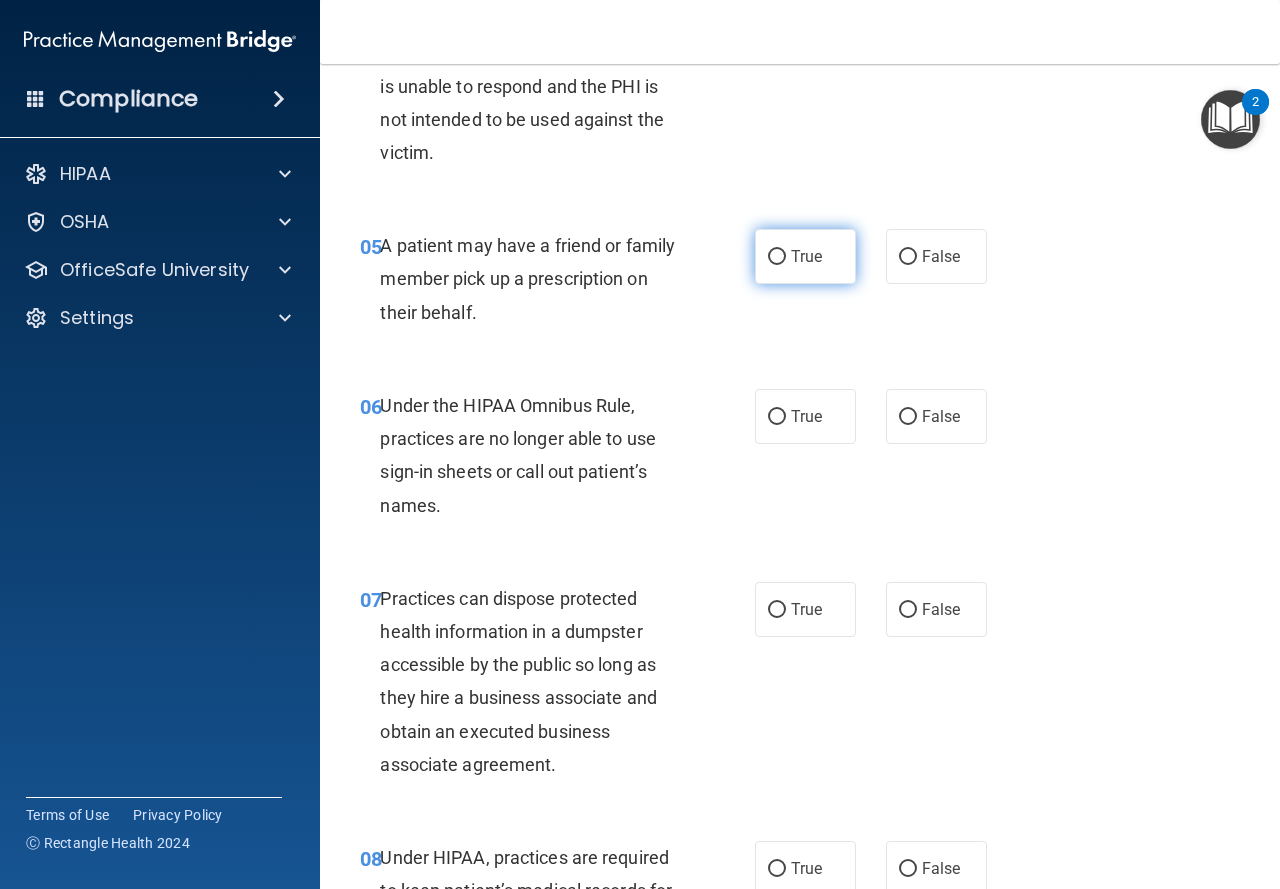 click on "True" at bounding box center [805, 256] 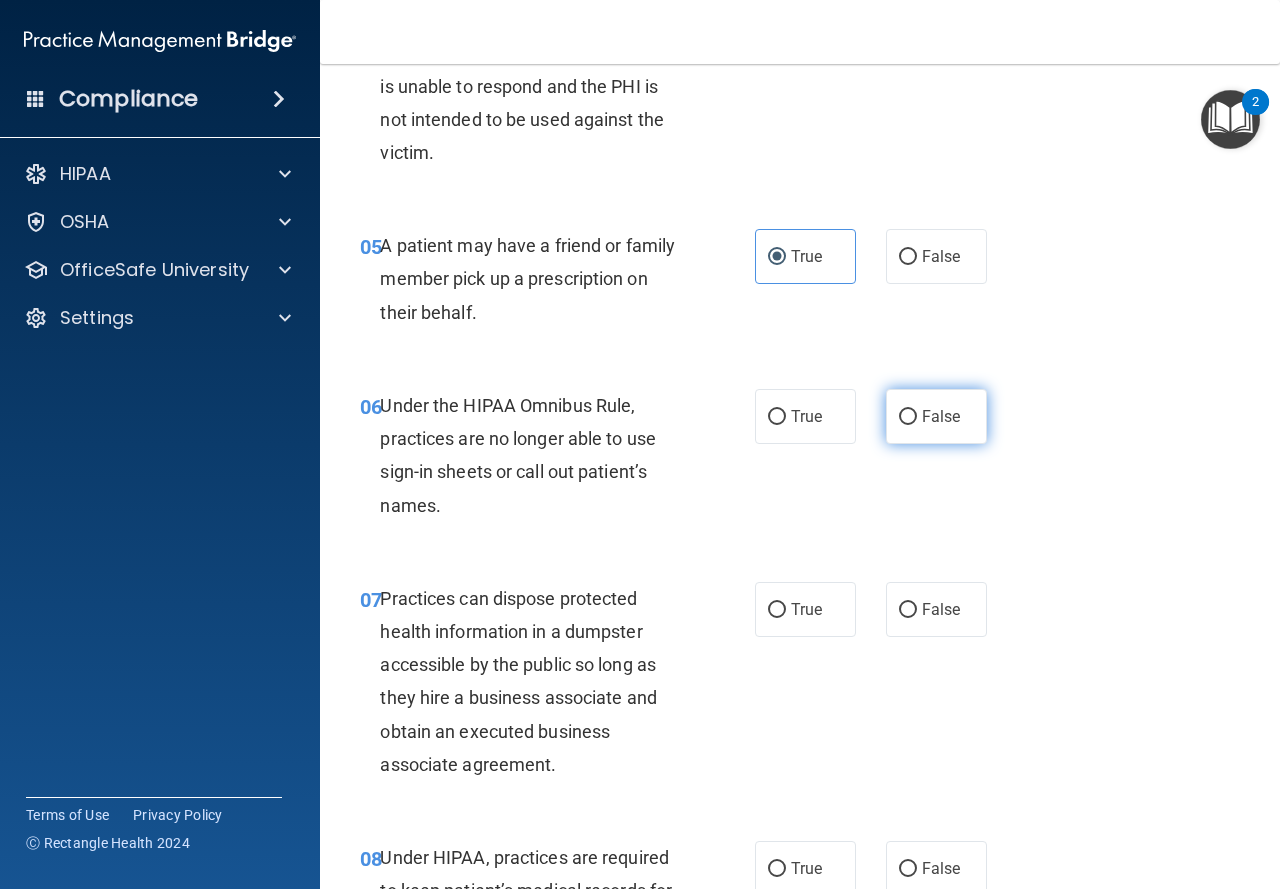 click on "False" at bounding box center [936, 416] 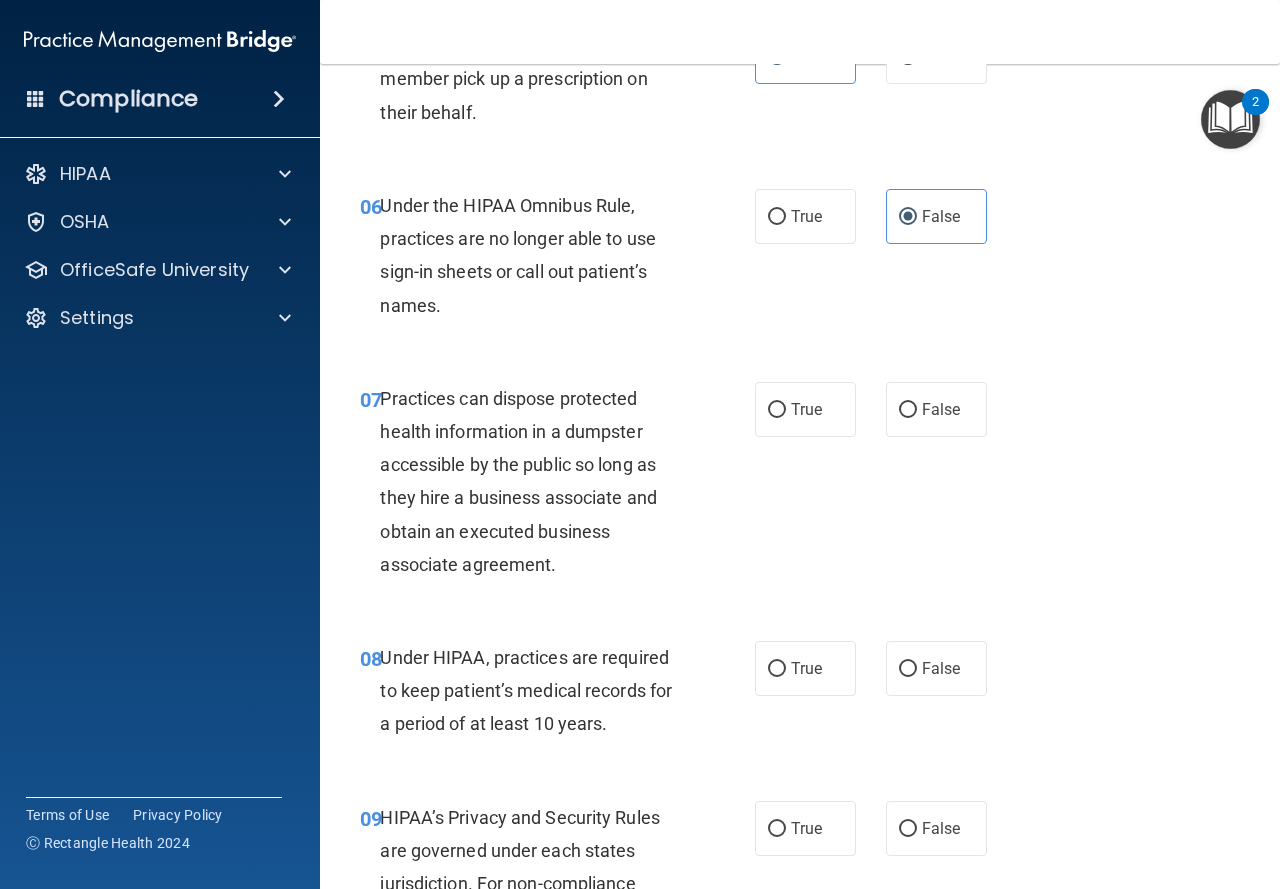 scroll, scrollTop: 1200, scrollLeft: 0, axis: vertical 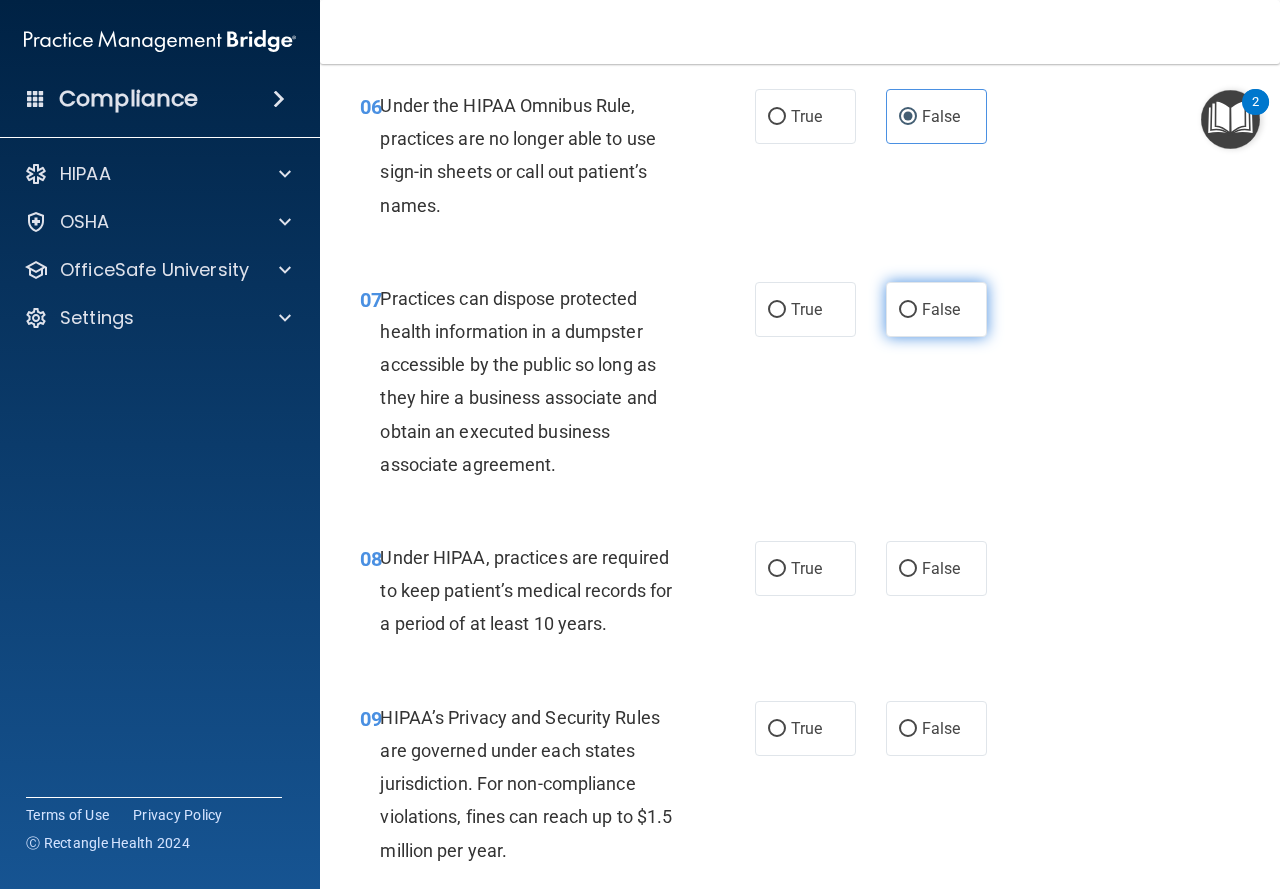click on "False" at bounding box center (941, 309) 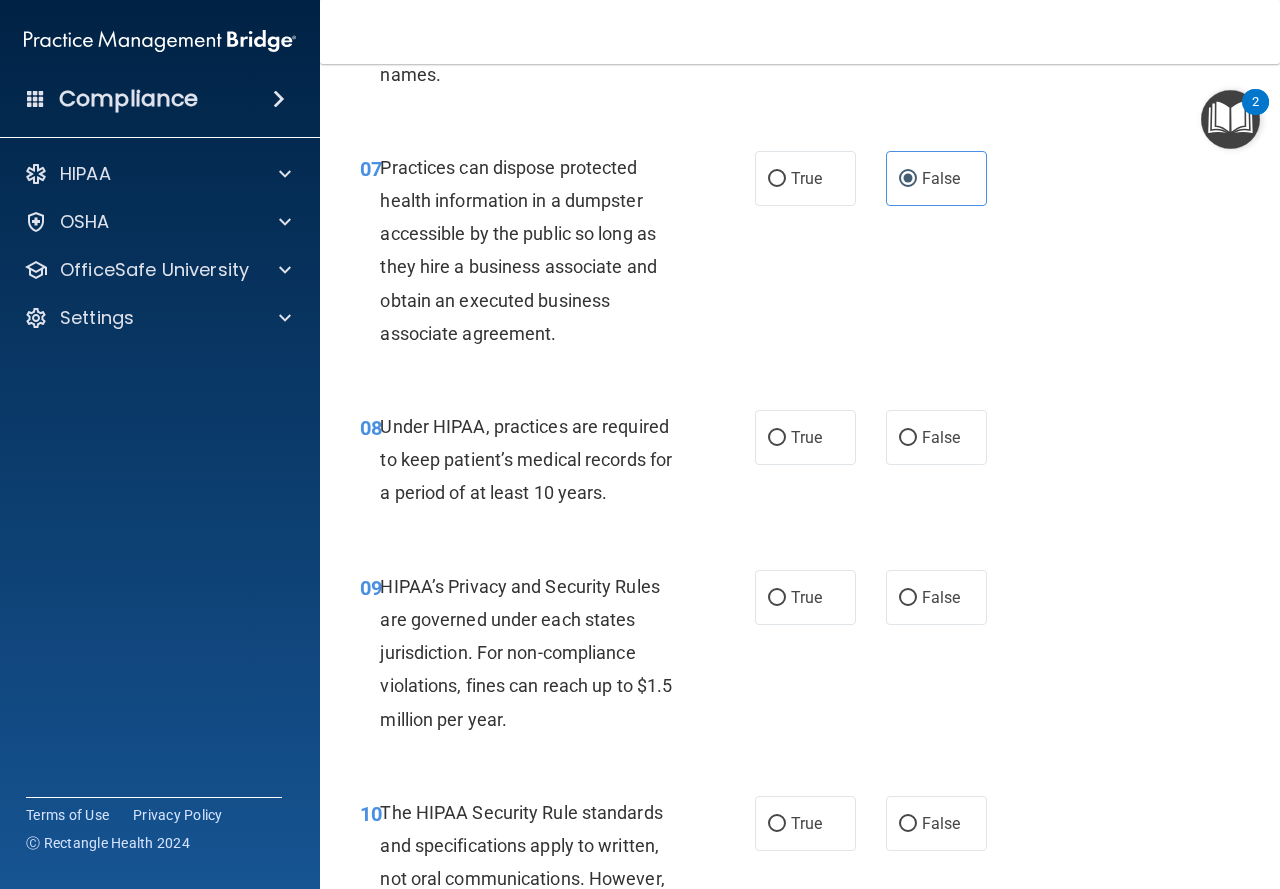 scroll, scrollTop: 1400, scrollLeft: 0, axis: vertical 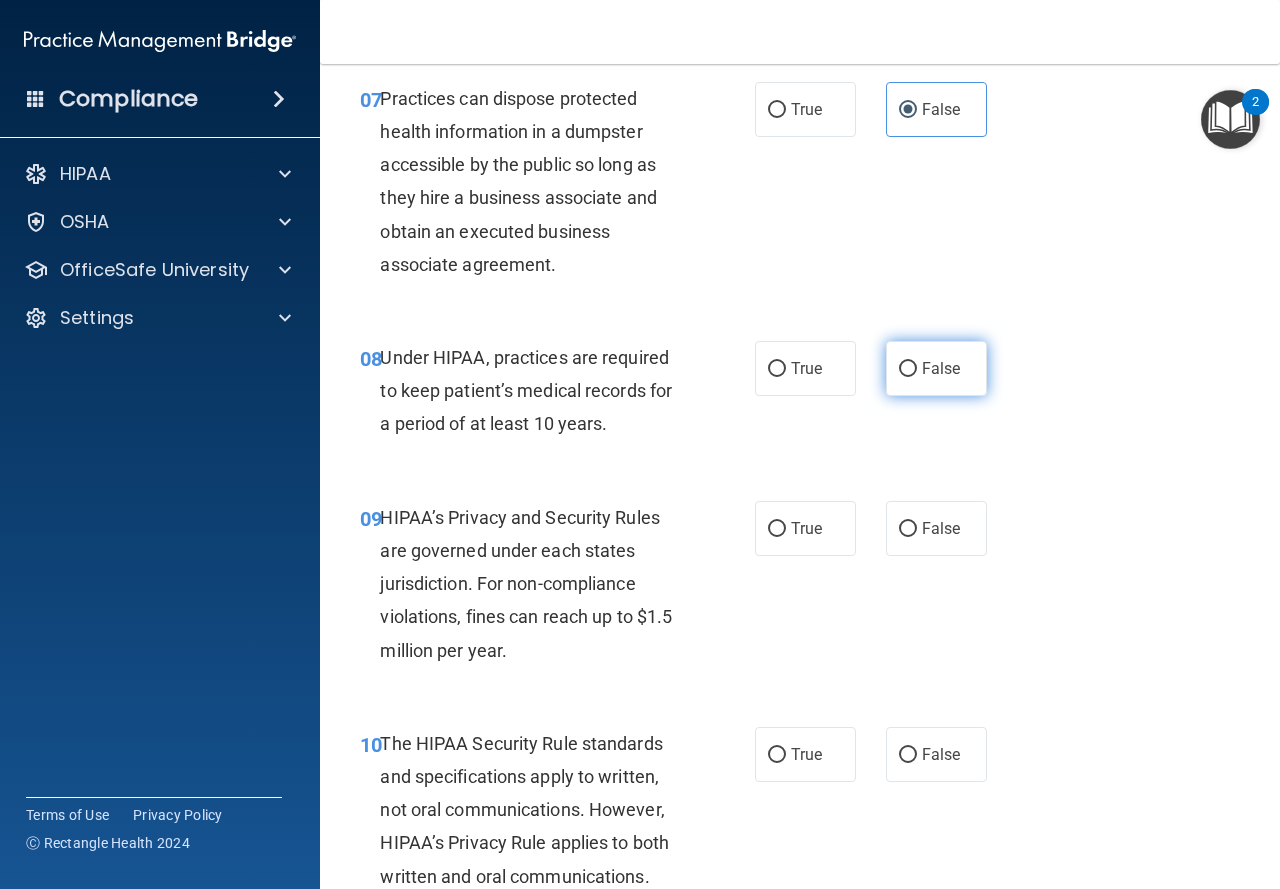 click on "False" at bounding box center [936, 368] 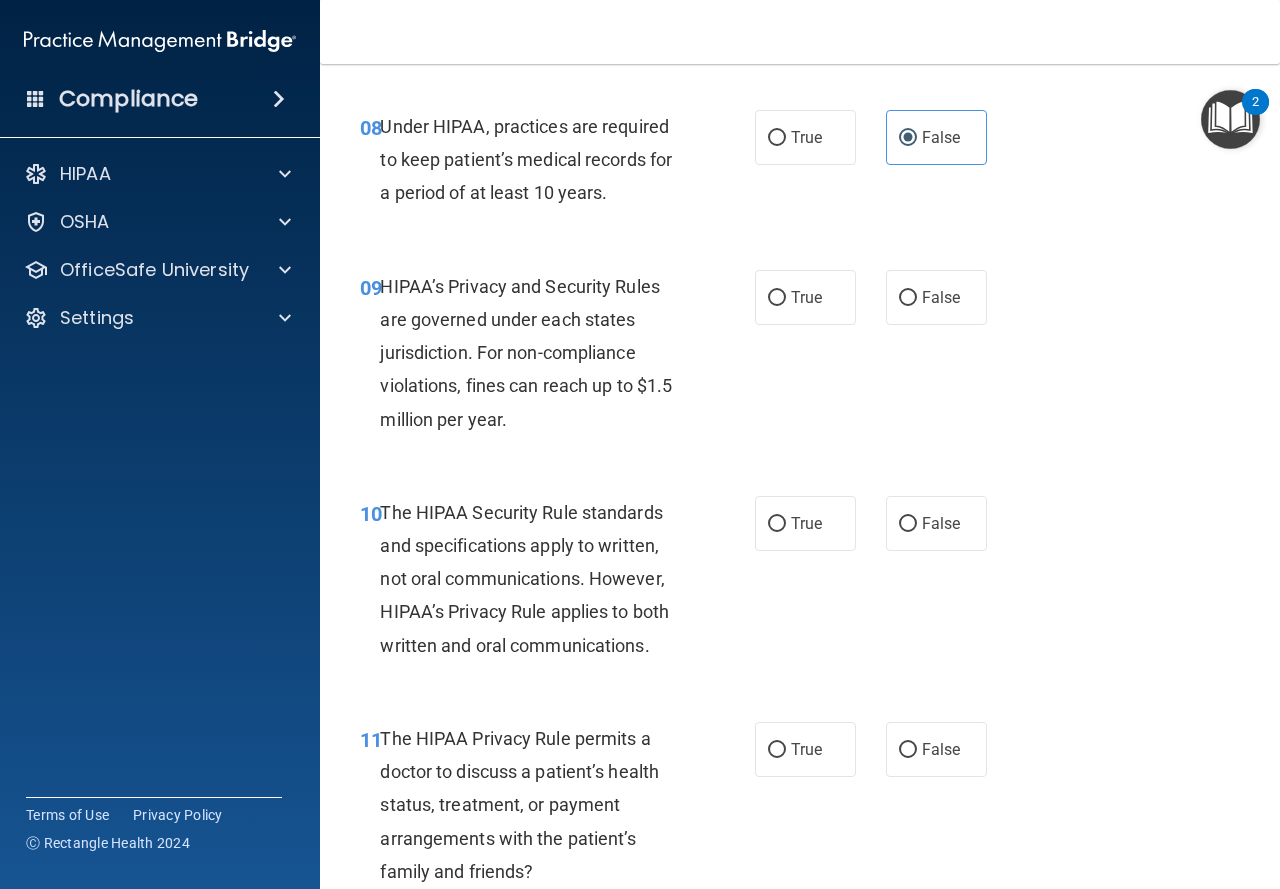 scroll, scrollTop: 1700, scrollLeft: 0, axis: vertical 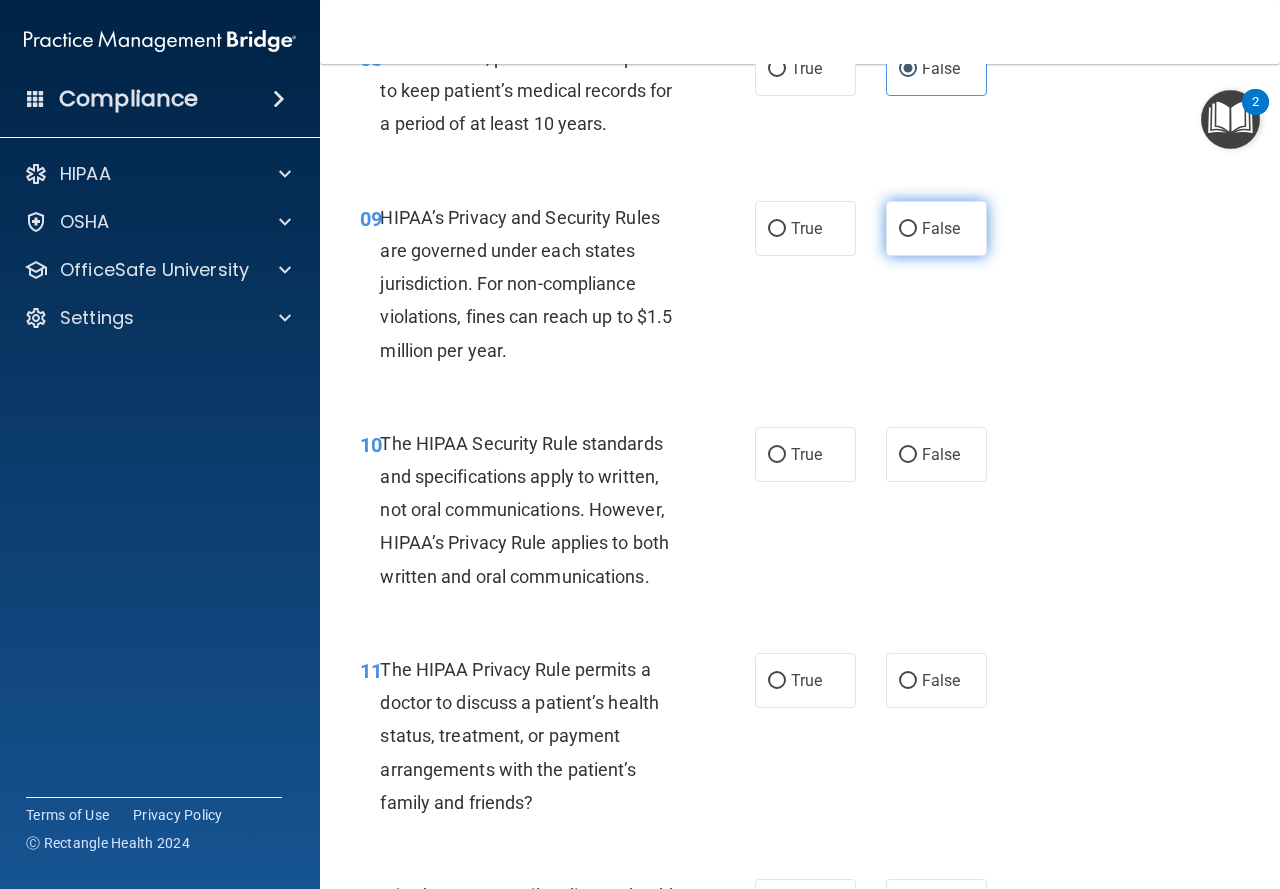 click on "False" at bounding box center (936, 228) 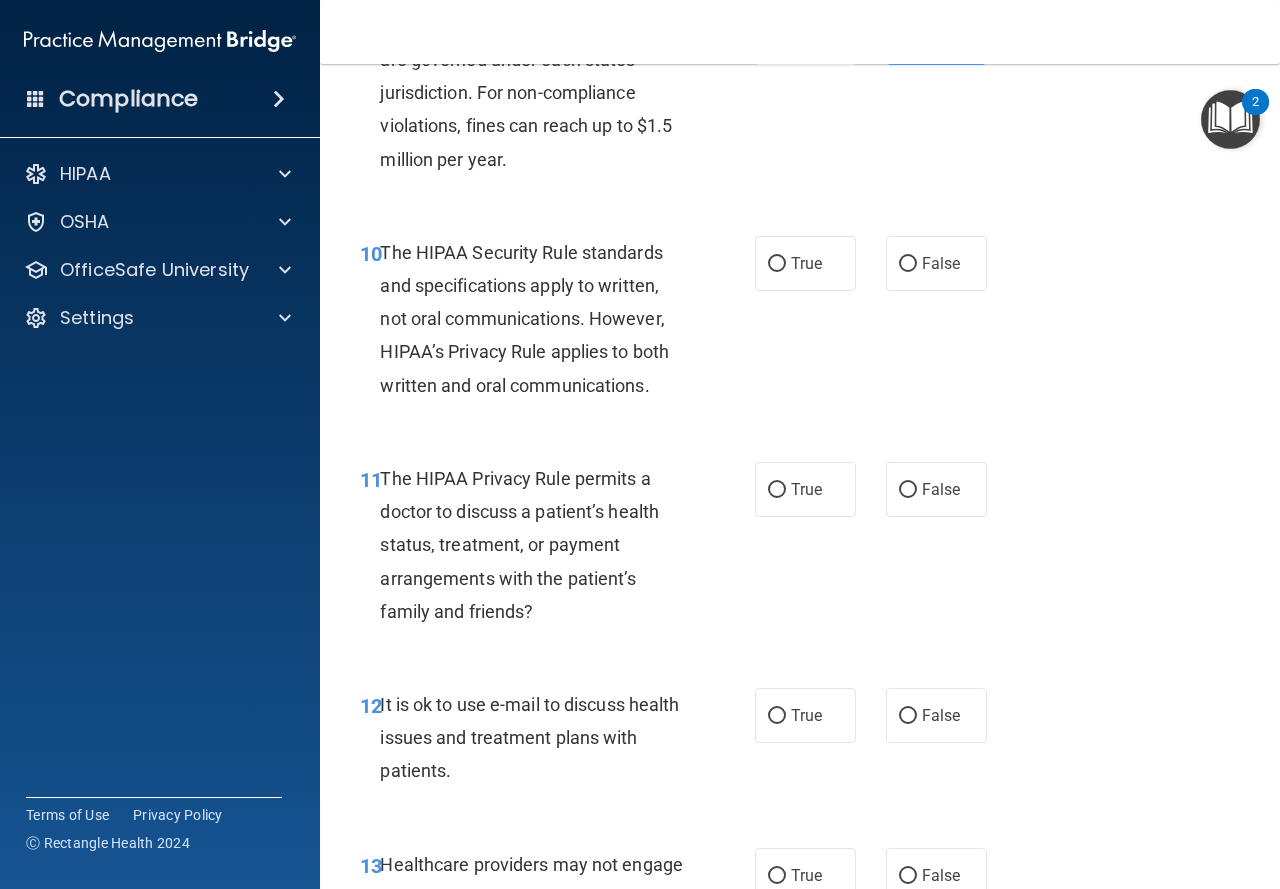 scroll, scrollTop: 1900, scrollLeft: 0, axis: vertical 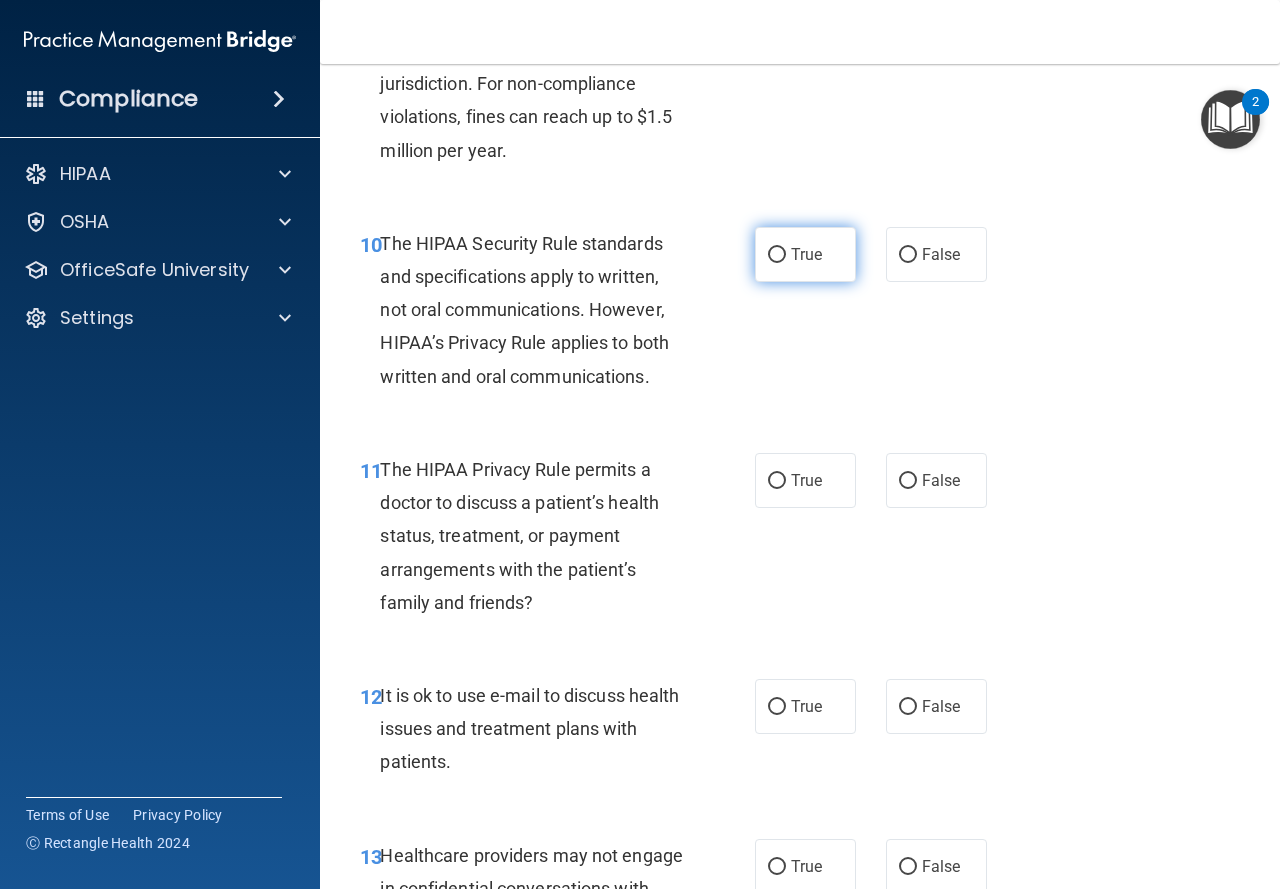 click on "True" at bounding box center (805, 254) 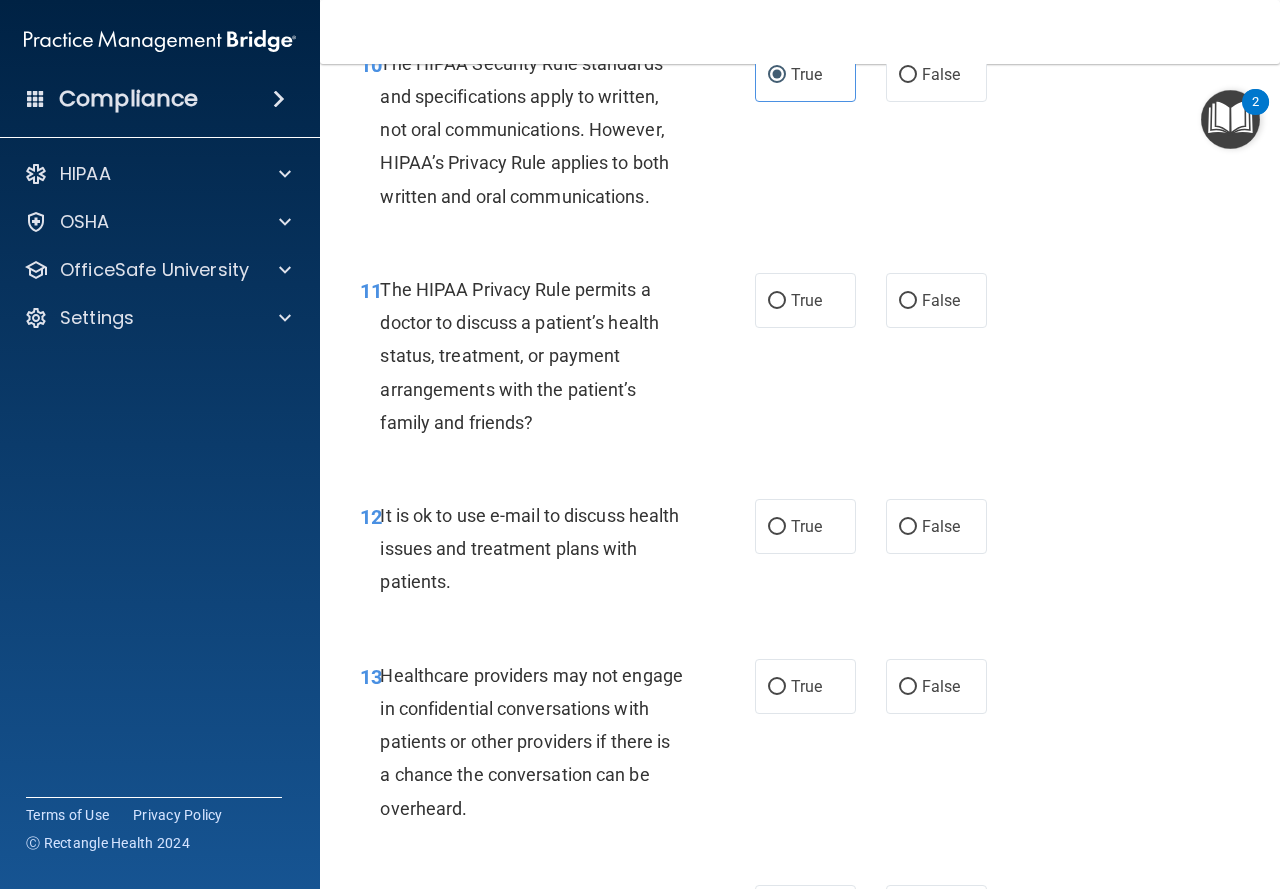 scroll, scrollTop: 2100, scrollLeft: 0, axis: vertical 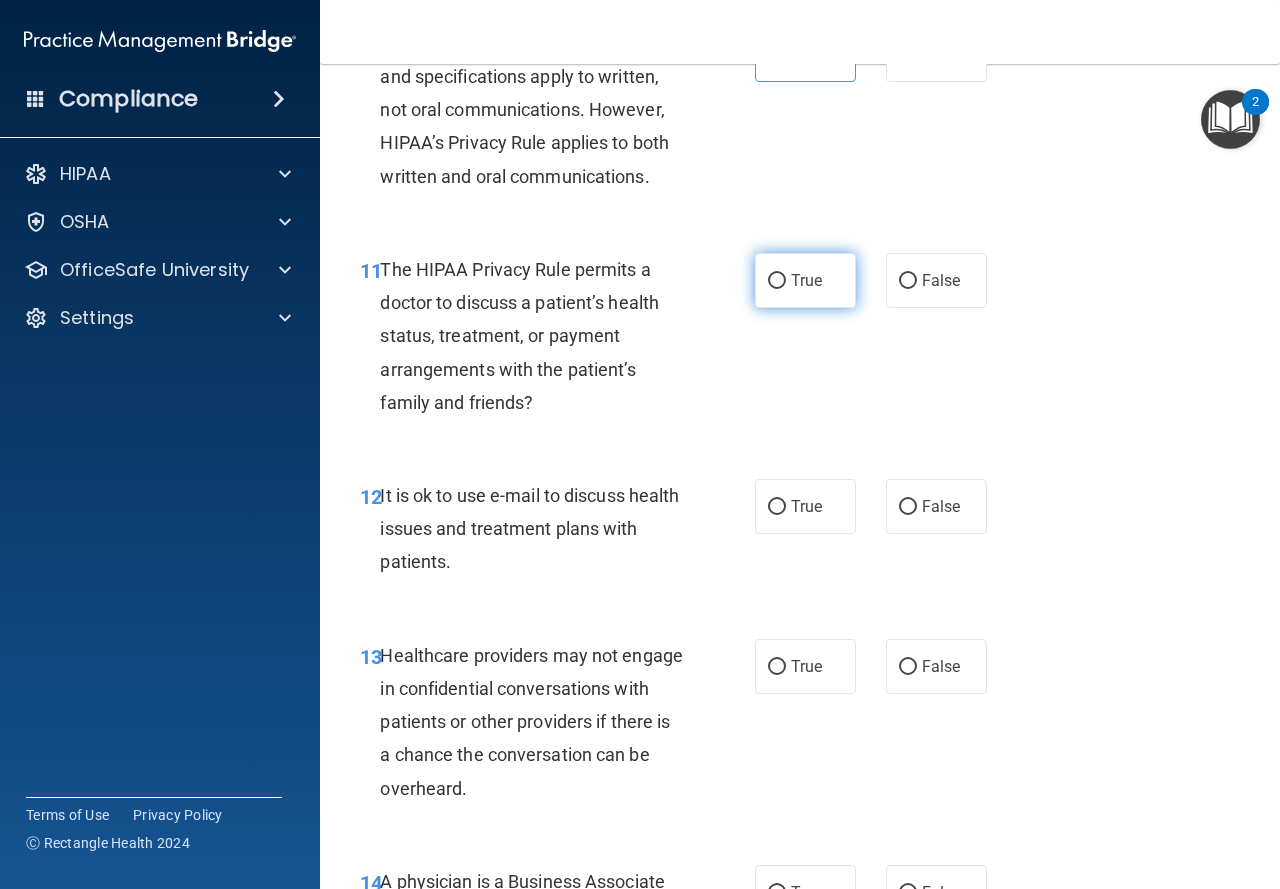 click on "True" at bounding box center [806, 280] 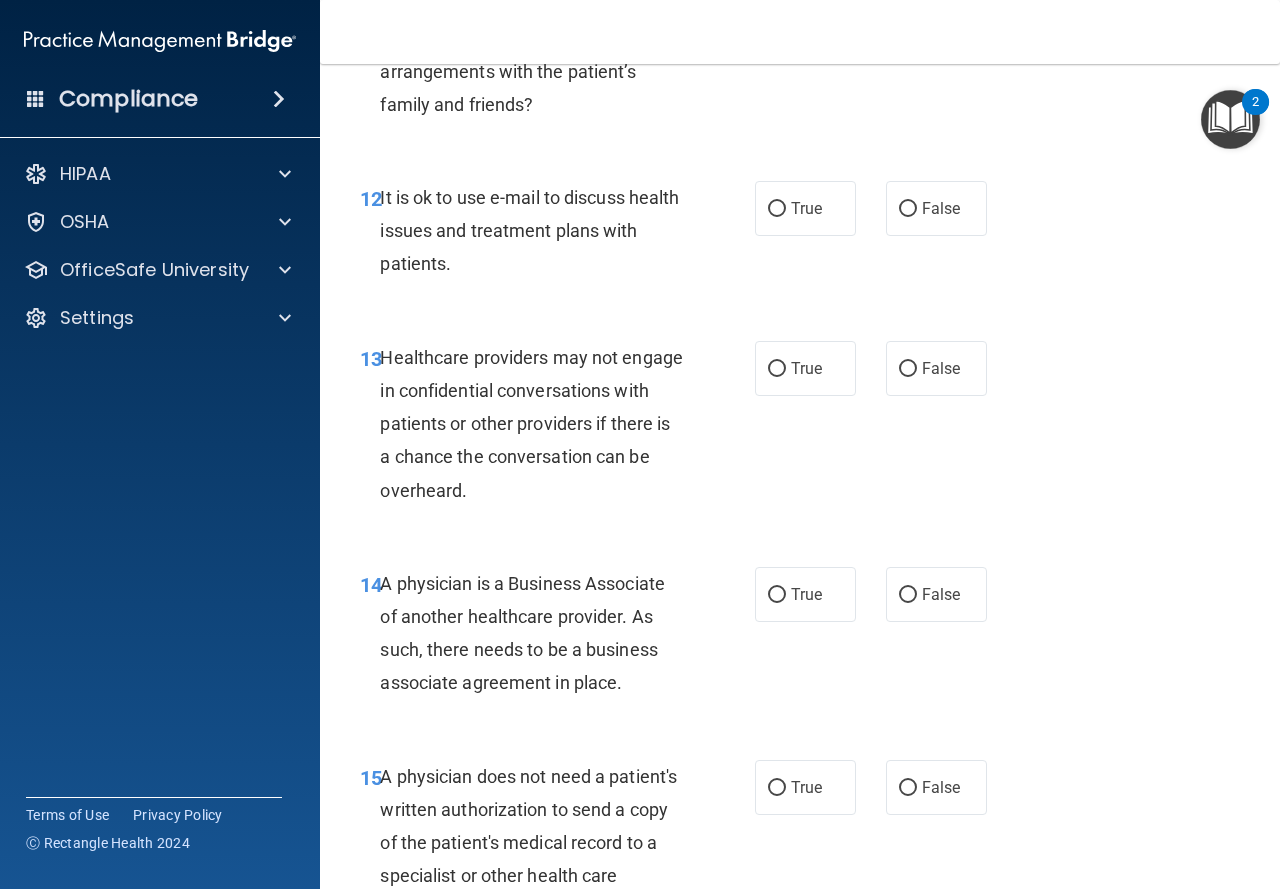 scroll, scrollTop: 2400, scrollLeft: 0, axis: vertical 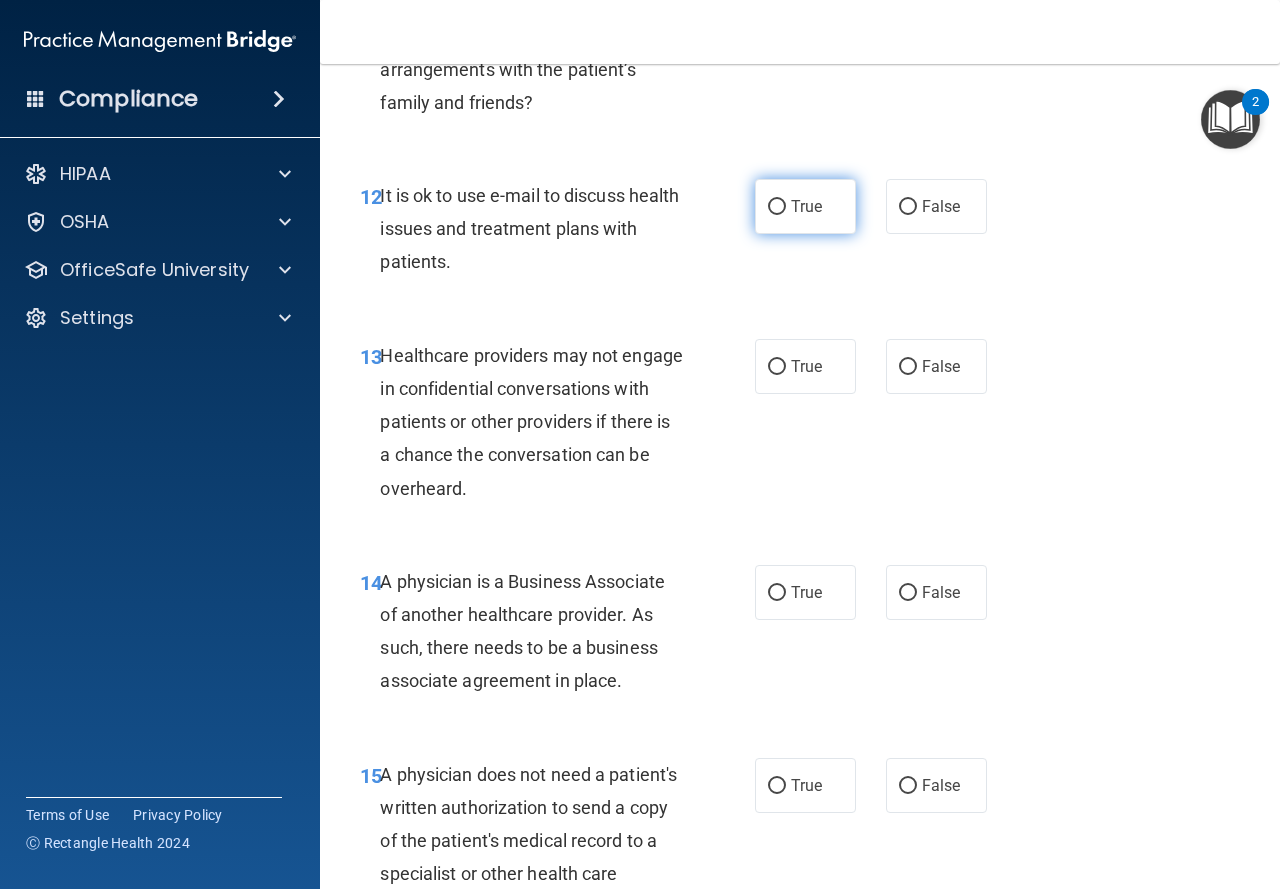 click on "True" at bounding box center (806, 206) 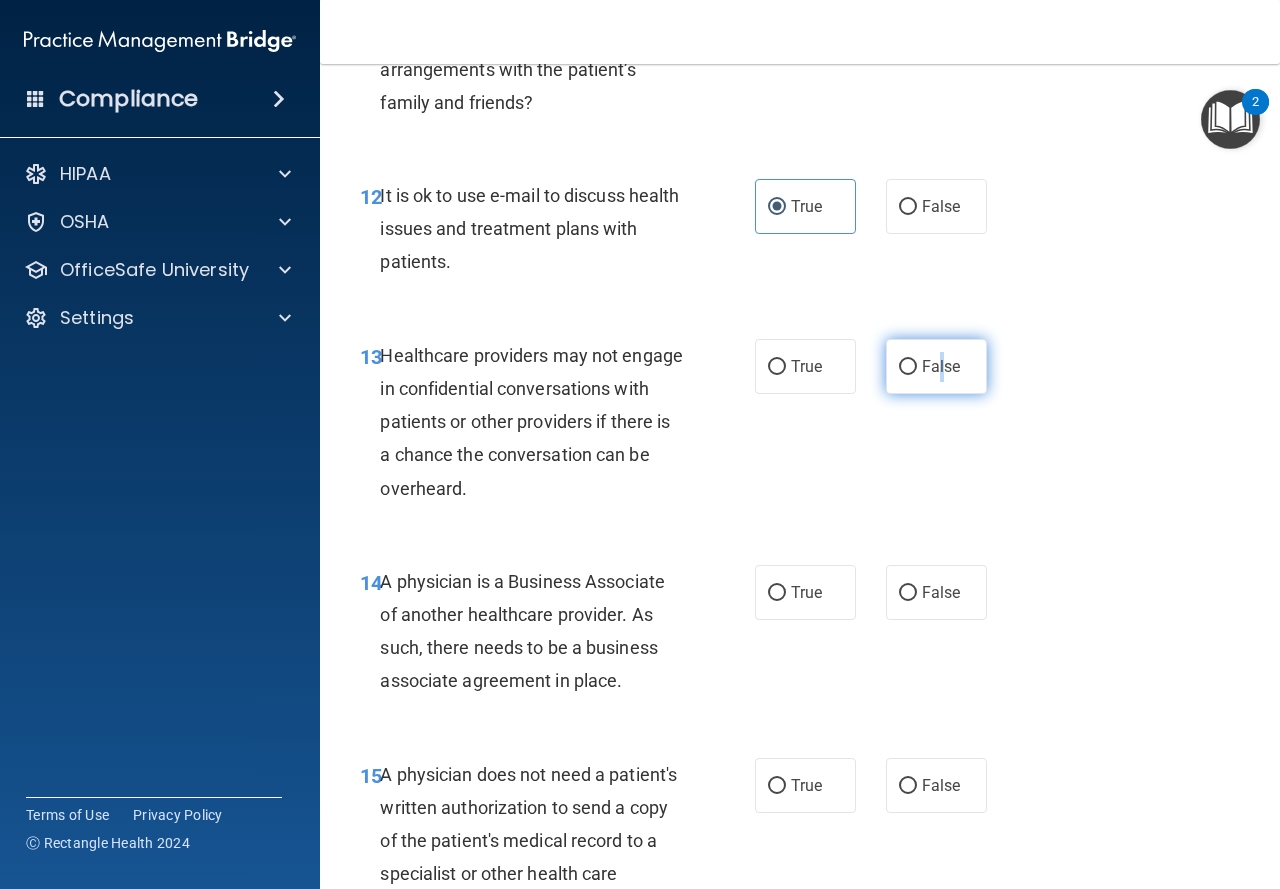 click on "False" at bounding box center (941, 366) 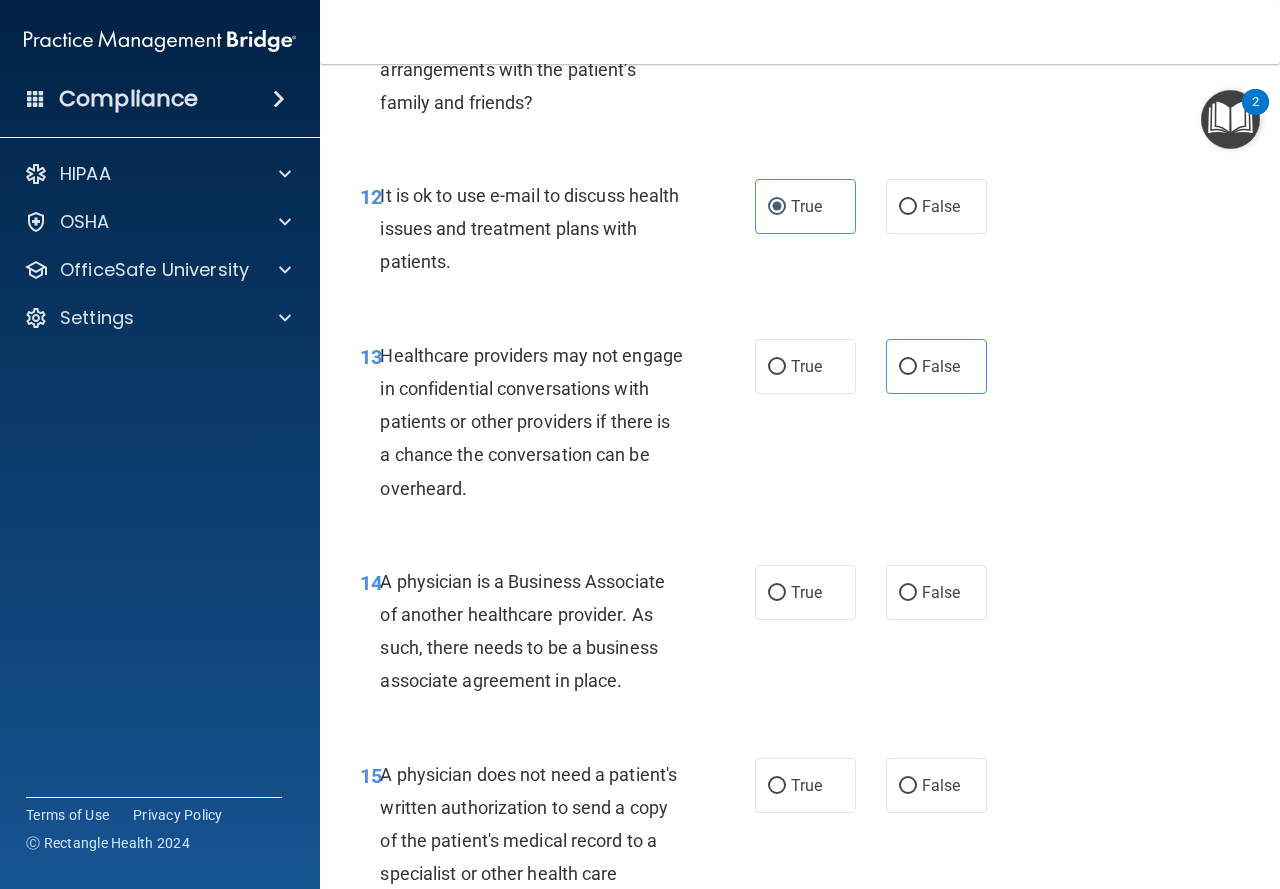 click on "13       Healthcare providers may not engage in confidential conversations with patients or other providers if there is a chance the conversation can be overheard.                  True           False" at bounding box center [800, 427] 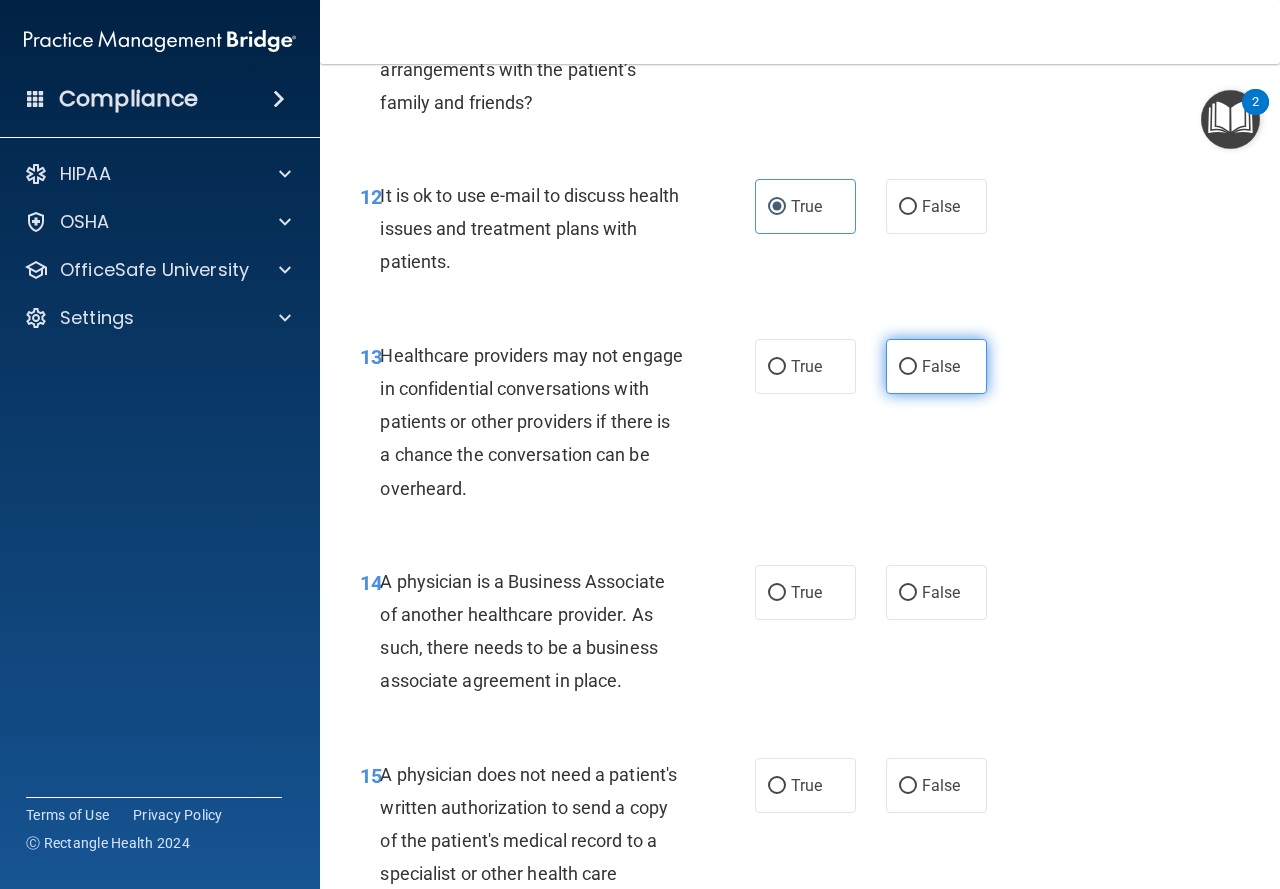 click on "False" at bounding box center (941, 366) 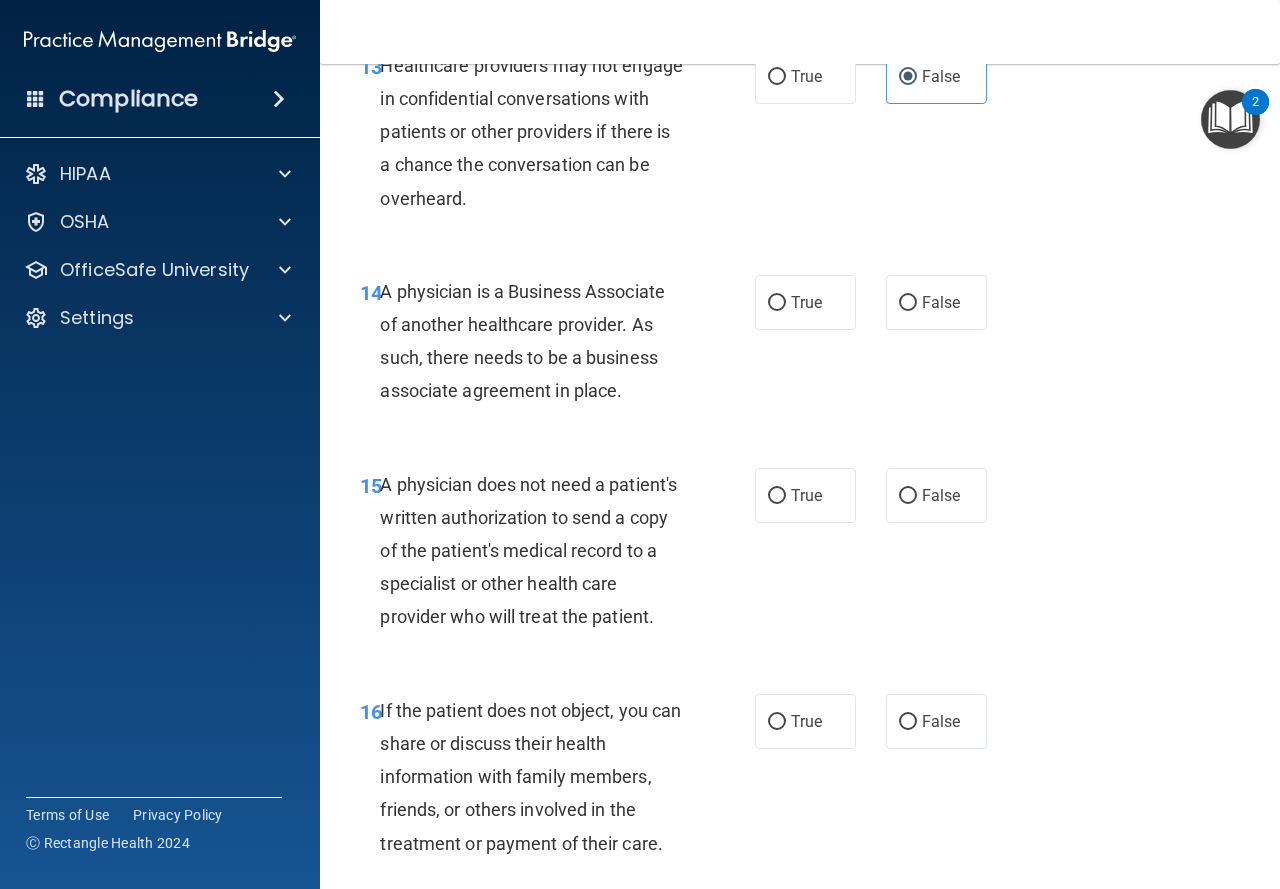 scroll, scrollTop: 2700, scrollLeft: 0, axis: vertical 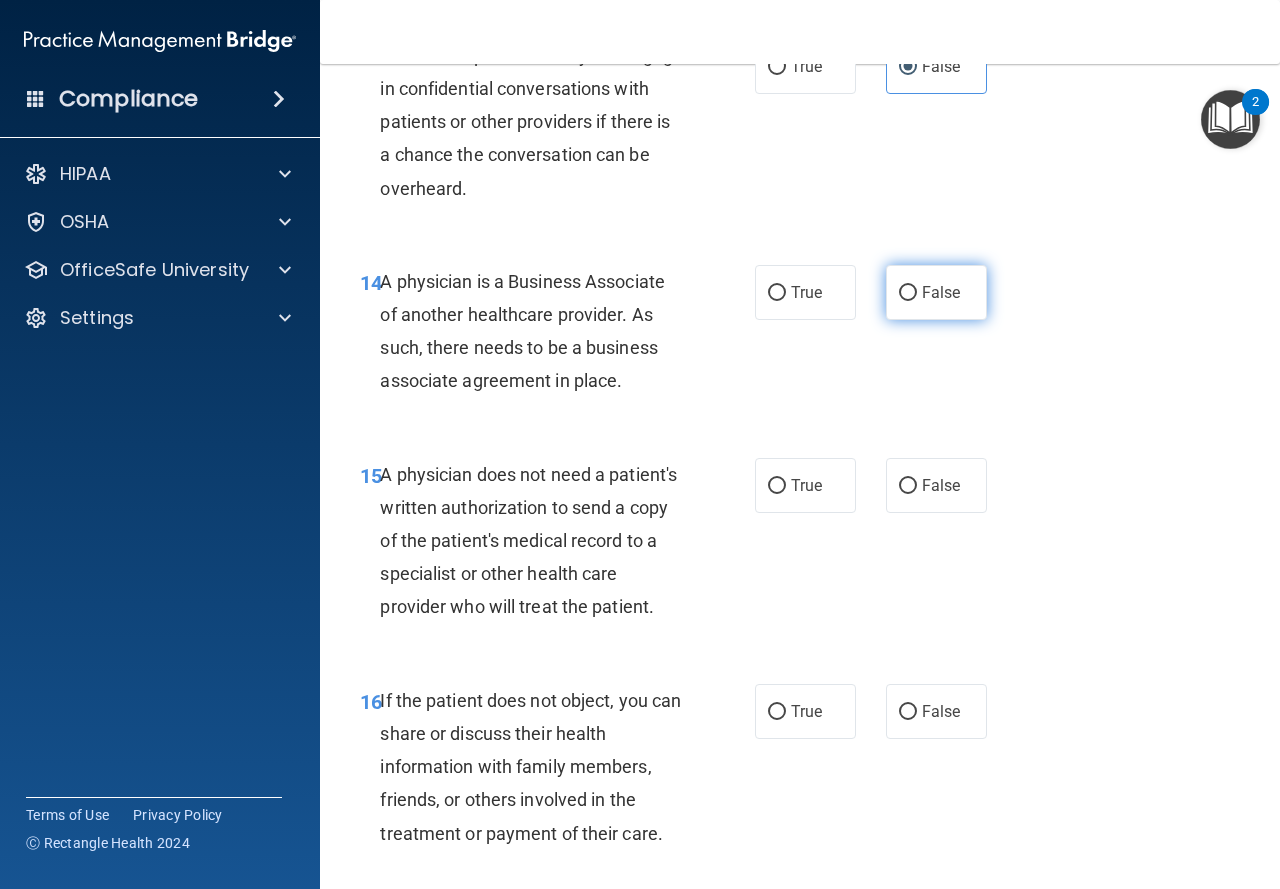 click on "False" at bounding box center [908, 293] 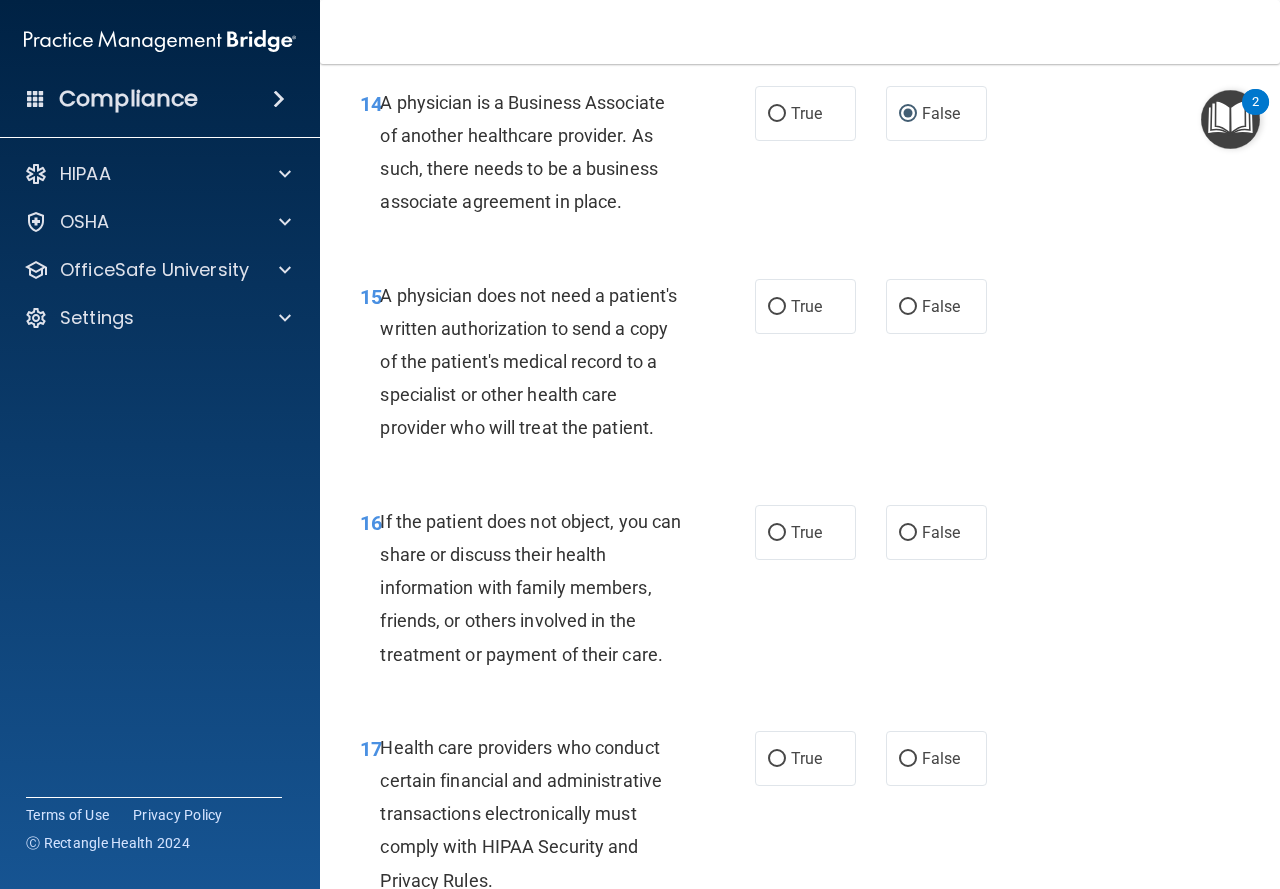 scroll, scrollTop: 2900, scrollLeft: 0, axis: vertical 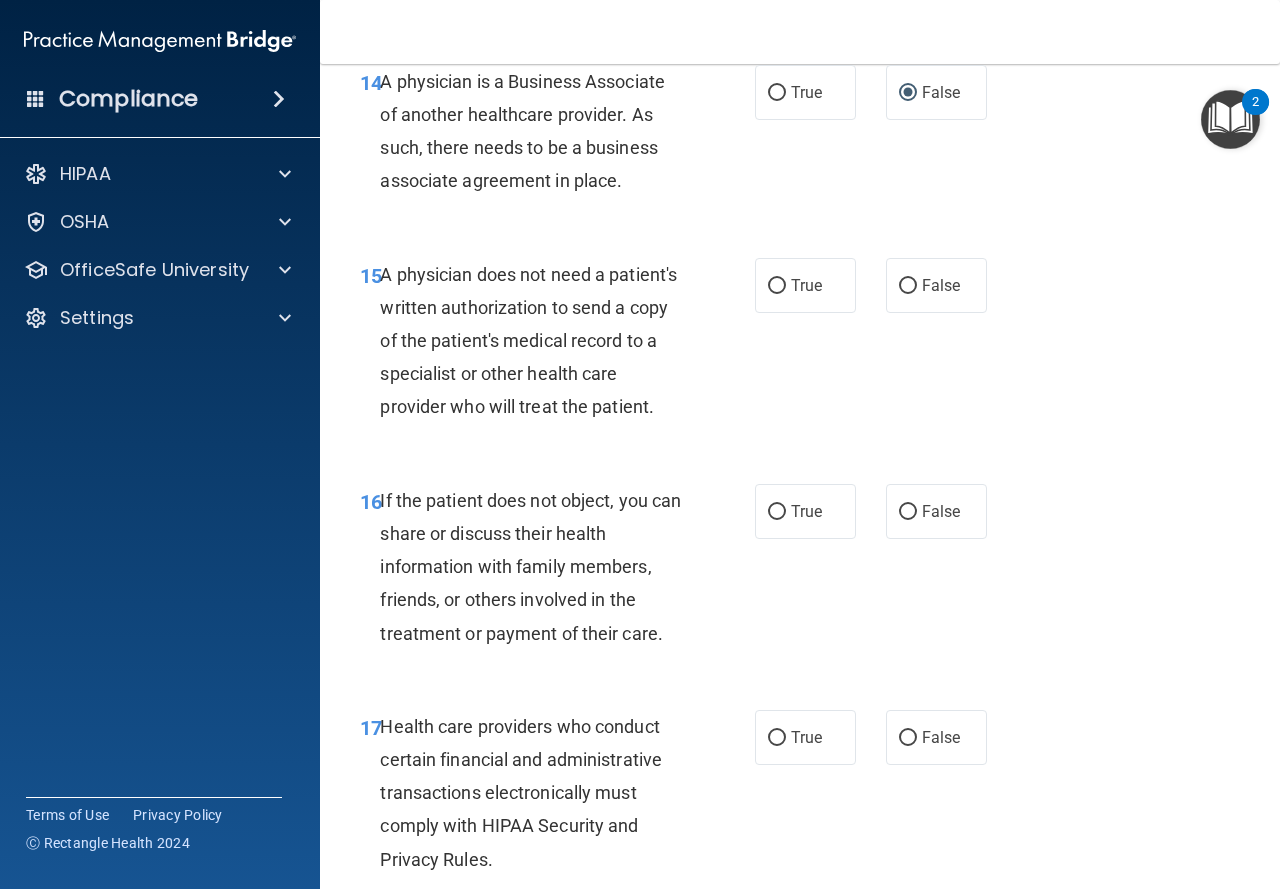 click on "15       A physician does not need a patient's written authorization to send a copy of the patient's medical record to a specialist or other health care provider who will treat the patient.                 True           False" at bounding box center (800, 346) 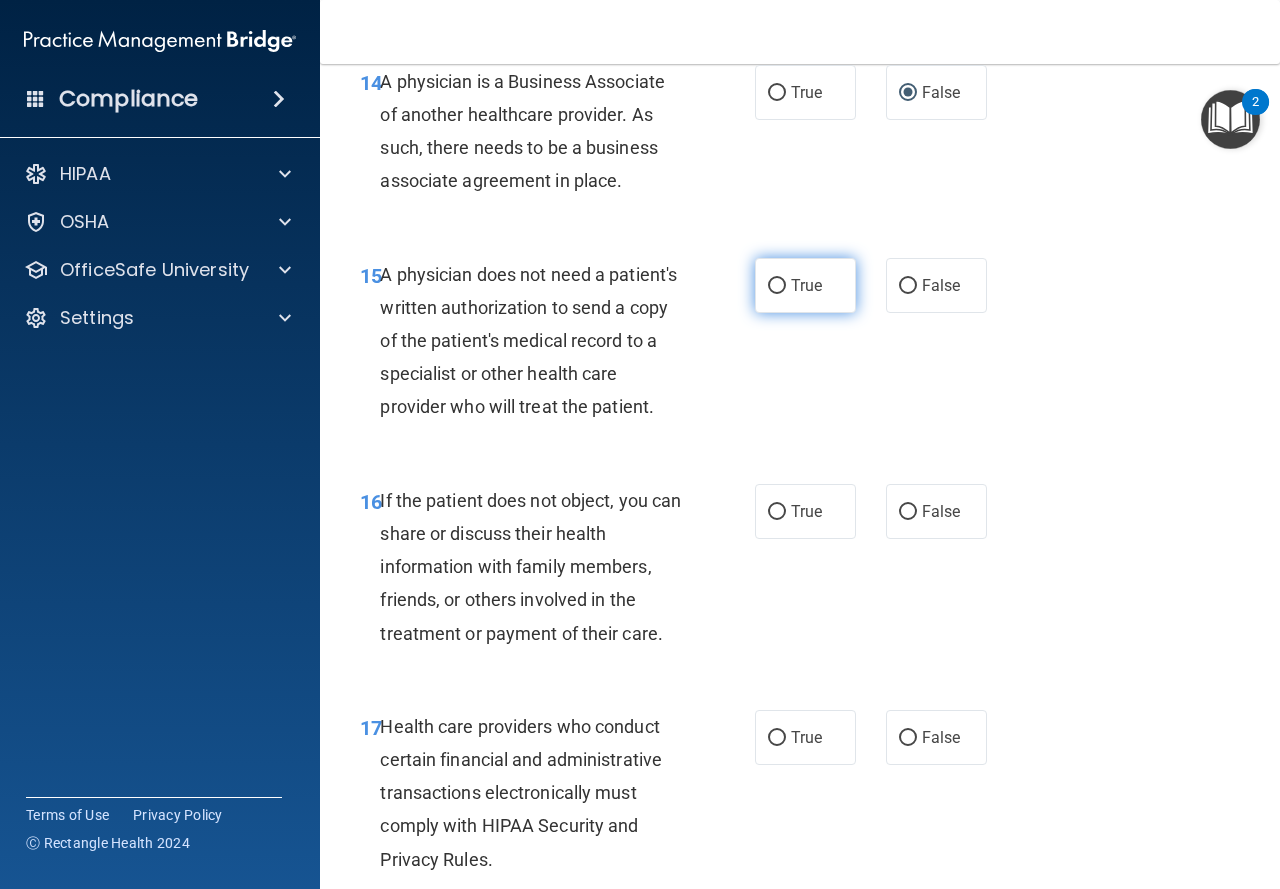 click on "True" at bounding box center [805, 285] 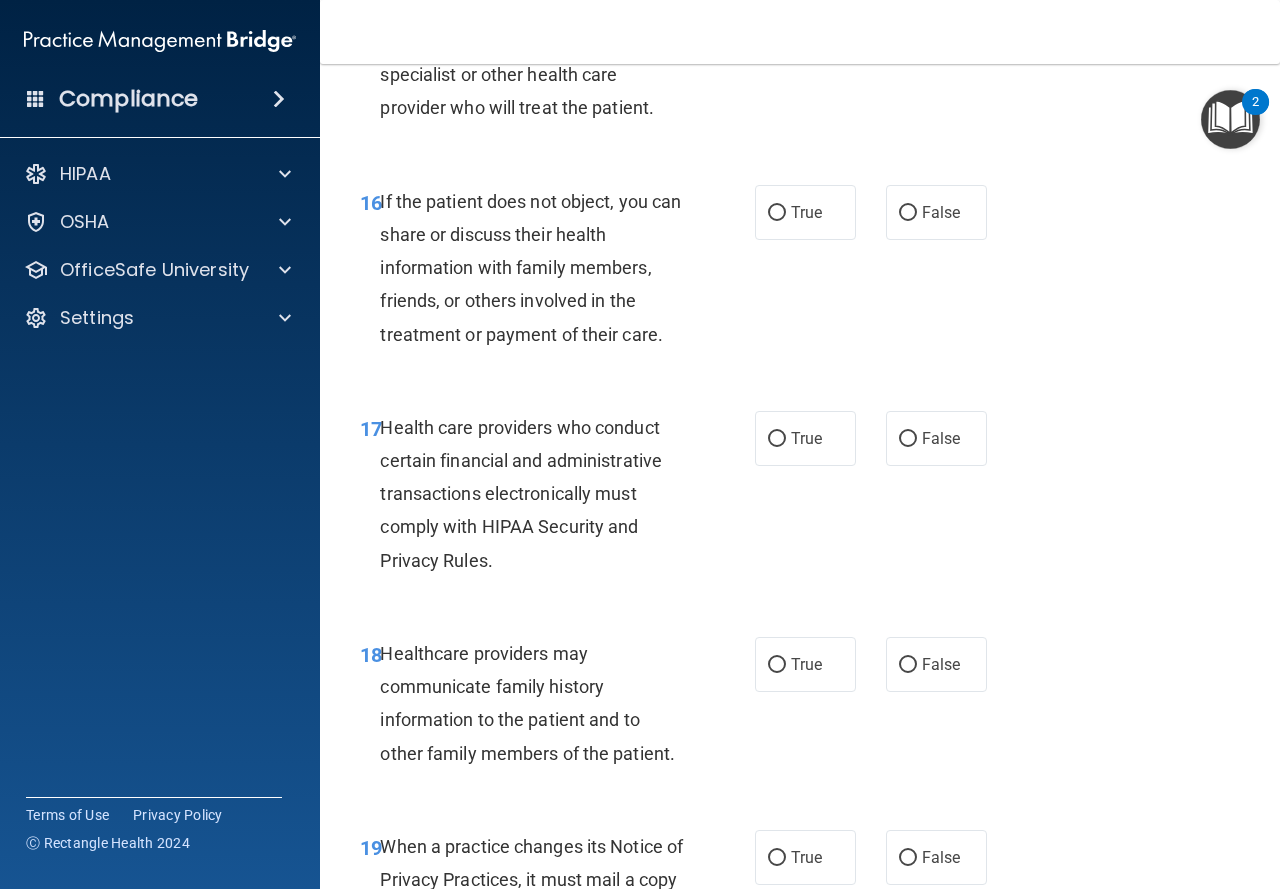 scroll, scrollTop: 3200, scrollLeft: 0, axis: vertical 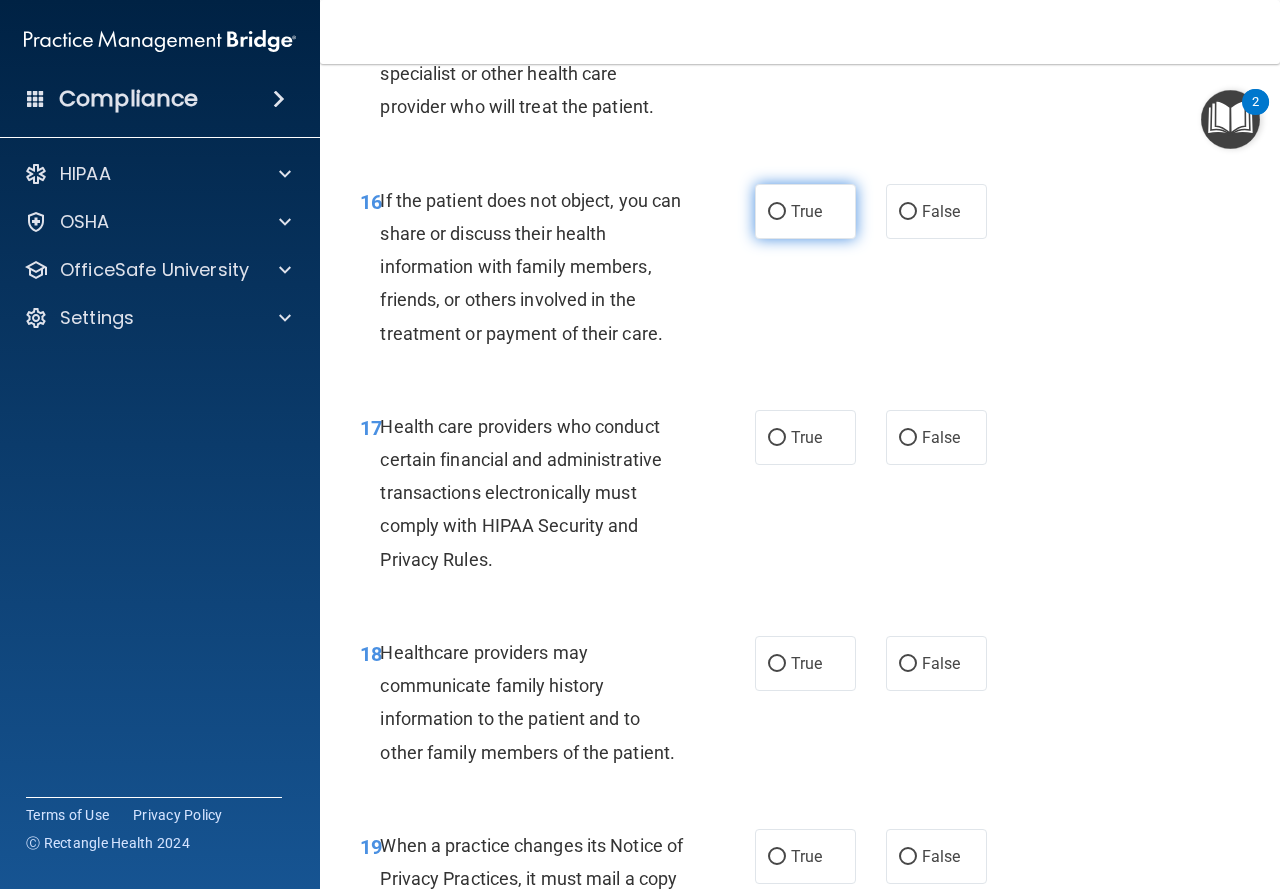 click on "True" at bounding box center [805, 211] 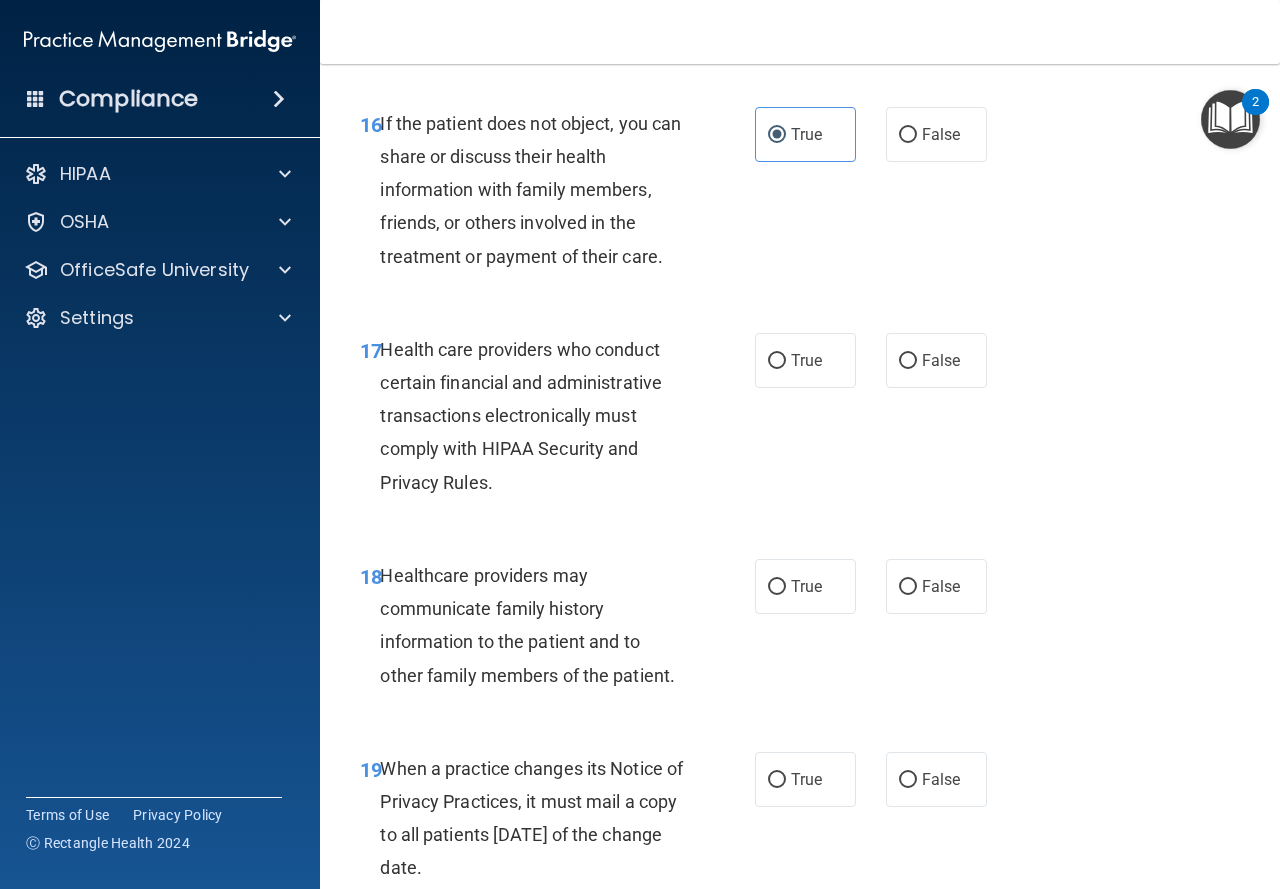 scroll, scrollTop: 3500, scrollLeft: 0, axis: vertical 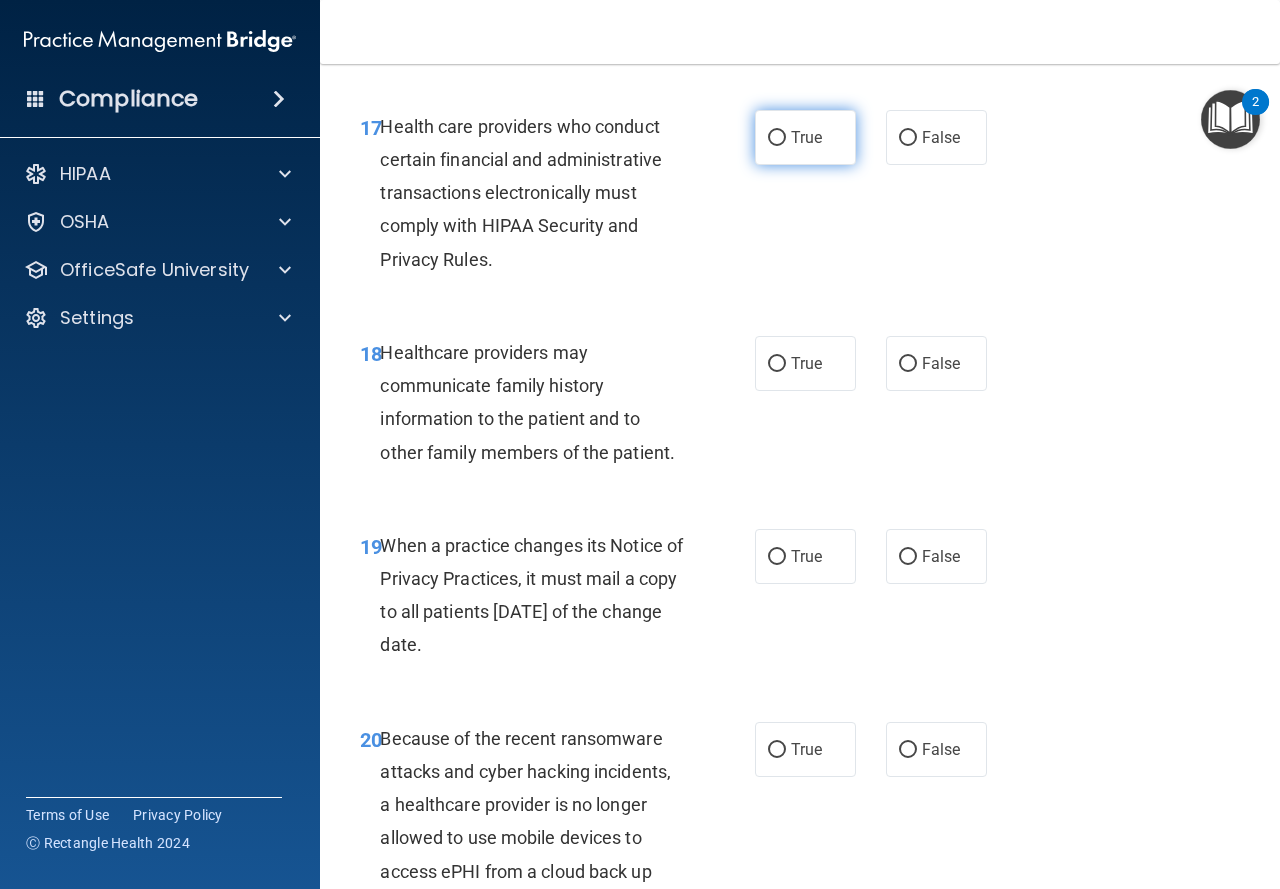 click on "True" at bounding box center (805, 137) 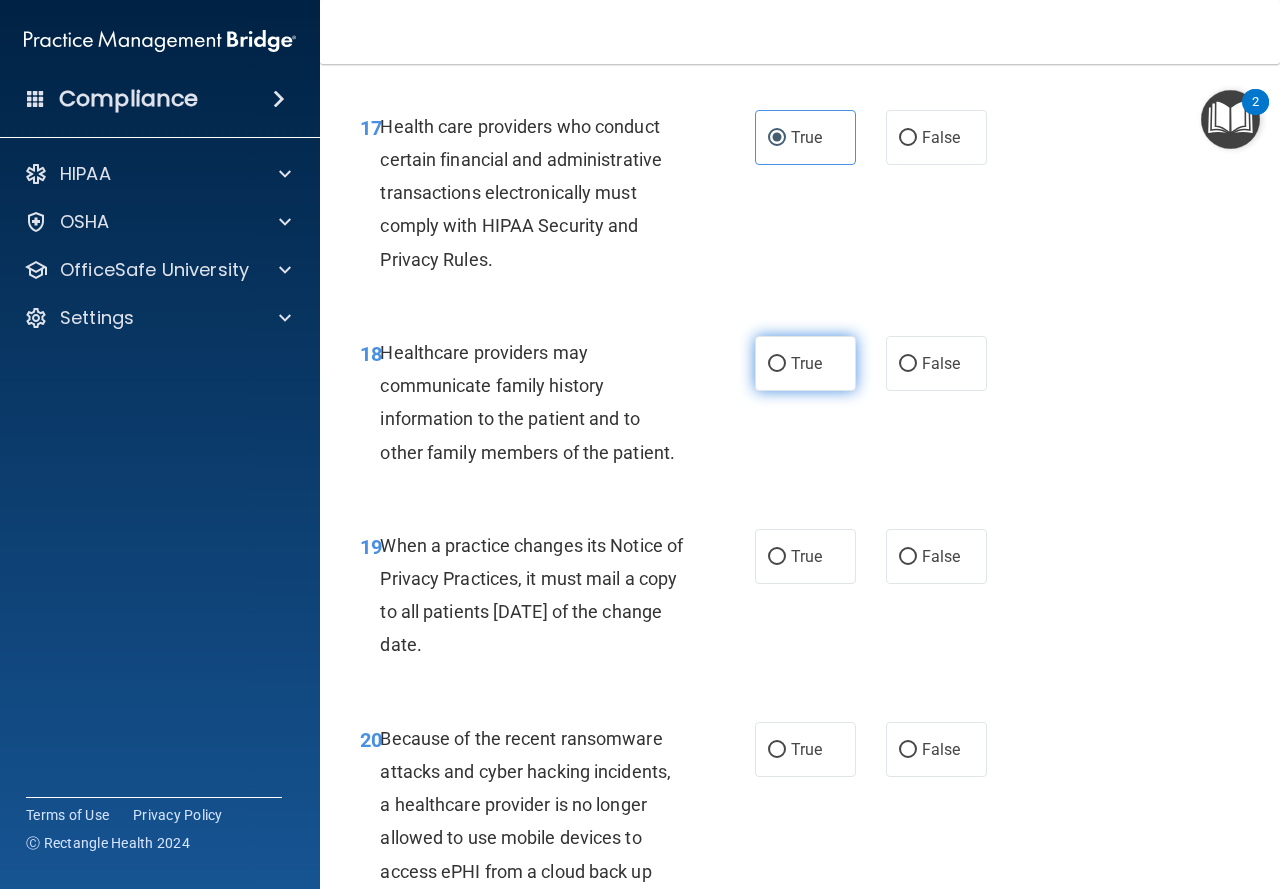 click on "True" at bounding box center (805, 363) 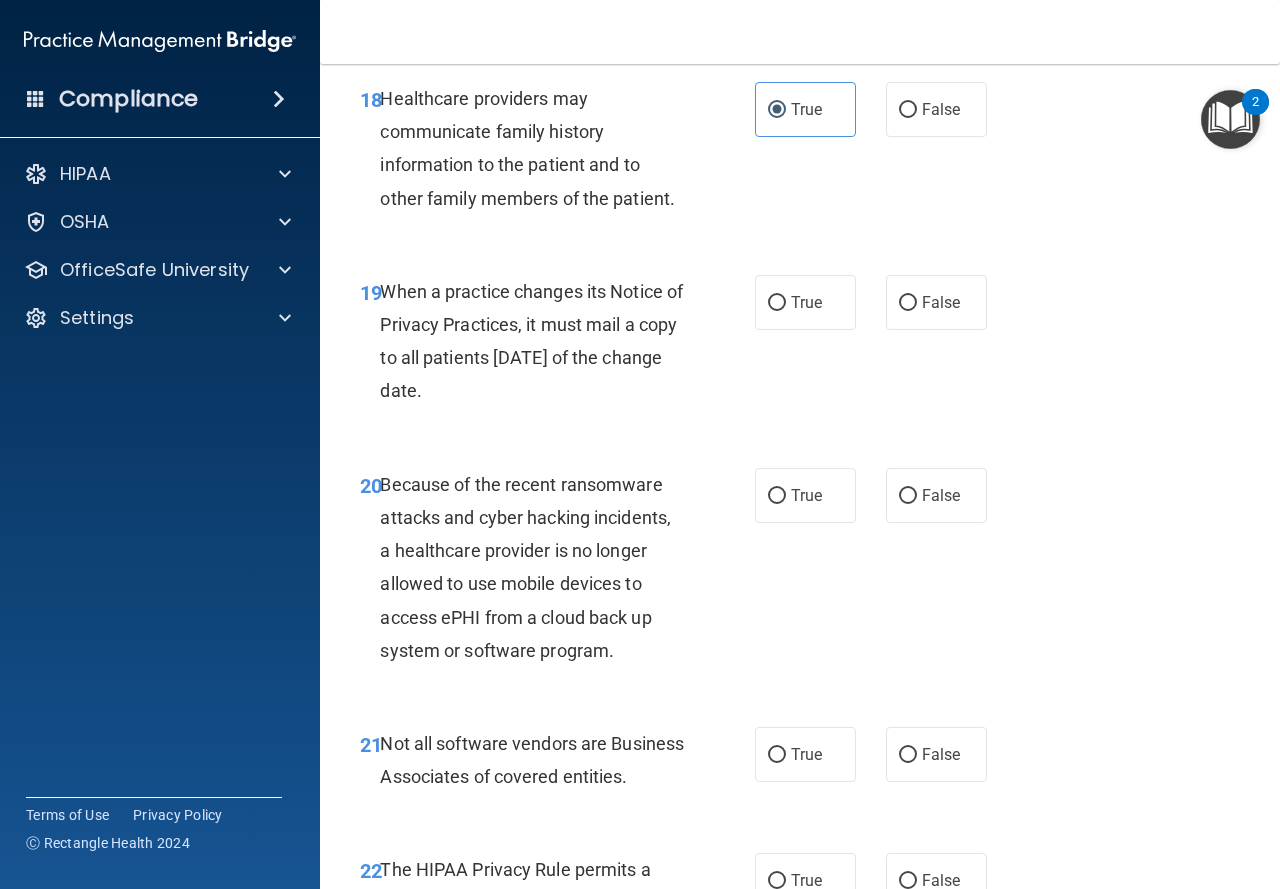scroll, scrollTop: 3800, scrollLeft: 0, axis: vertical 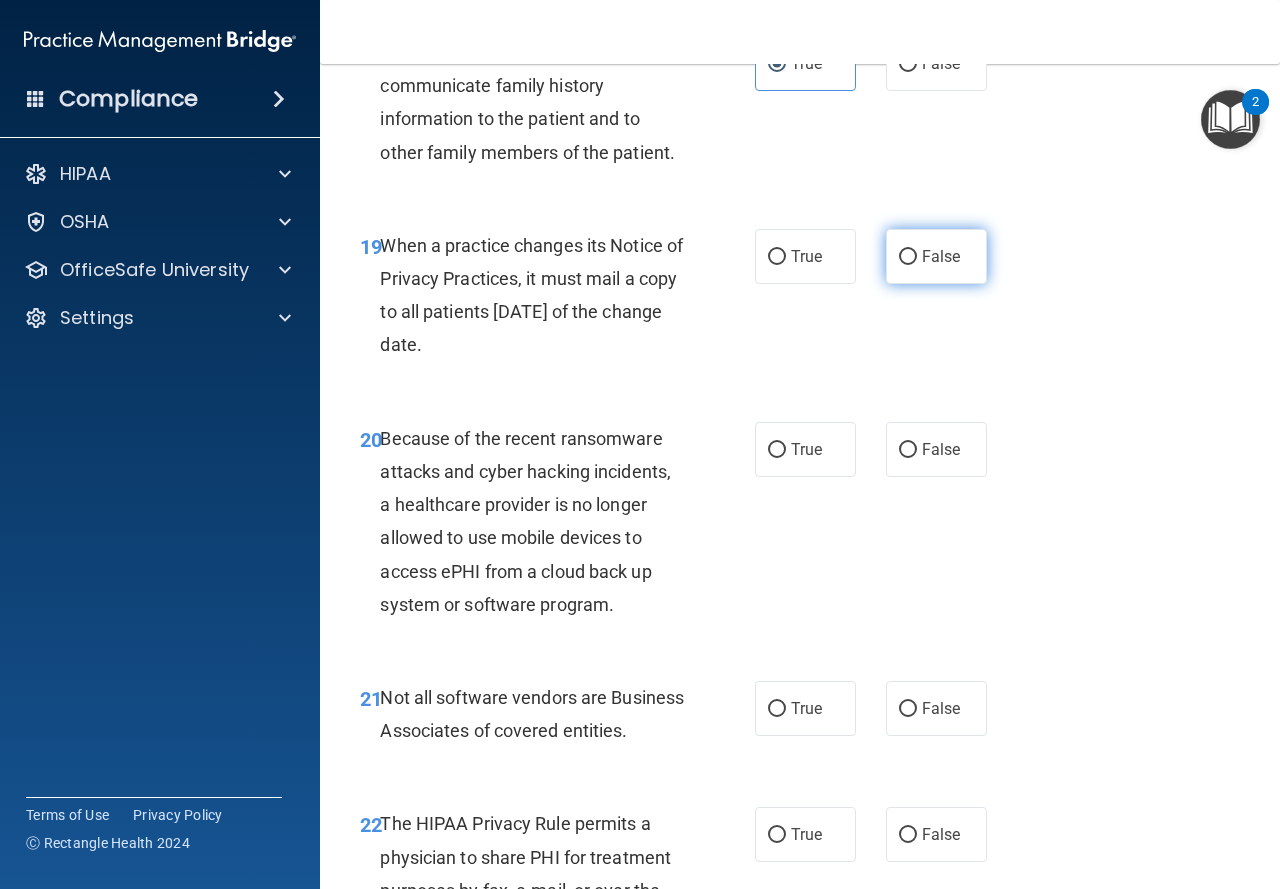 click on "False" at bounding box center (936, 256) 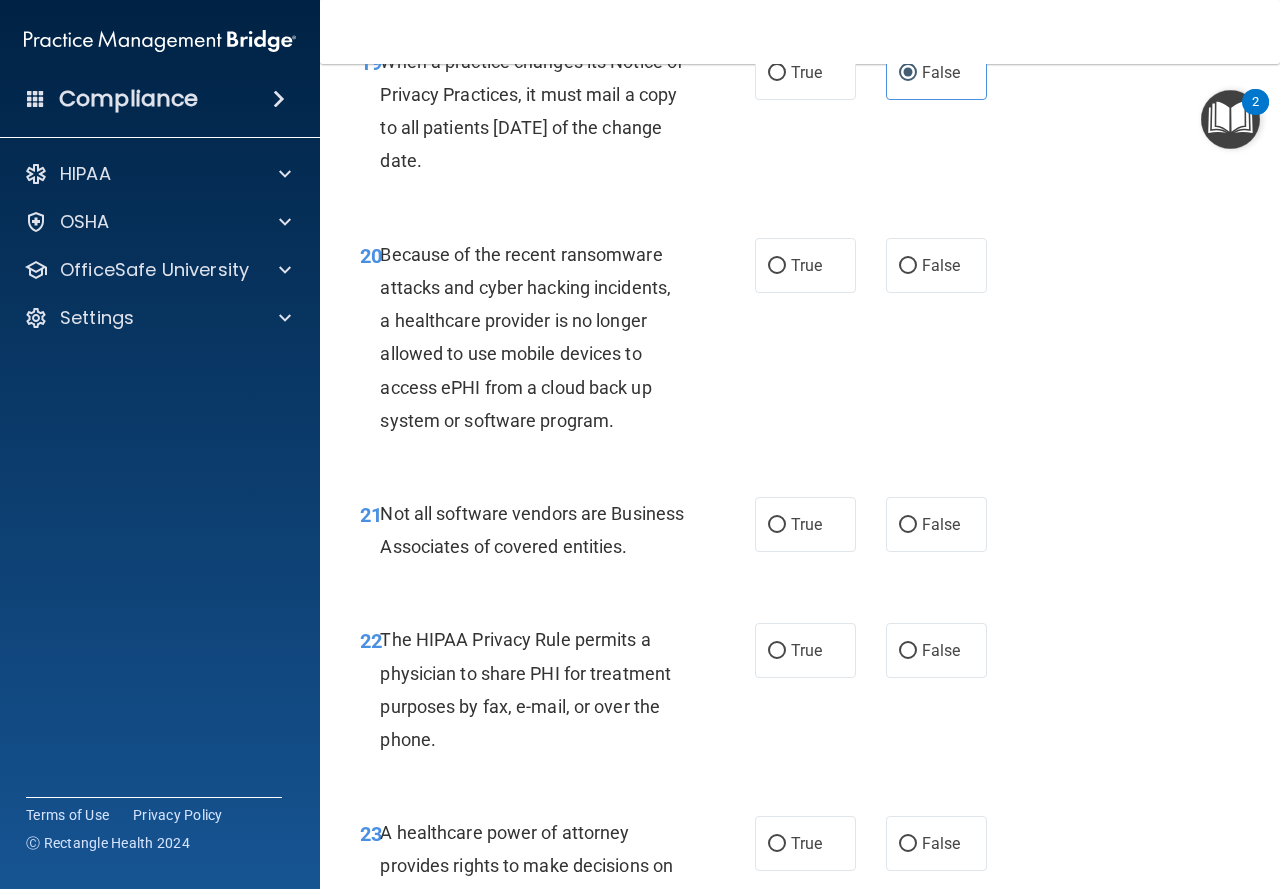 scroll, scrollTop: 4000, scrollLeft: 0, axis: vertical 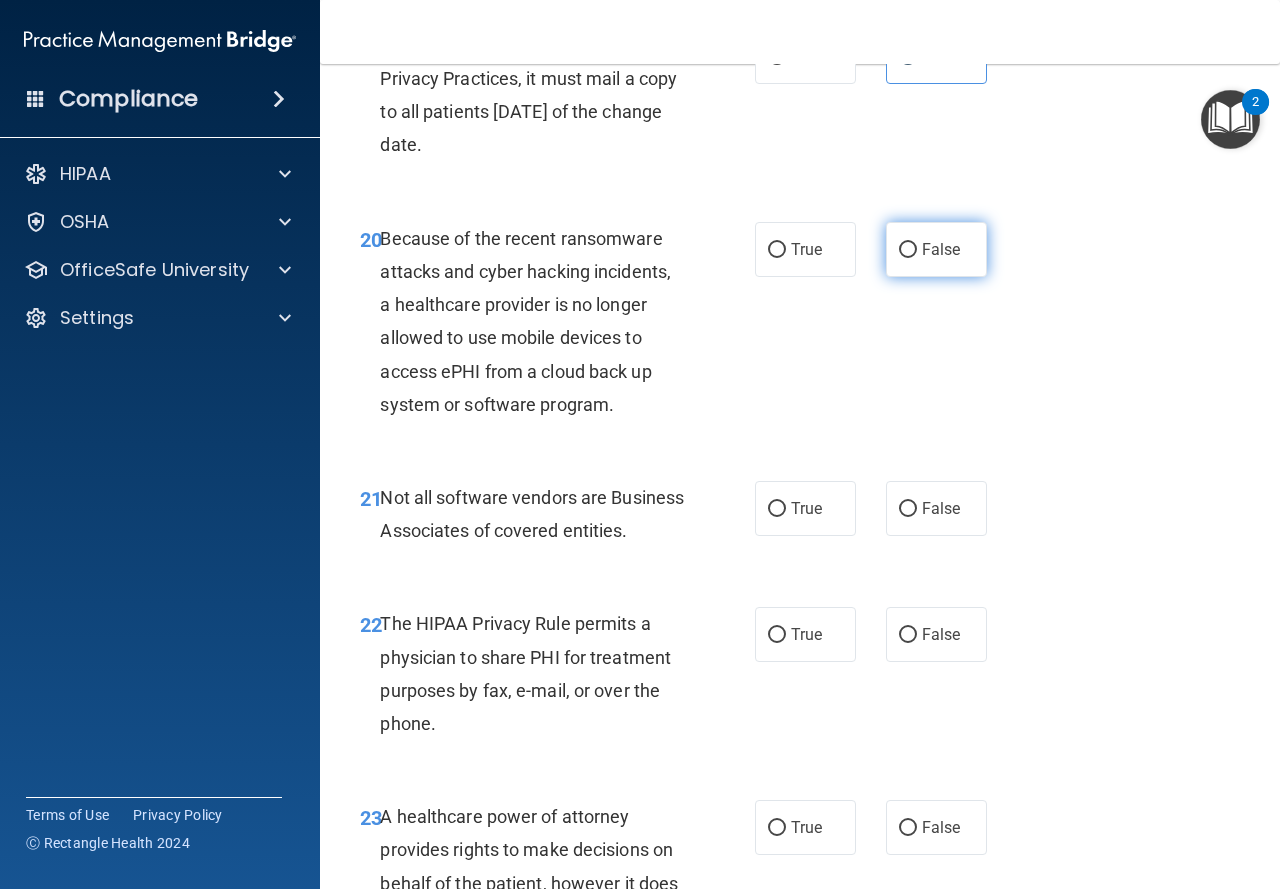 click on "False" at bounding box center (936, 249) 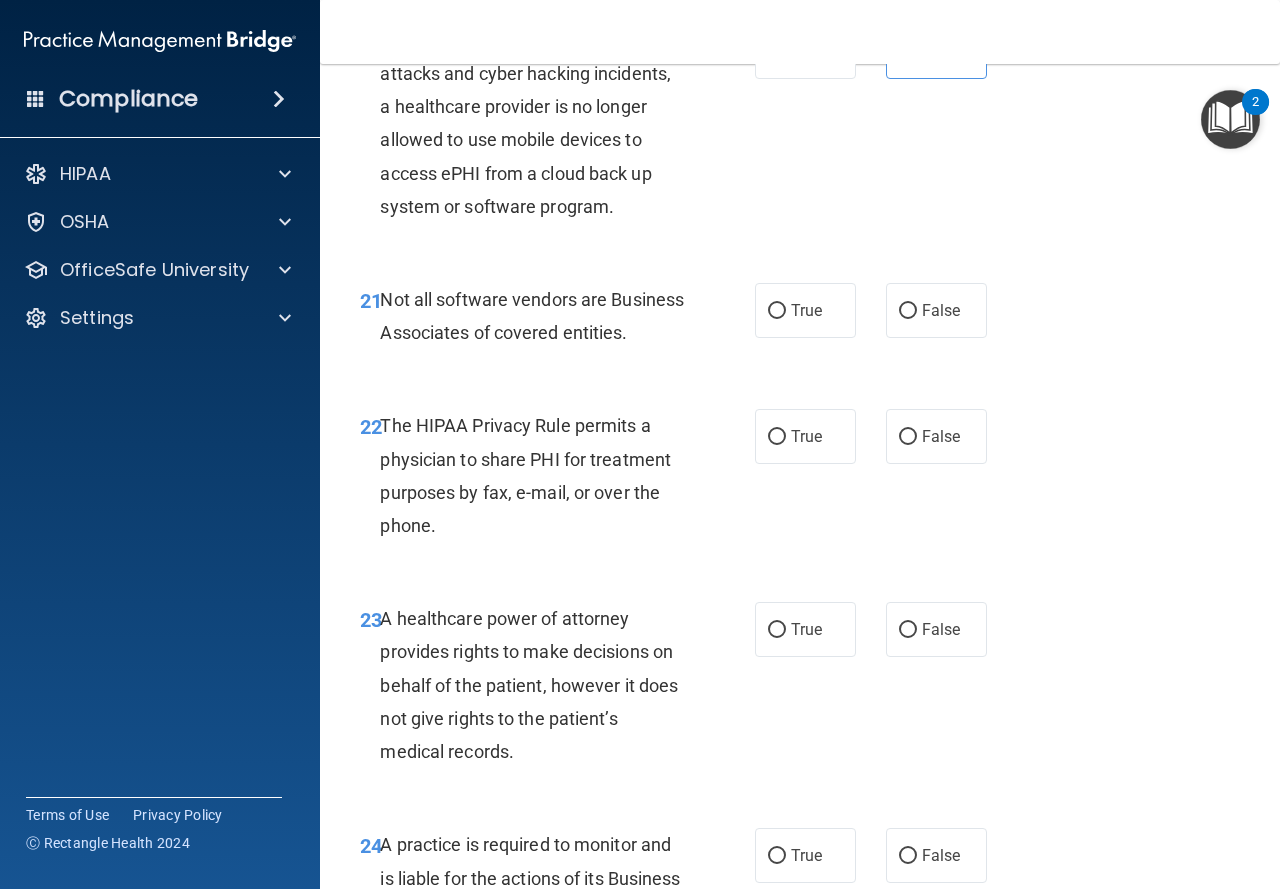 scroll, scrollTop: 4200, scrollLeft: 0, axis: vertical 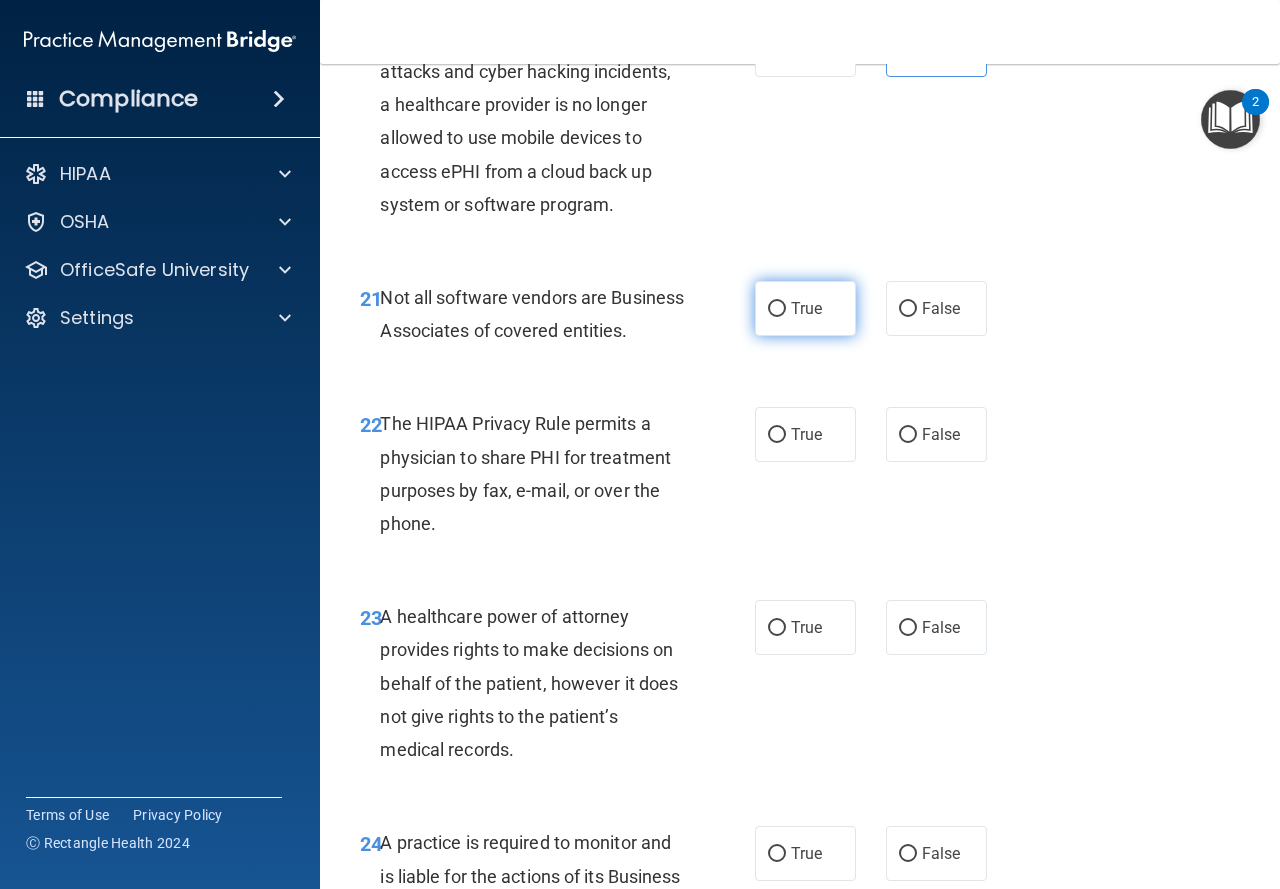 click on "True" at bounding box center [777, 309] 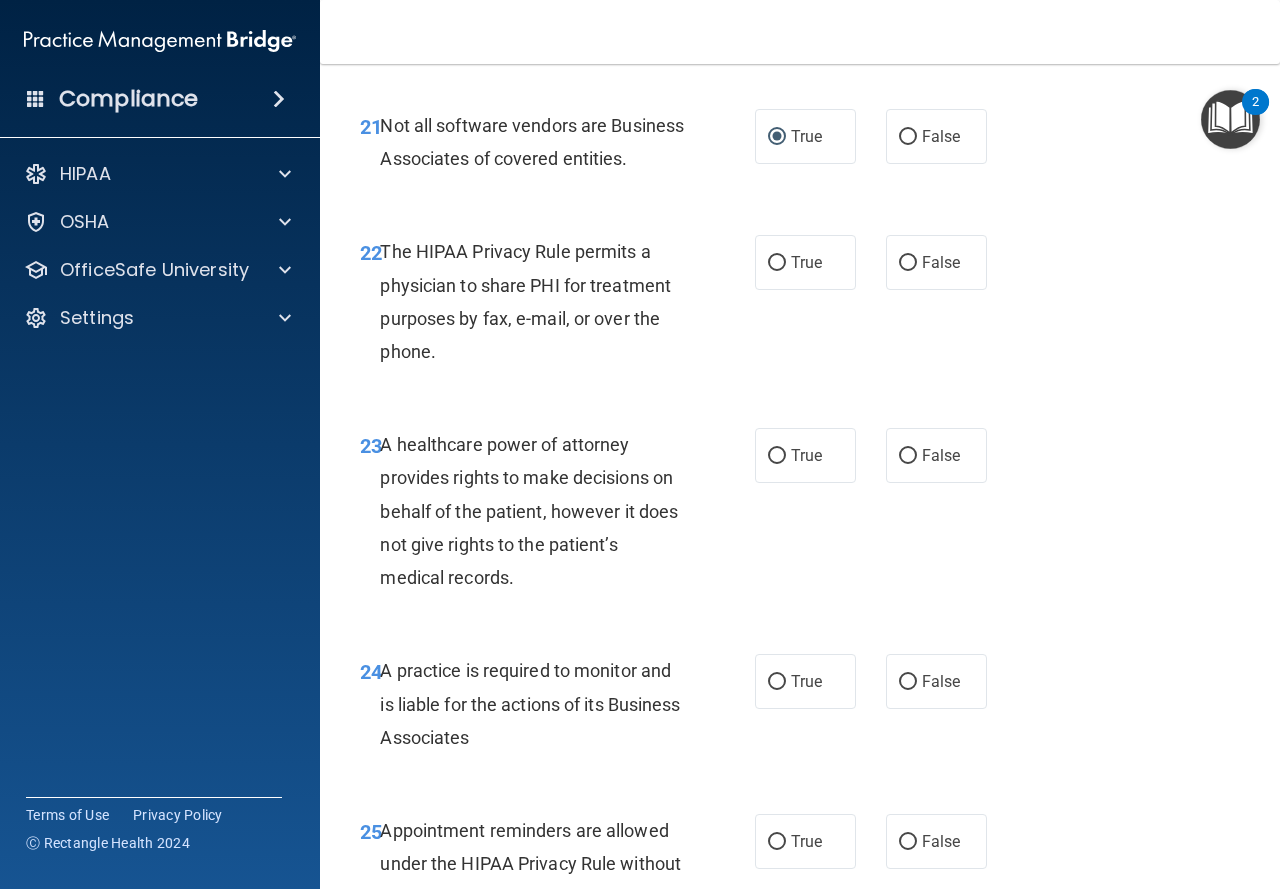 scroll, scrollTop: 4400, scrollLeft: 0, axis: vertical 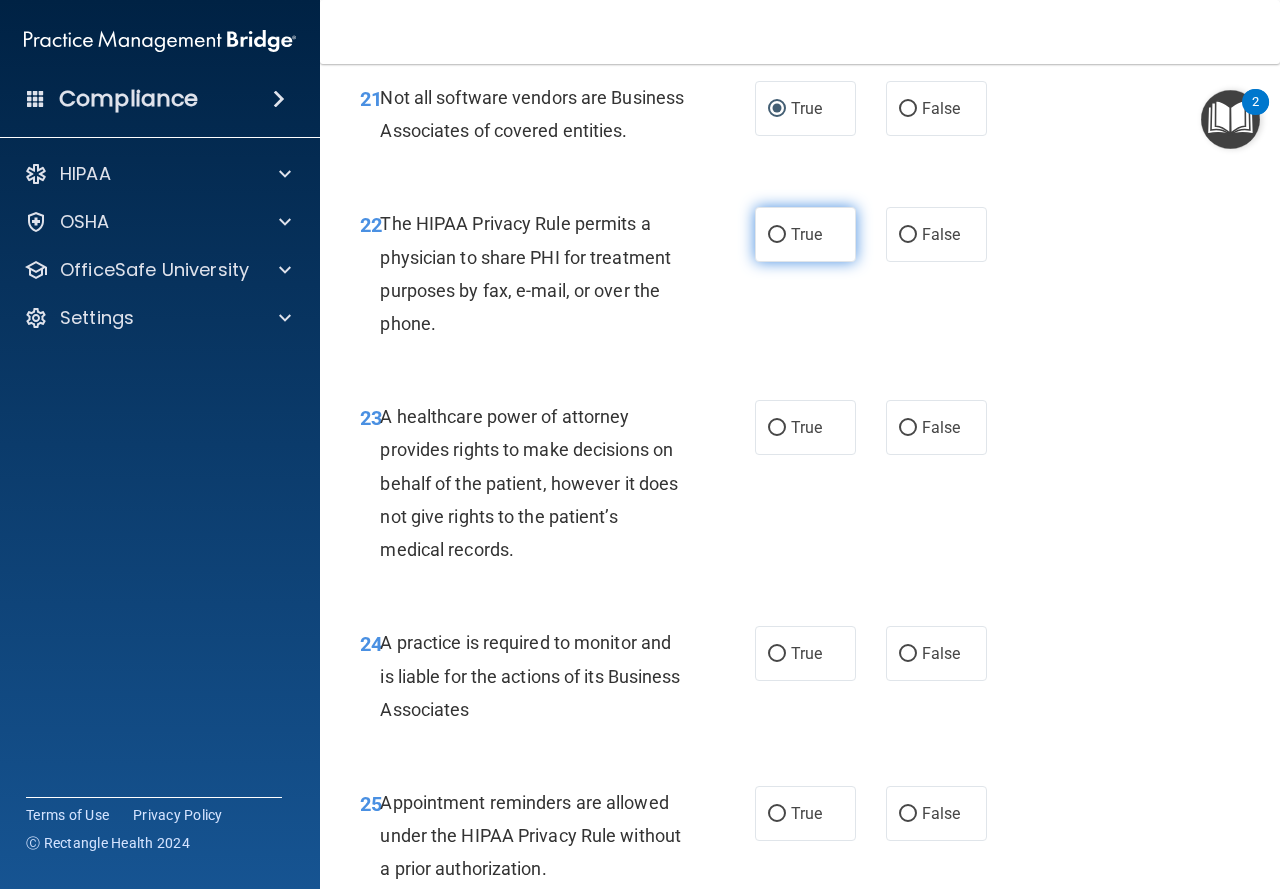 click on "True" at bounding box center [805, 234] 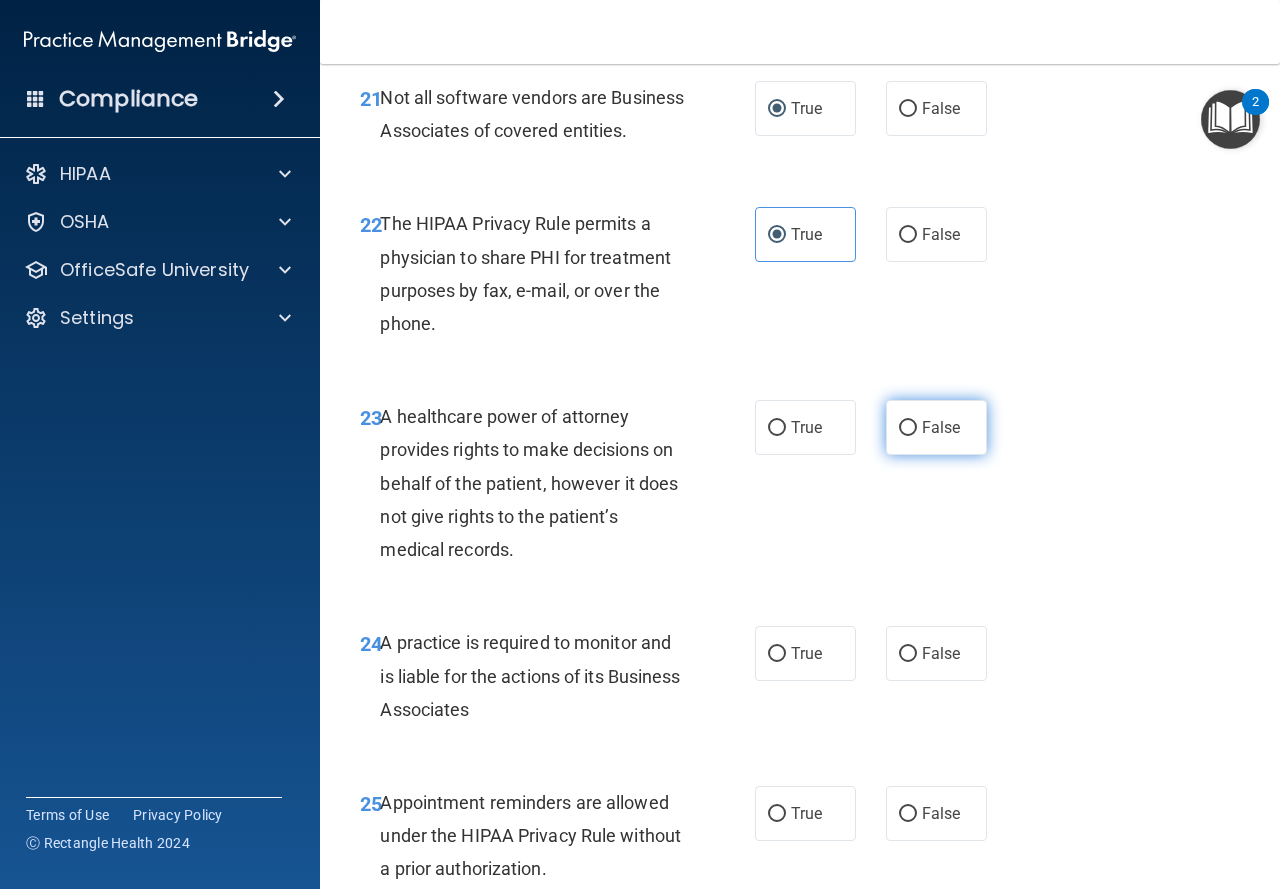 click on "False" at bounding box center (941, 427) 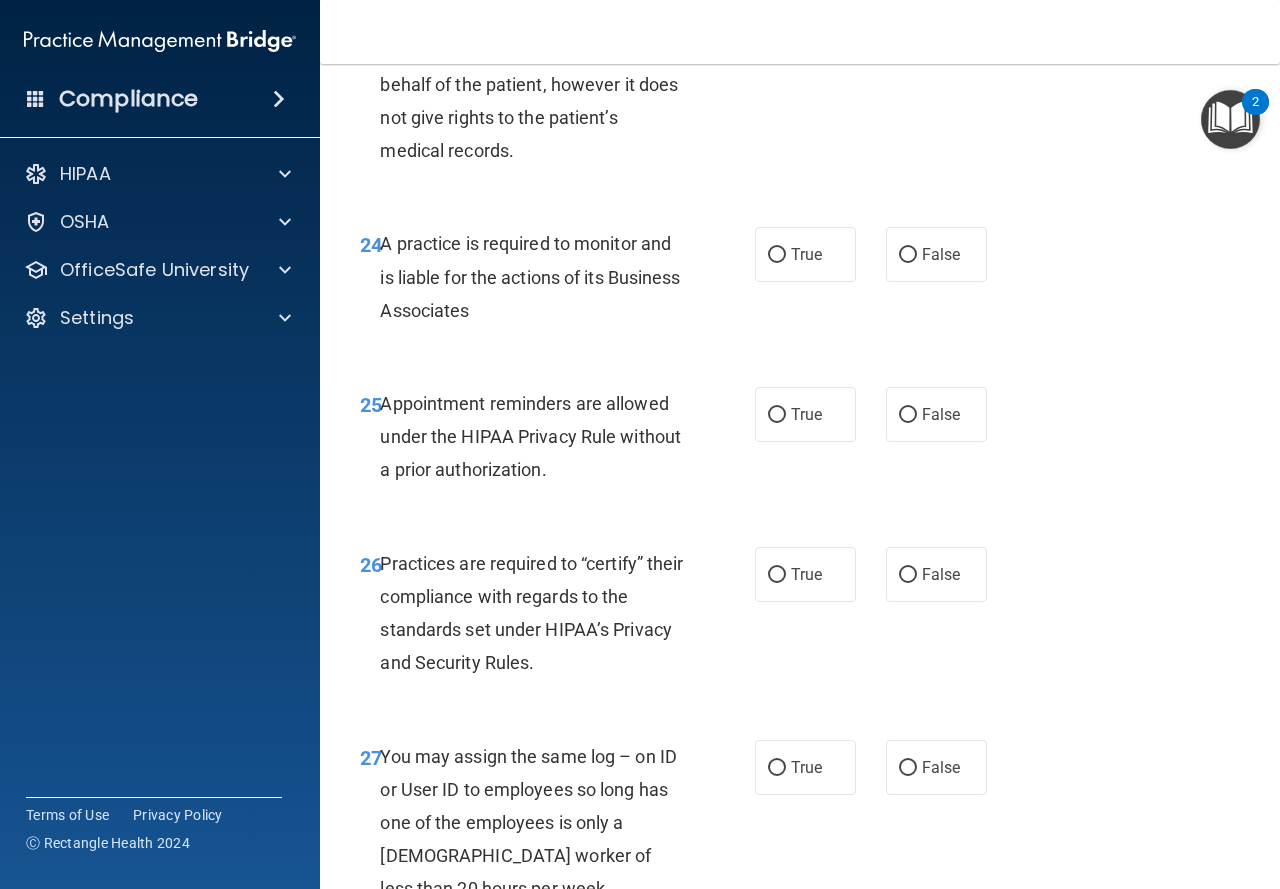 scroll, scrollTop: 4800, scrollLeft: 0, axis: vertical 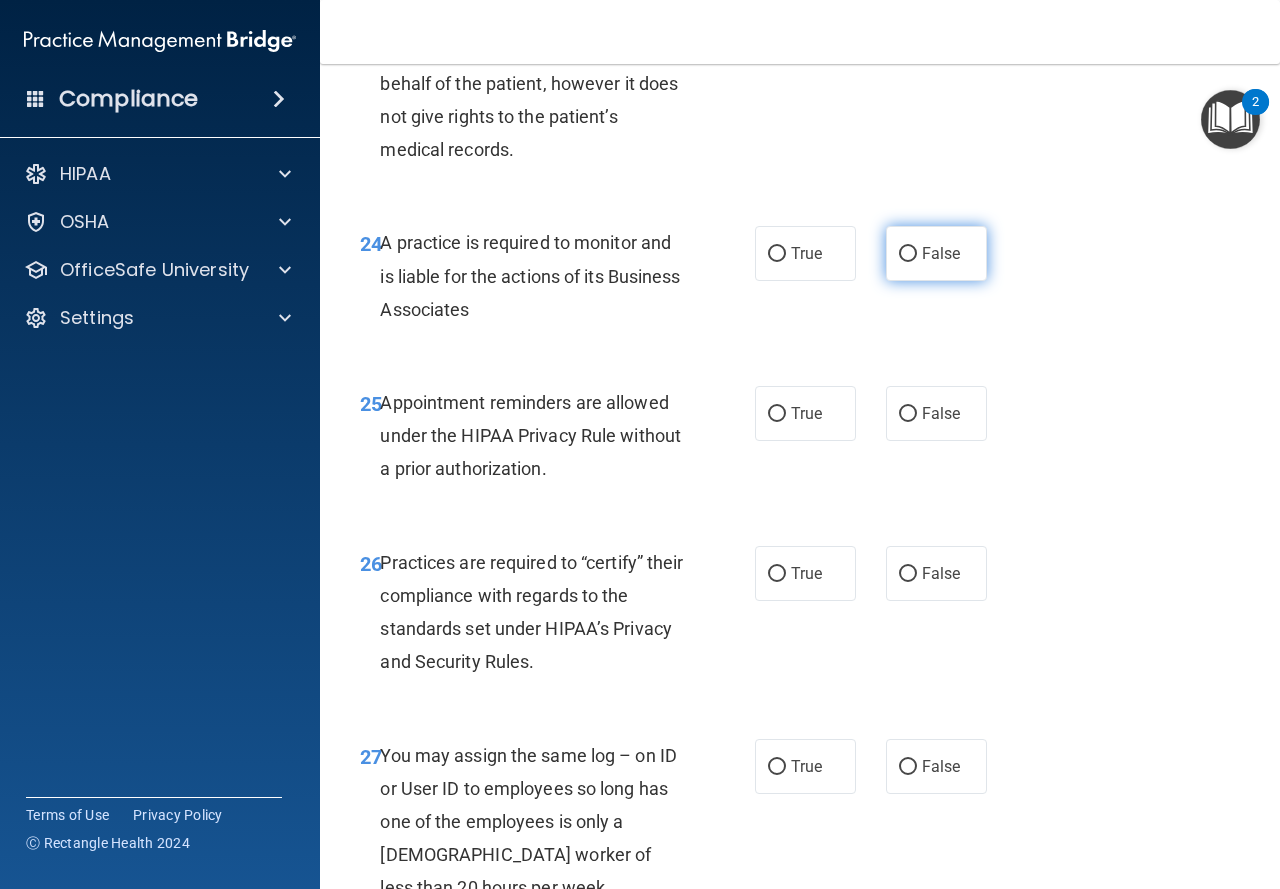 click on "False" at bounding box center [936, 253] 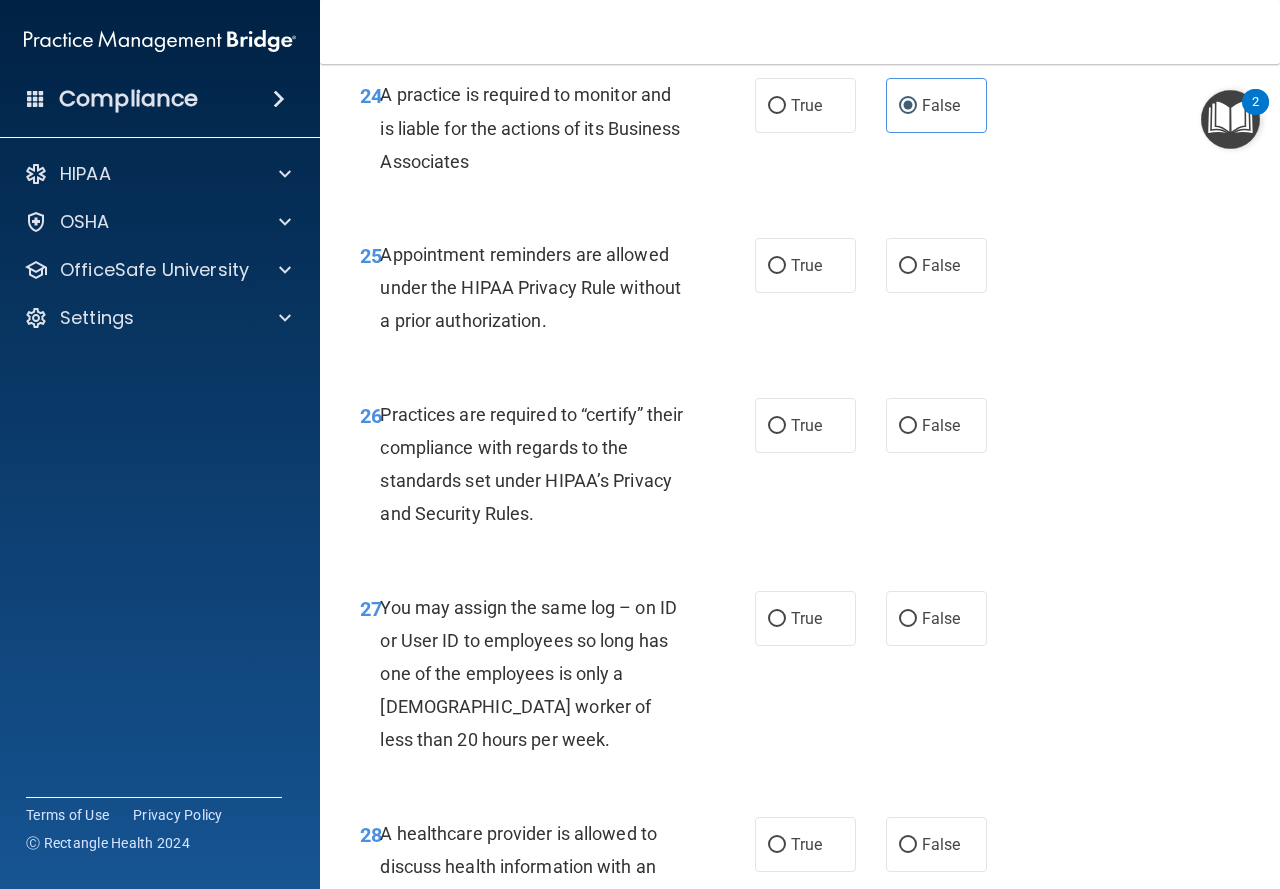 scroll, scrollTop: 5000, scrollLeft: 0, axis: vertical 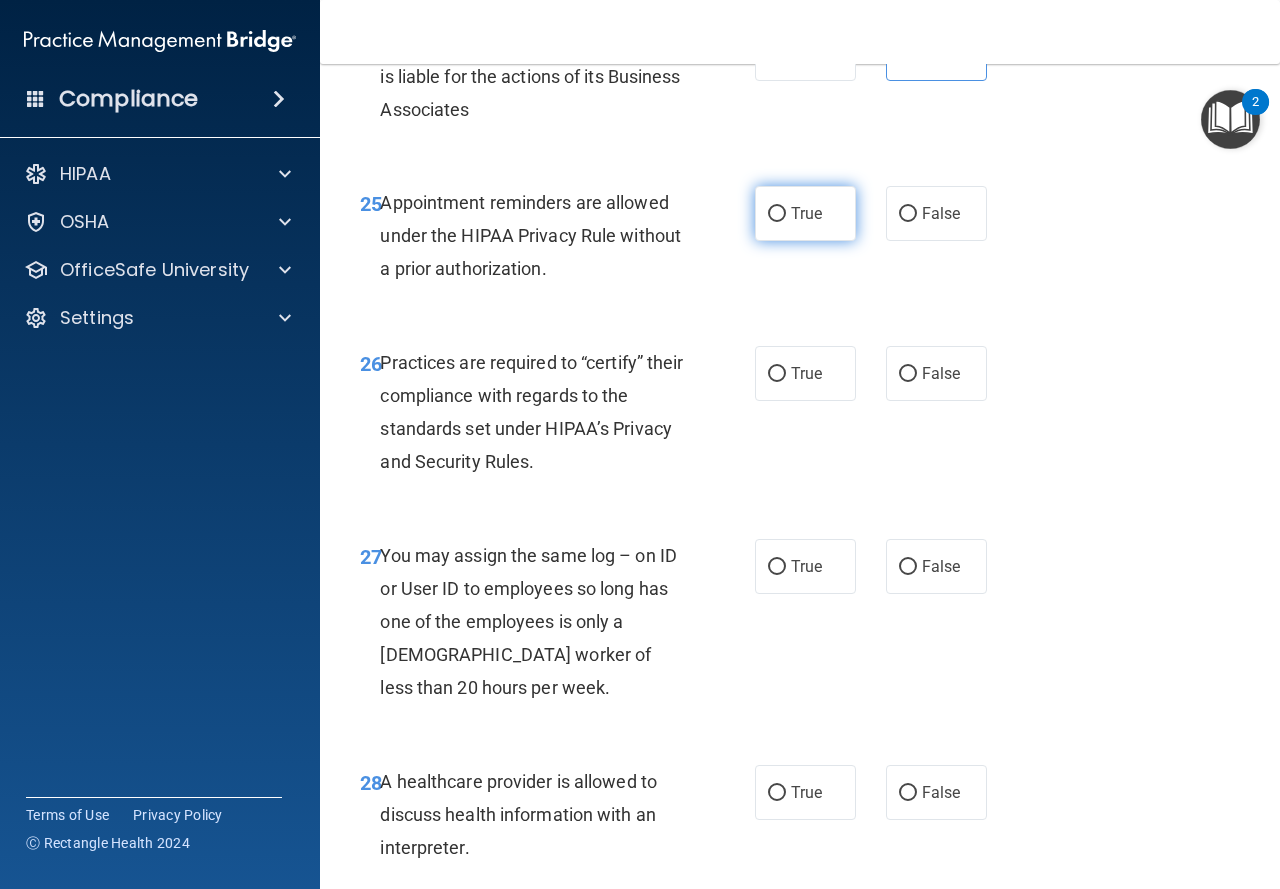 click on "True" at bounding box center [806, 213] 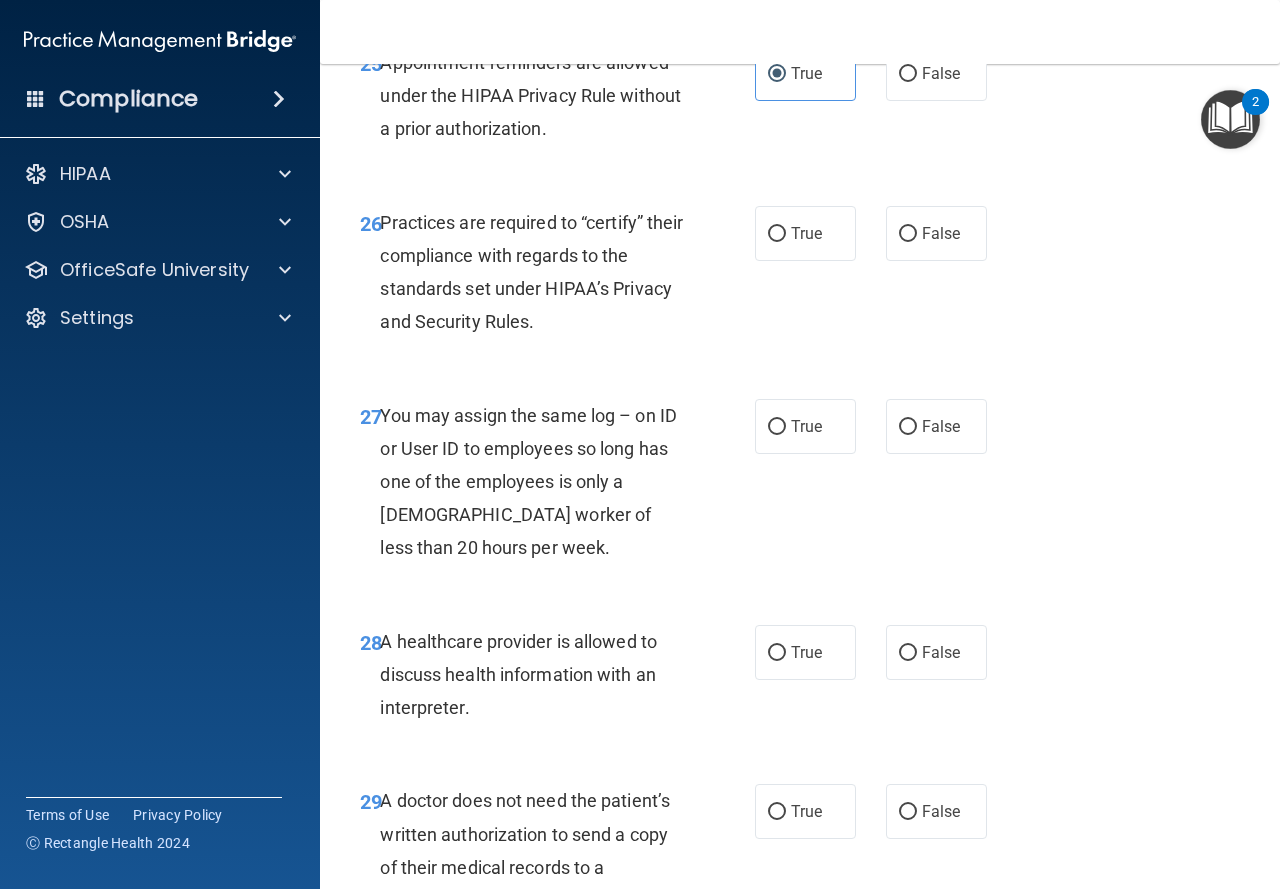scroll, scrollTop: 5200, scrollLeft: 0, axis: vertical 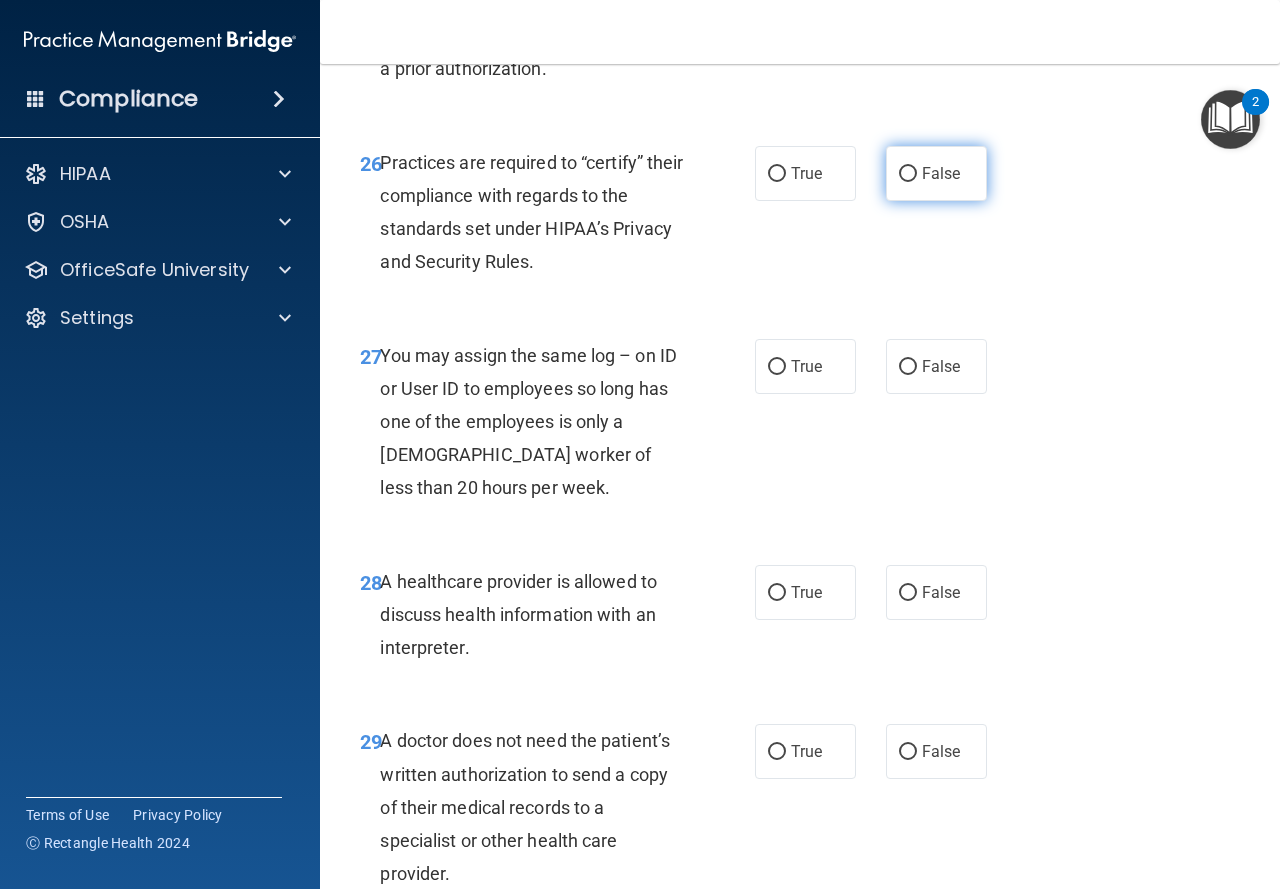 click on "False" at bounding box center [941, 173] 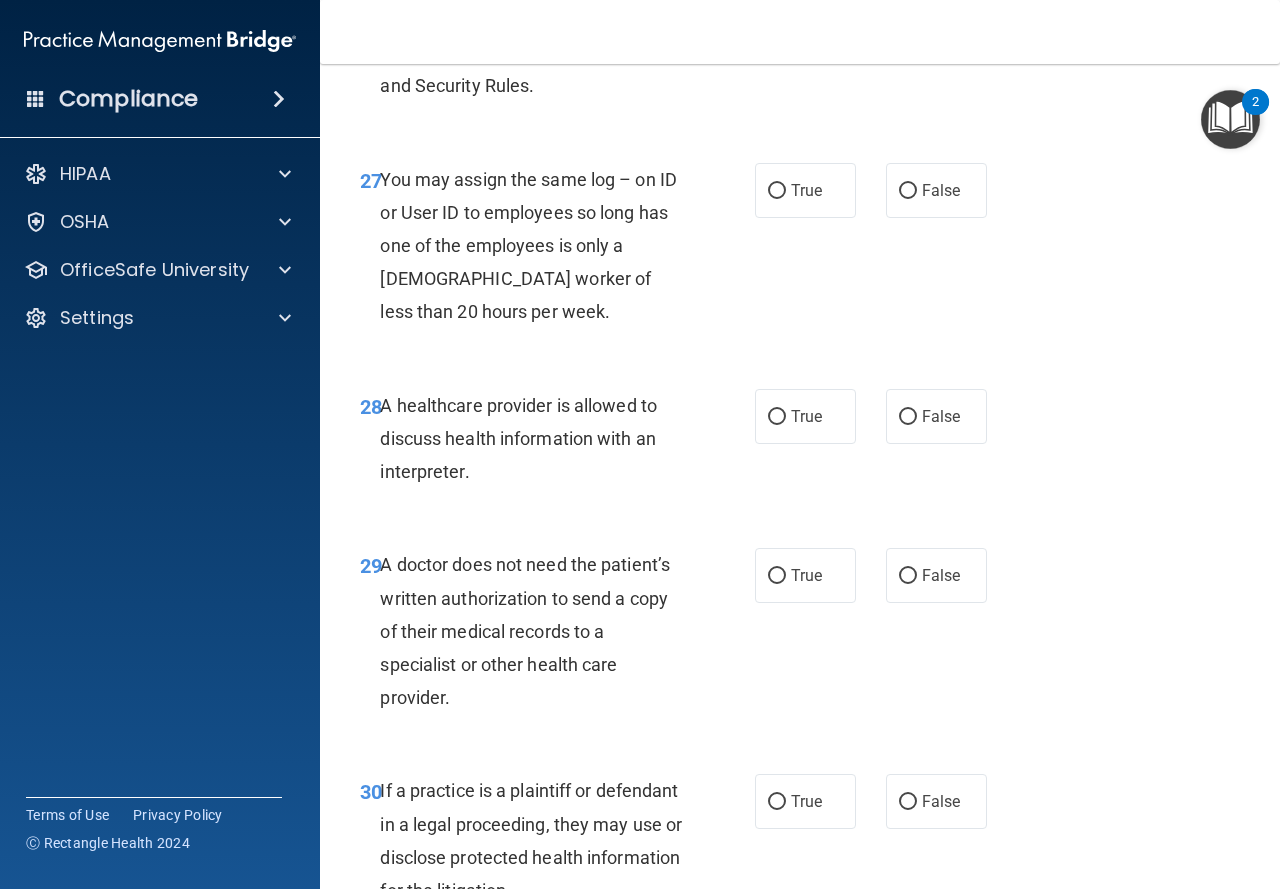 scroll, scrollTop: 5400, scrollLeft: 0, axis: vertical 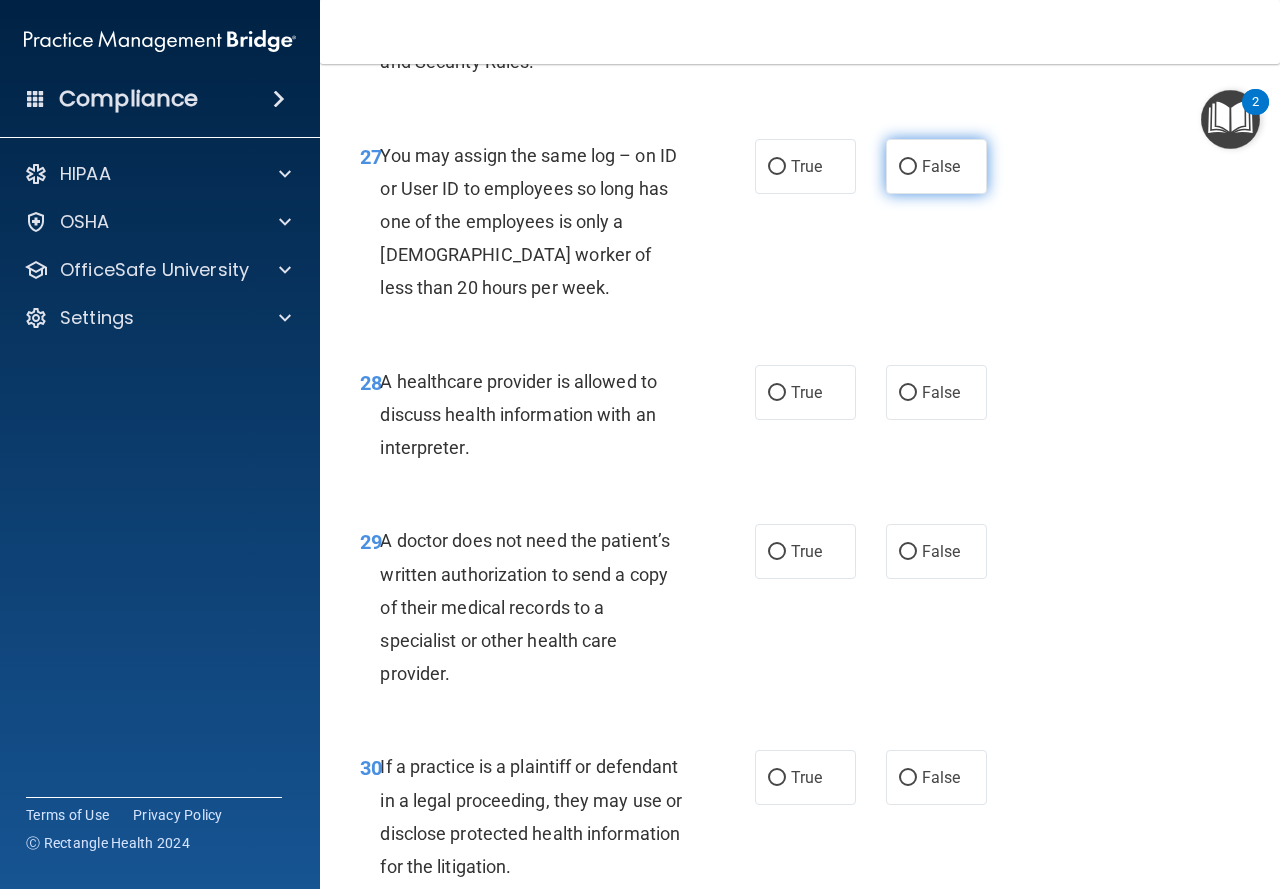 click on "False" at bounding box center (936, 166) 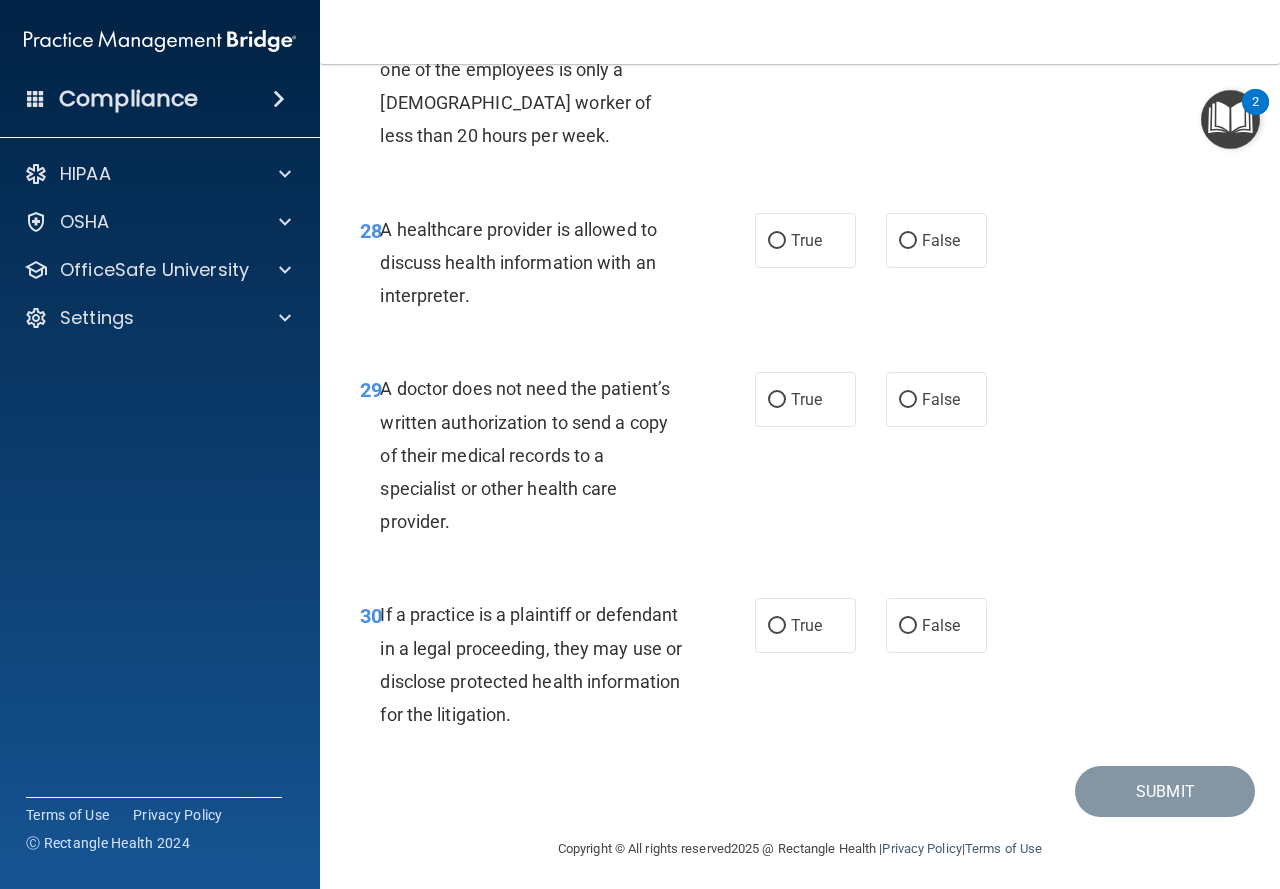scroll, scrollTop: 5600, scrollLeft: 0, axis: vertical 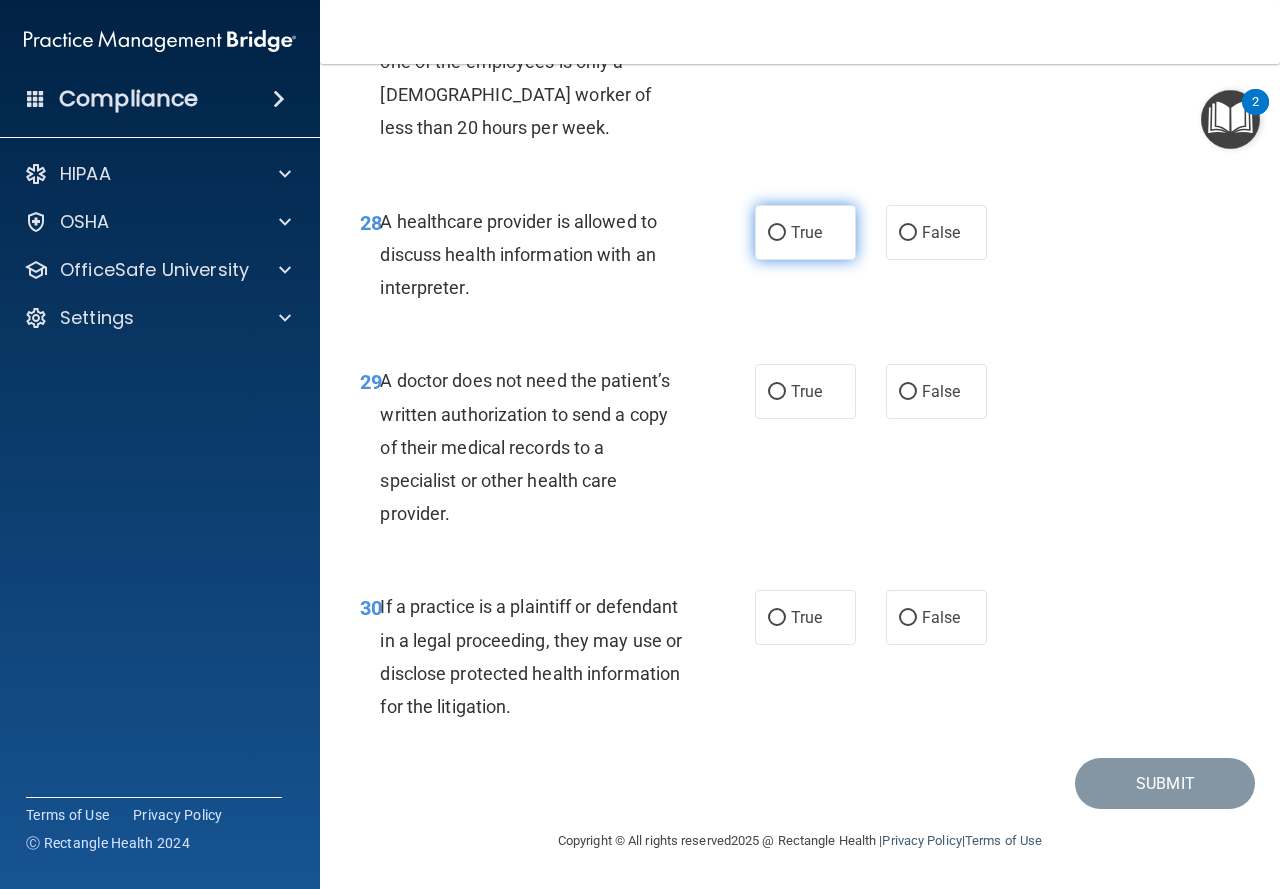 click on "True" at bounding box center [805, 232] 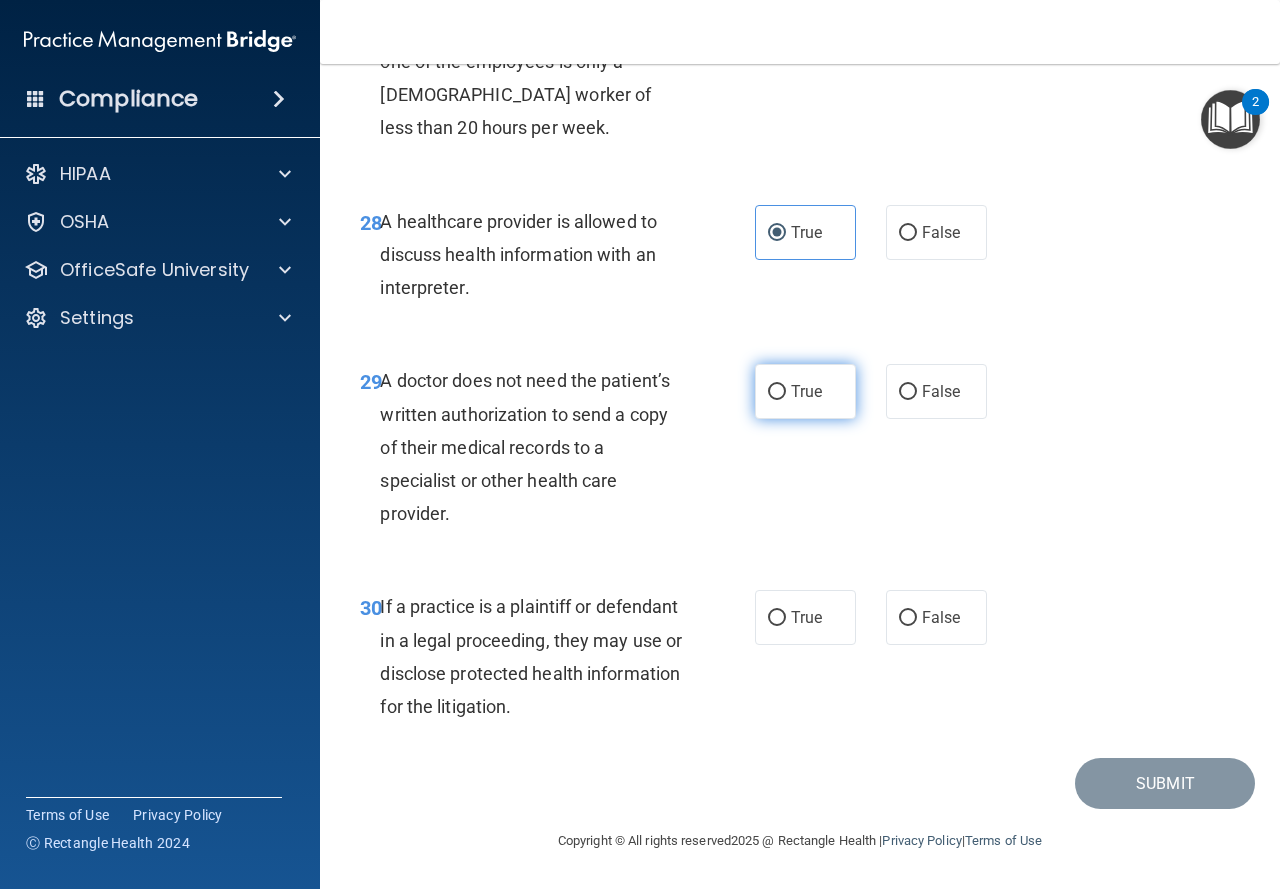 click on "True" at bounding box center (805, 391) 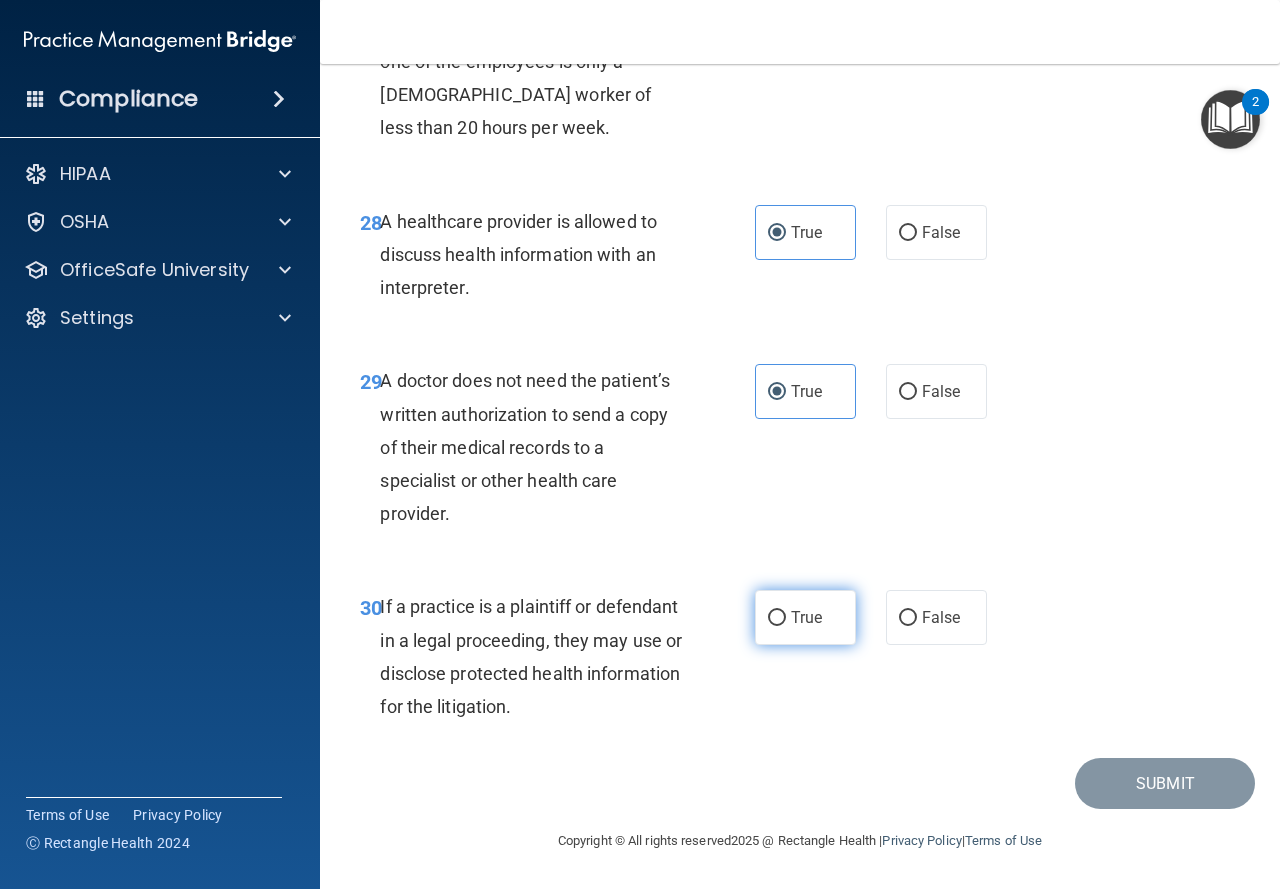 click on "True" at bounding box center [805, 617] 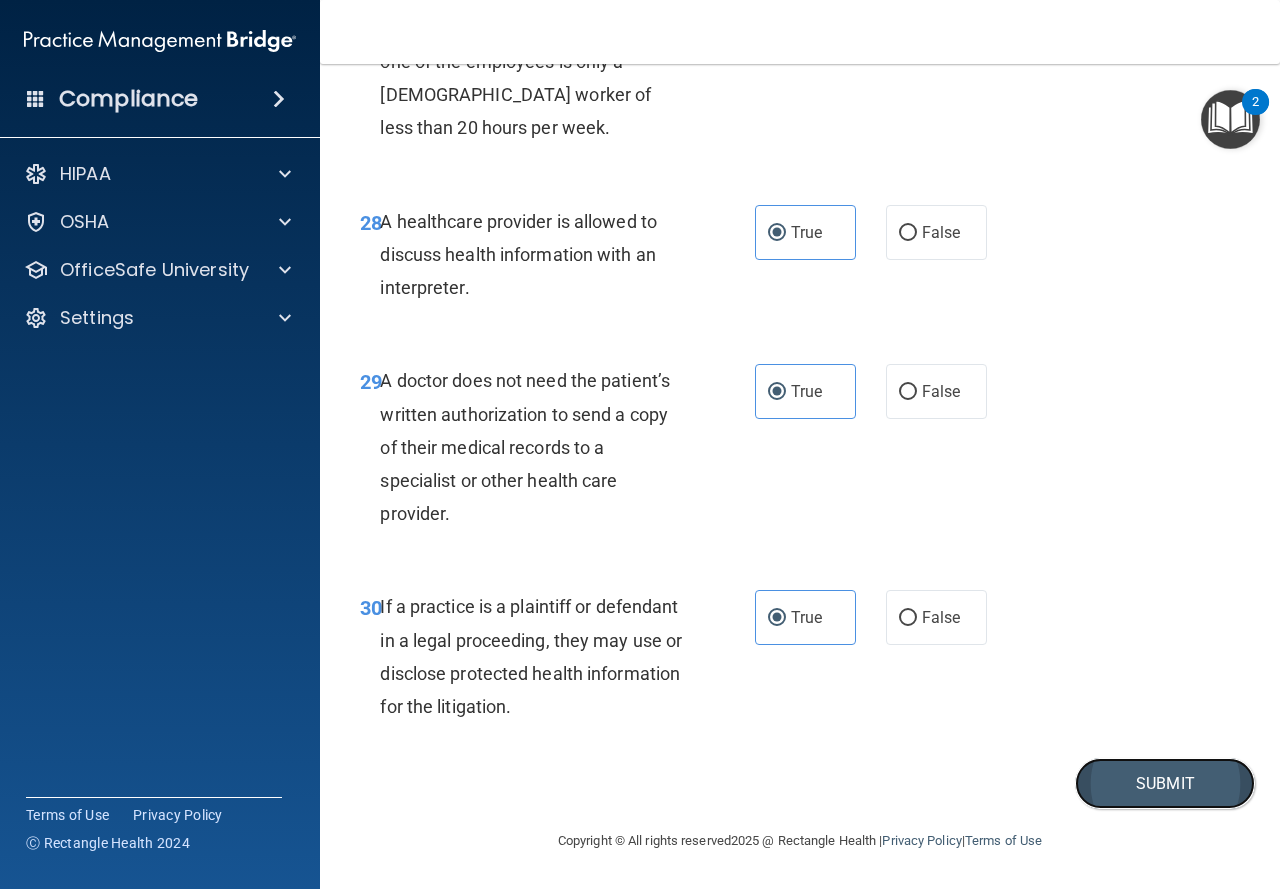 click on "Submit" at bounding box center (1165, 783) 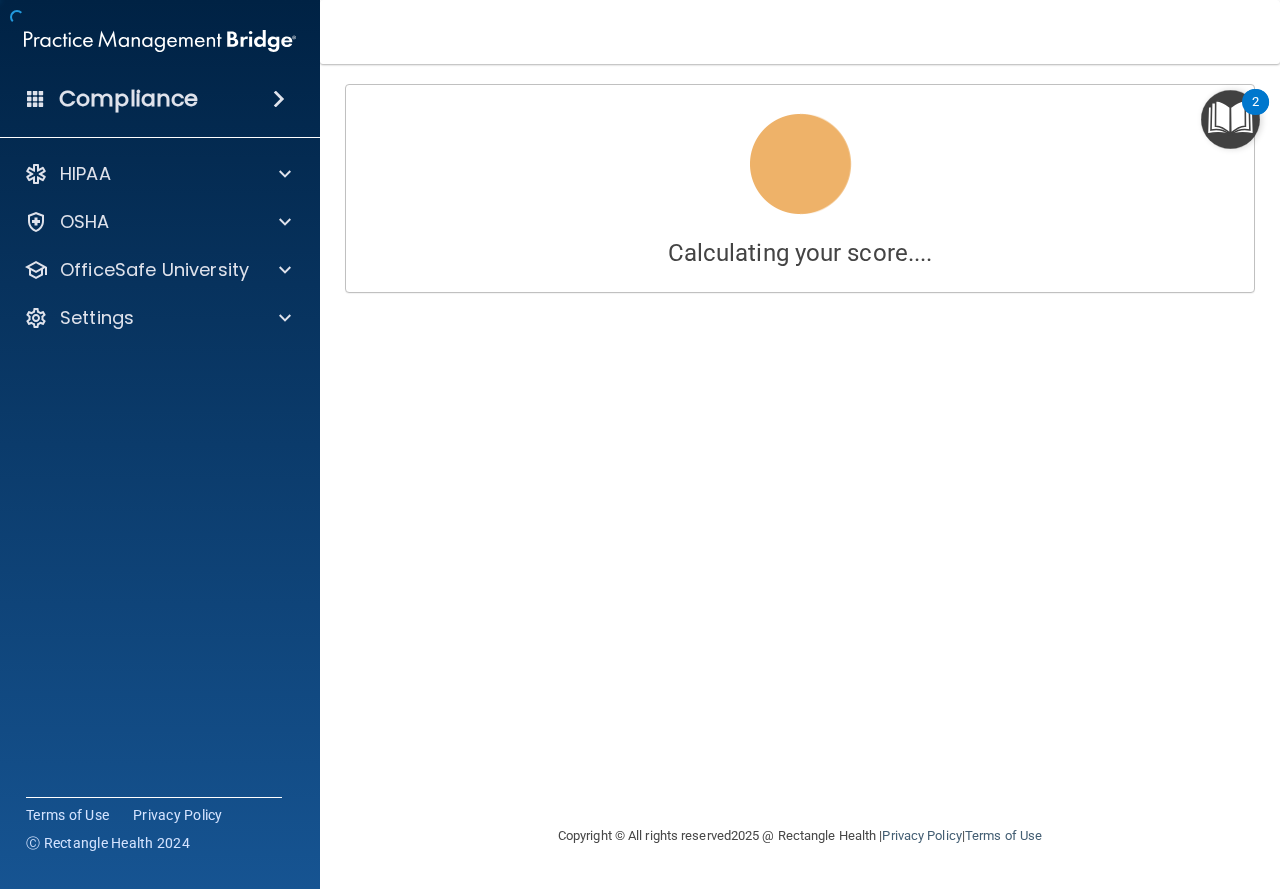 scroll, scrollTop: 0, scrollLeft: 0, axis: both 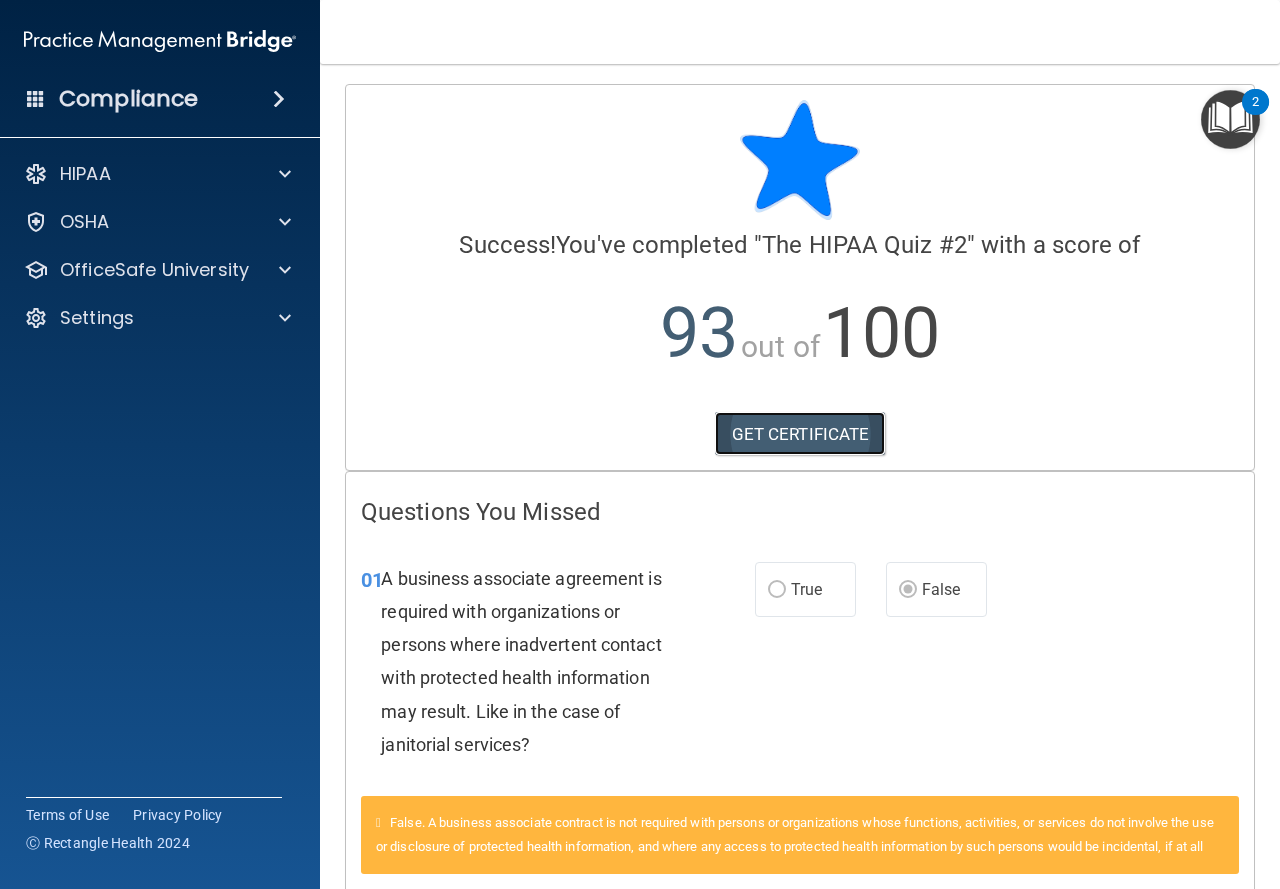 click on "GET CERTIFICATE" at bounding box center [800, 434] 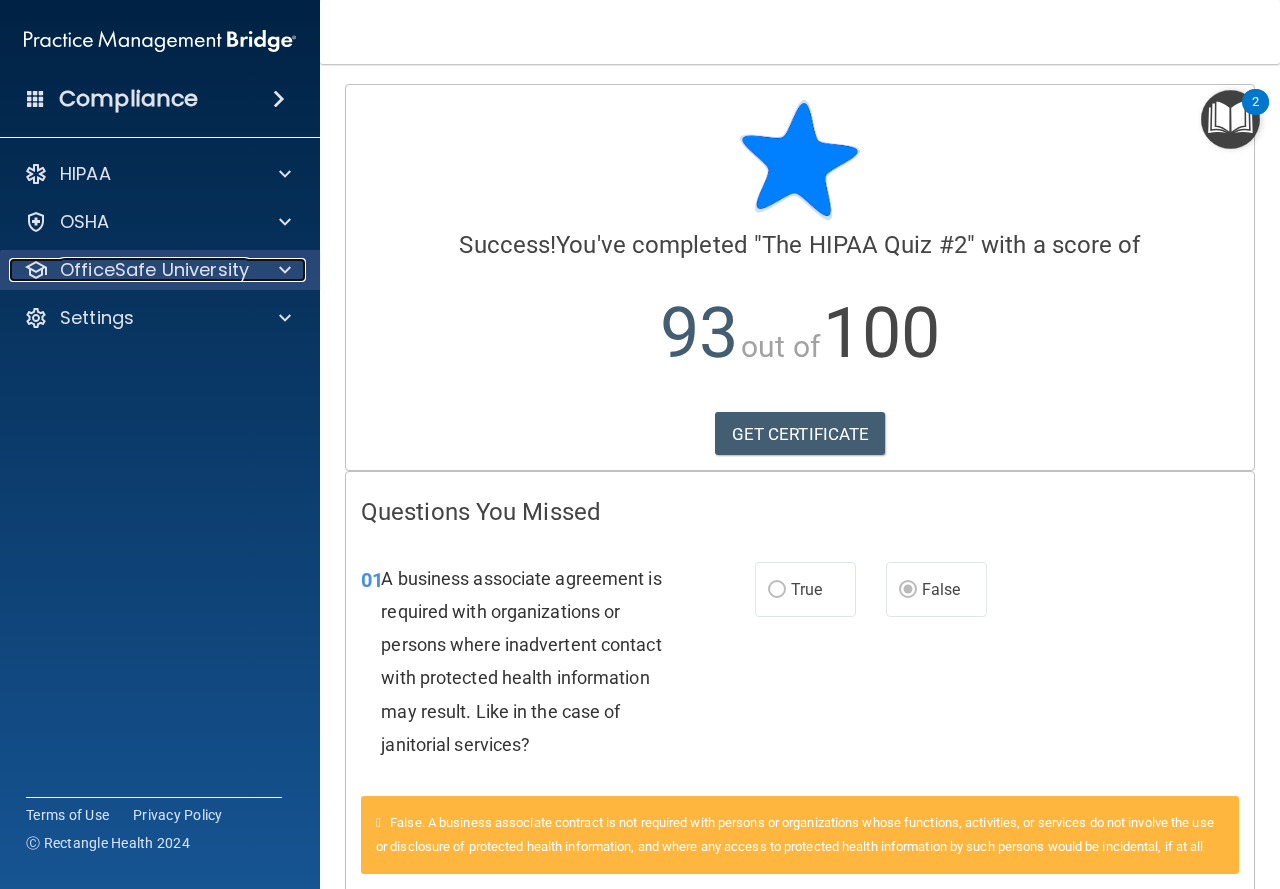click on "OfficeSafe University" at bounding box center (154, 270) 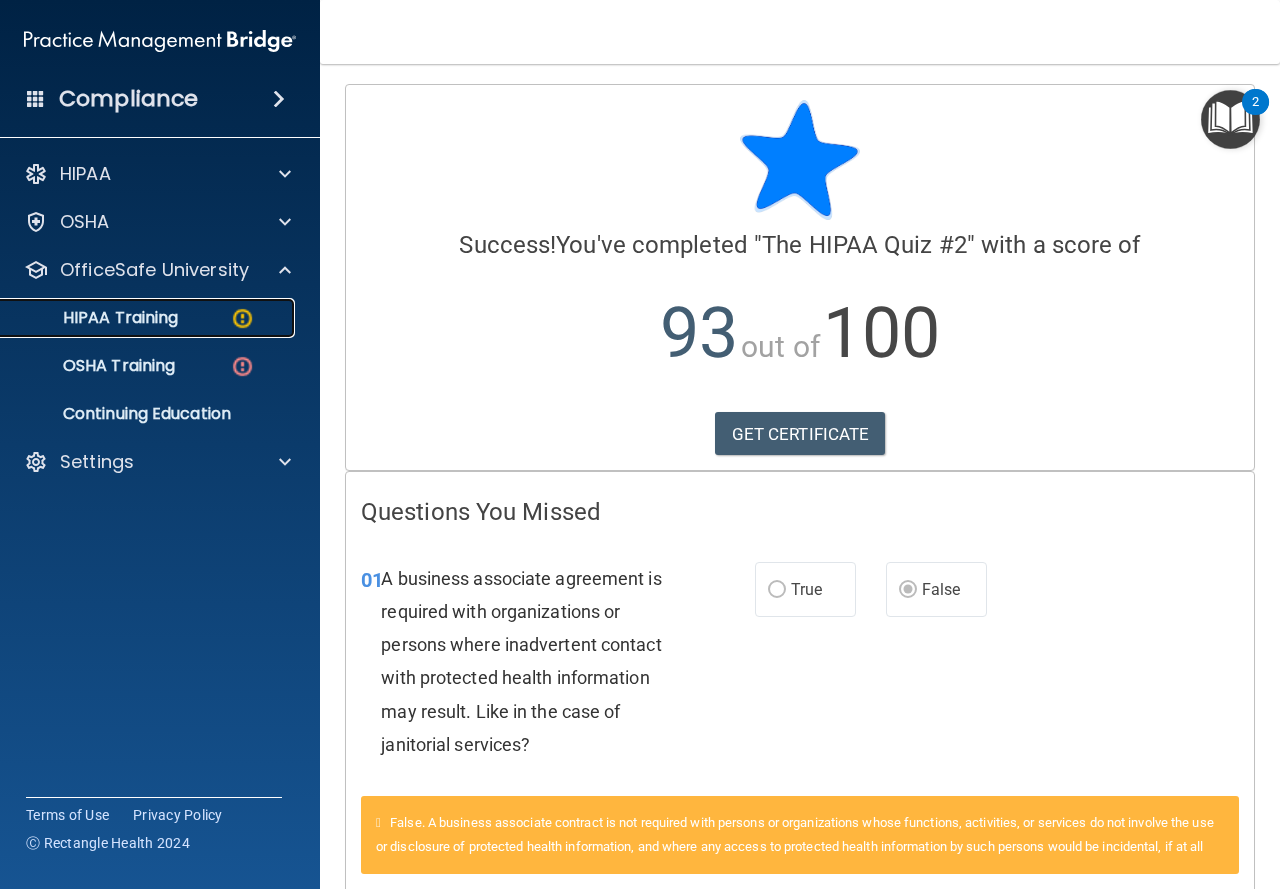 click on "HIPAA Training" at bounding box center [149, 318] 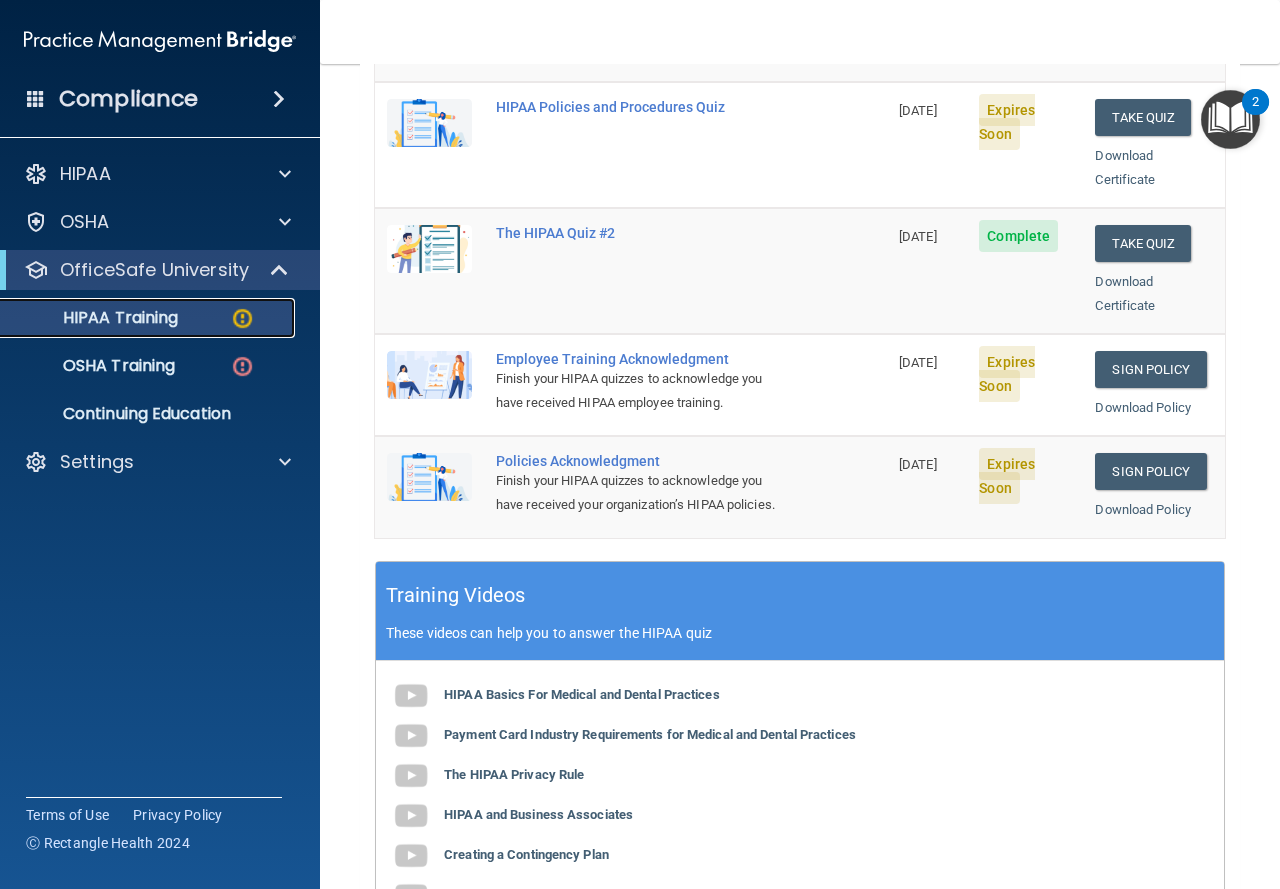 scroll, scrollTop: 9, scrollLeft: 0, axis: vertical 